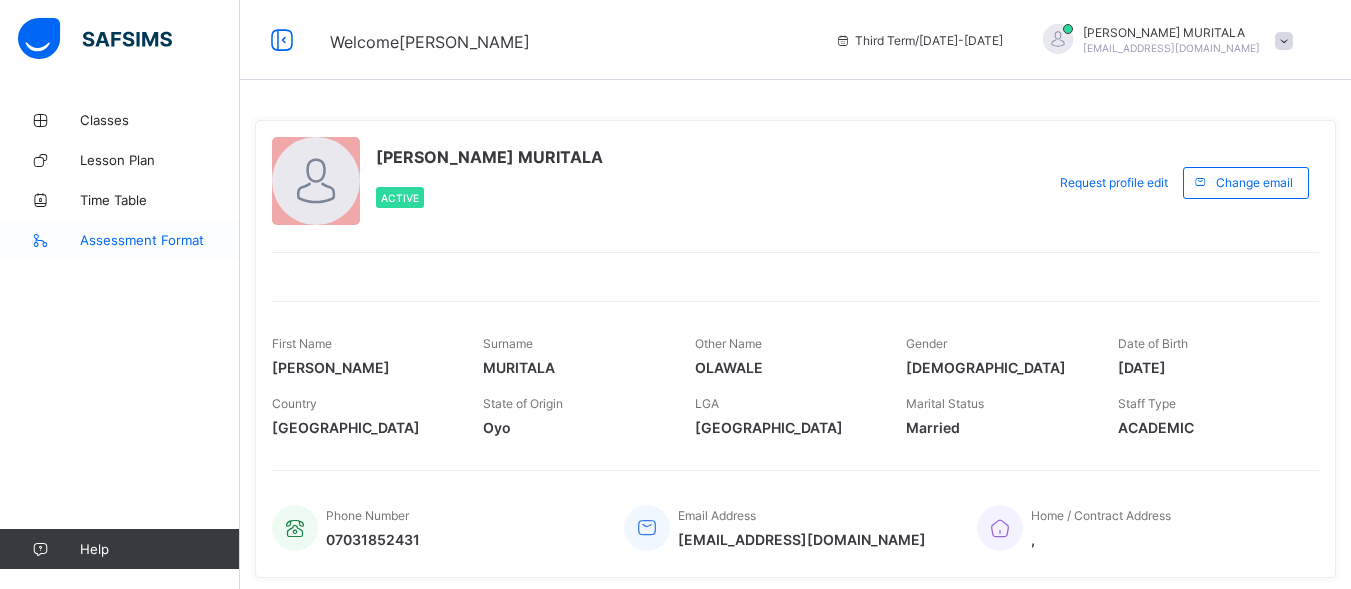 scroll, scrollTop: 0, scrollLeft: 0, axis: both 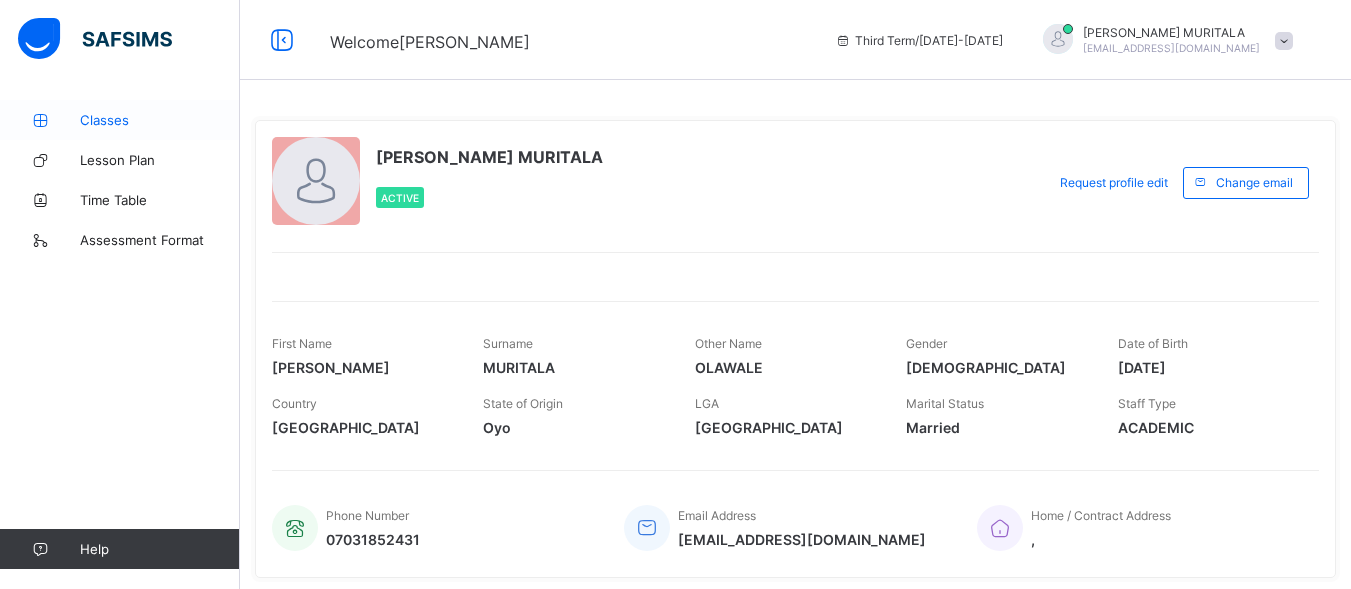 click on "Classes" at bounding box center (160, 120) 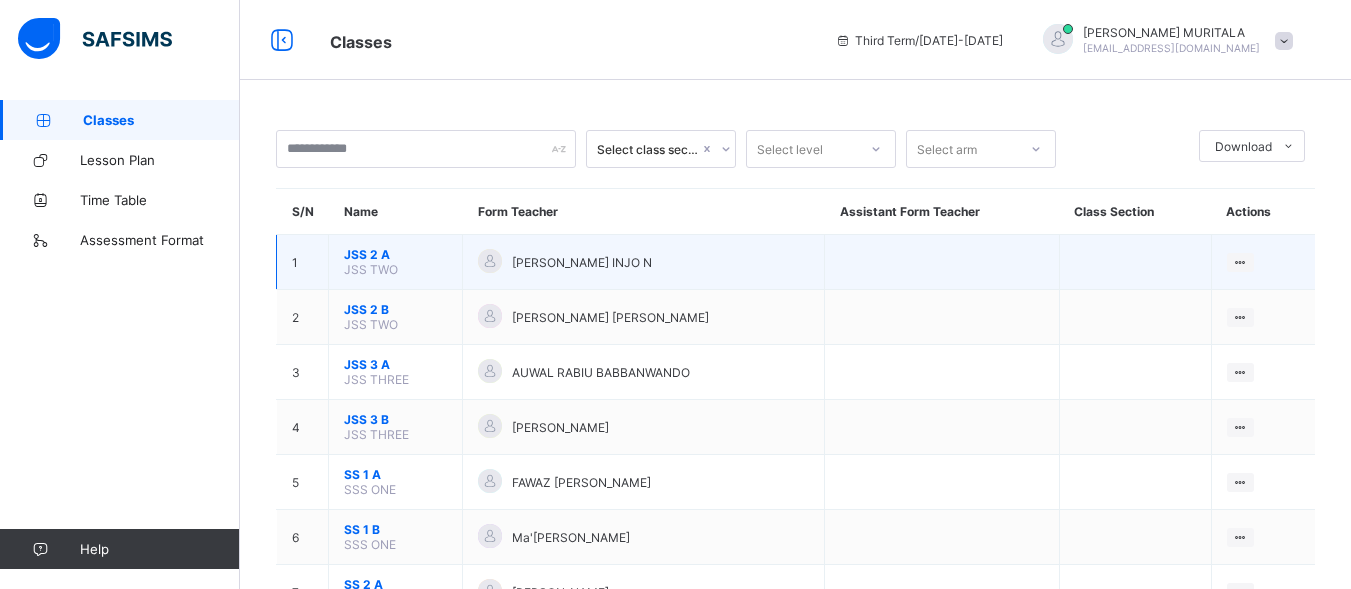 click on "JSS 2   A" at bounding box center [395, 254] 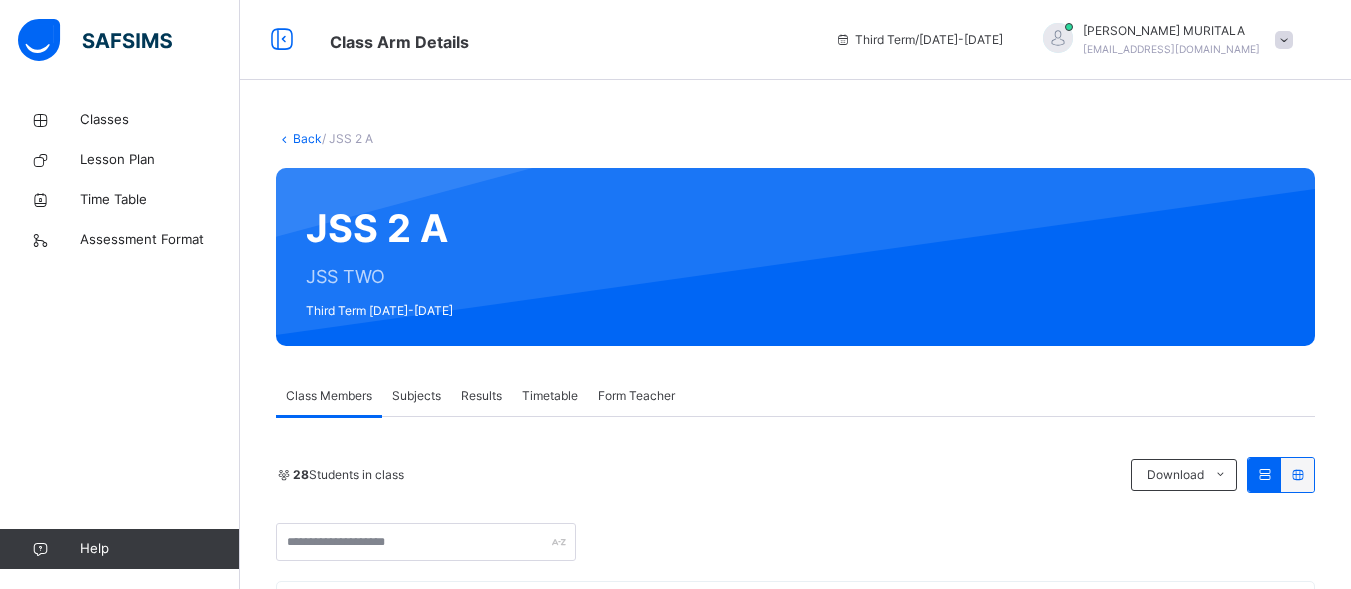 click on "Subjects" at bounding box center (416, 396) 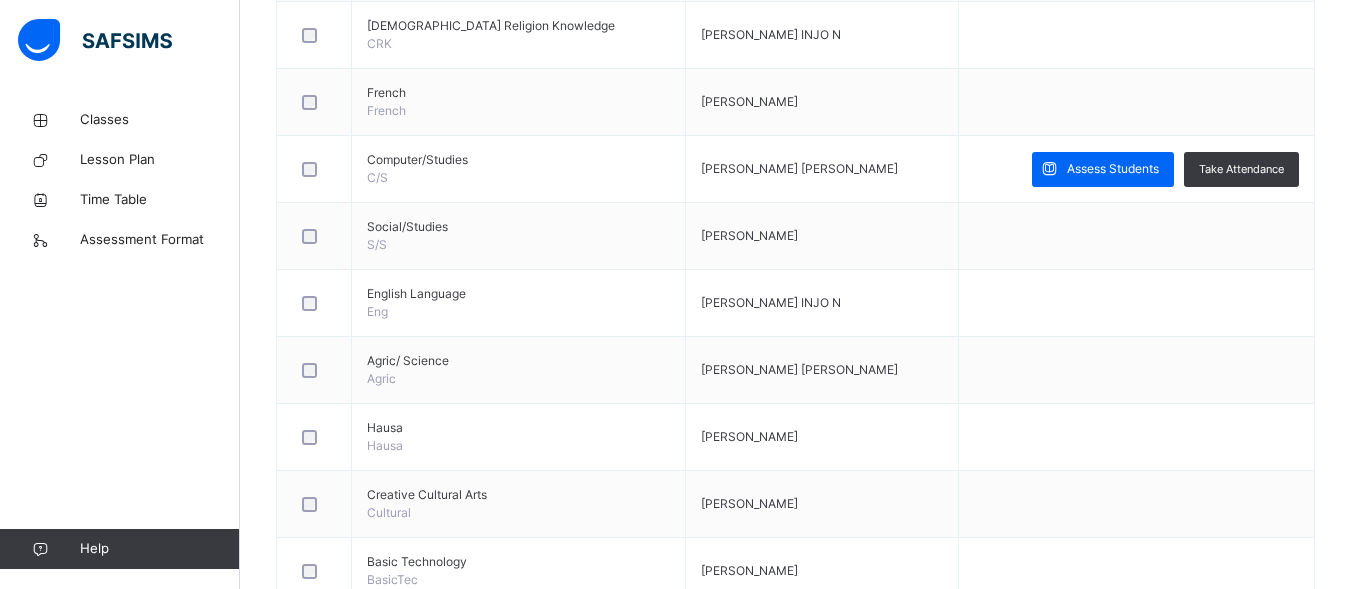 scroll, scrollTop: 1481, scrollLeft: 0, axis: vertical 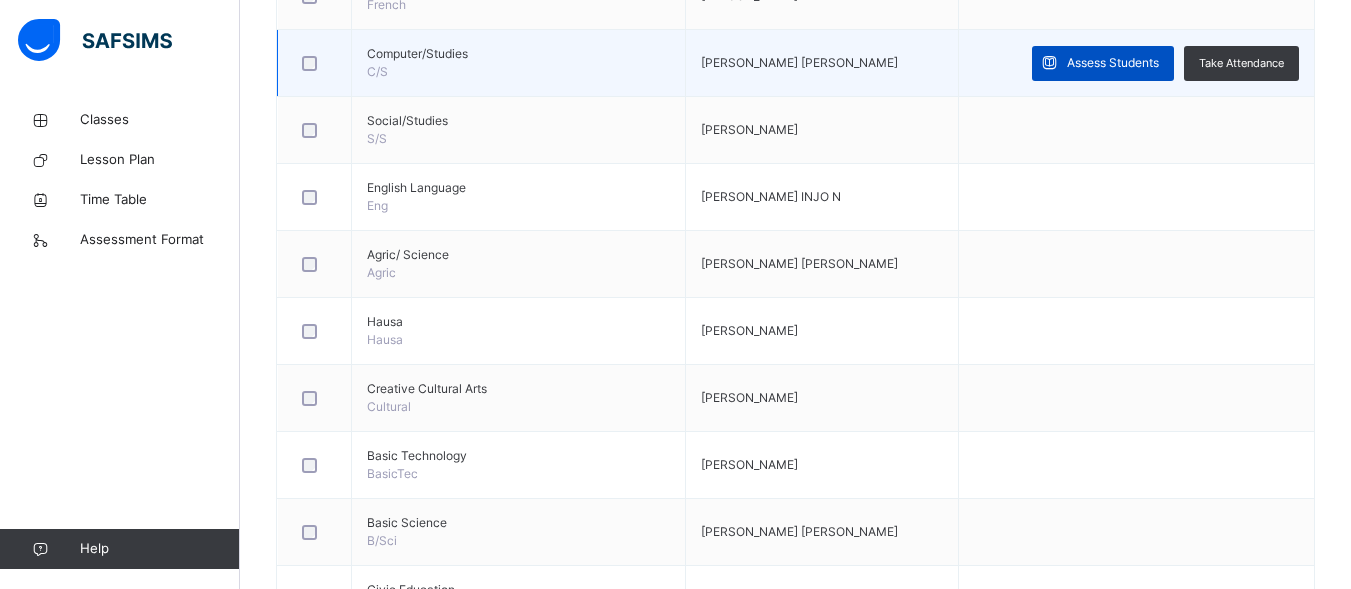 click on "Assess Students" at bounding box center [1113, 63] 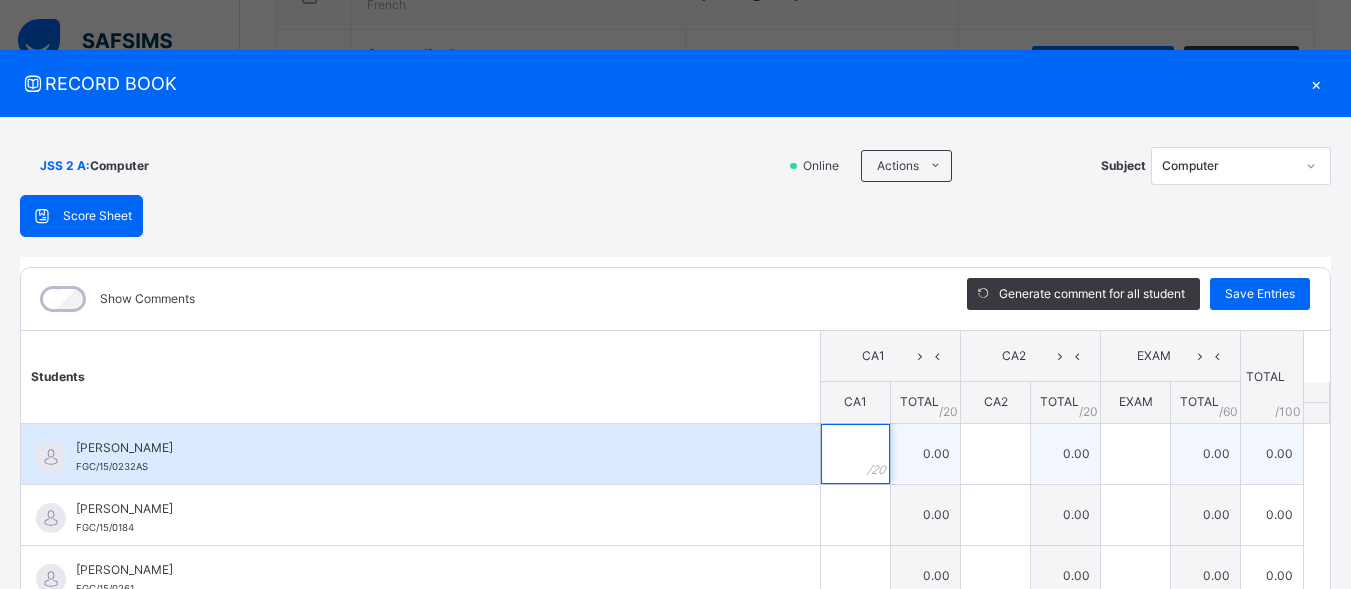 click at bounding box center (855, 454) 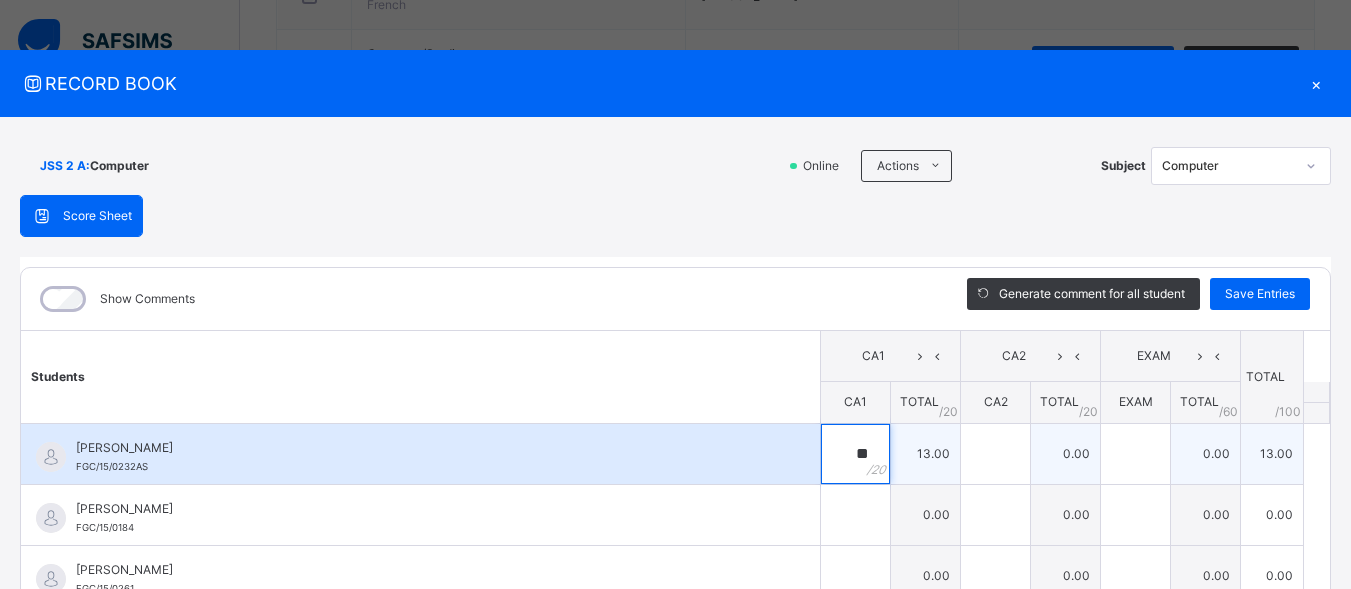 type on "**" 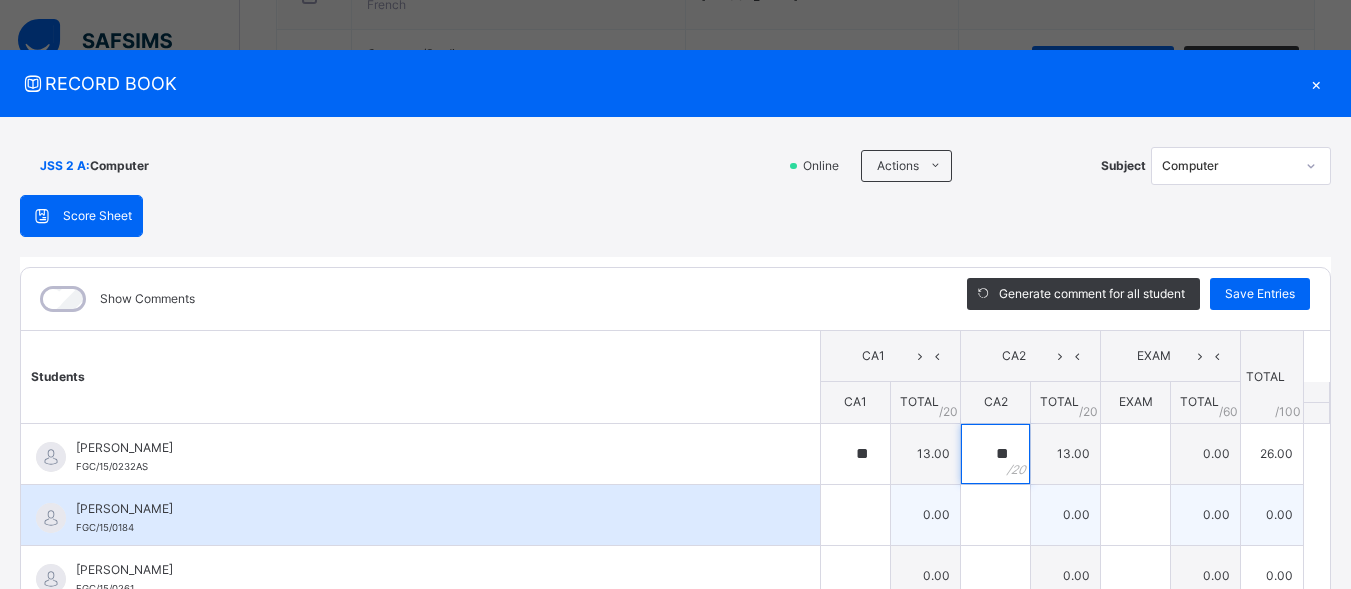 type on "**" 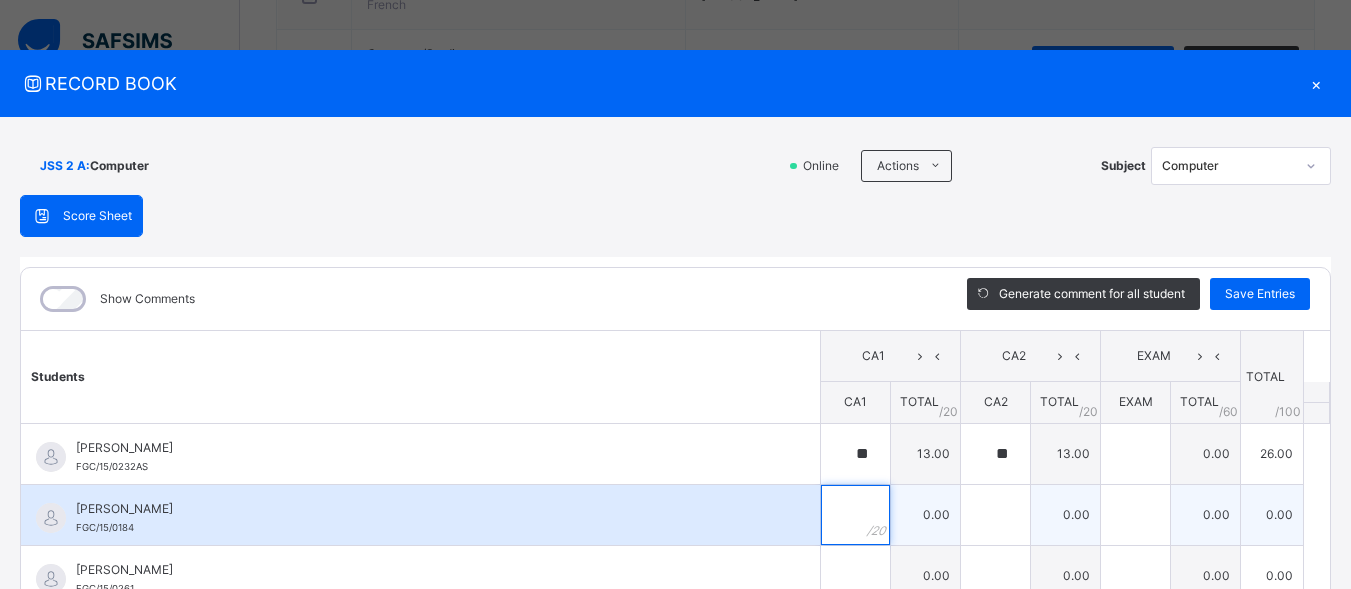 click at bounding box center (855, 515) 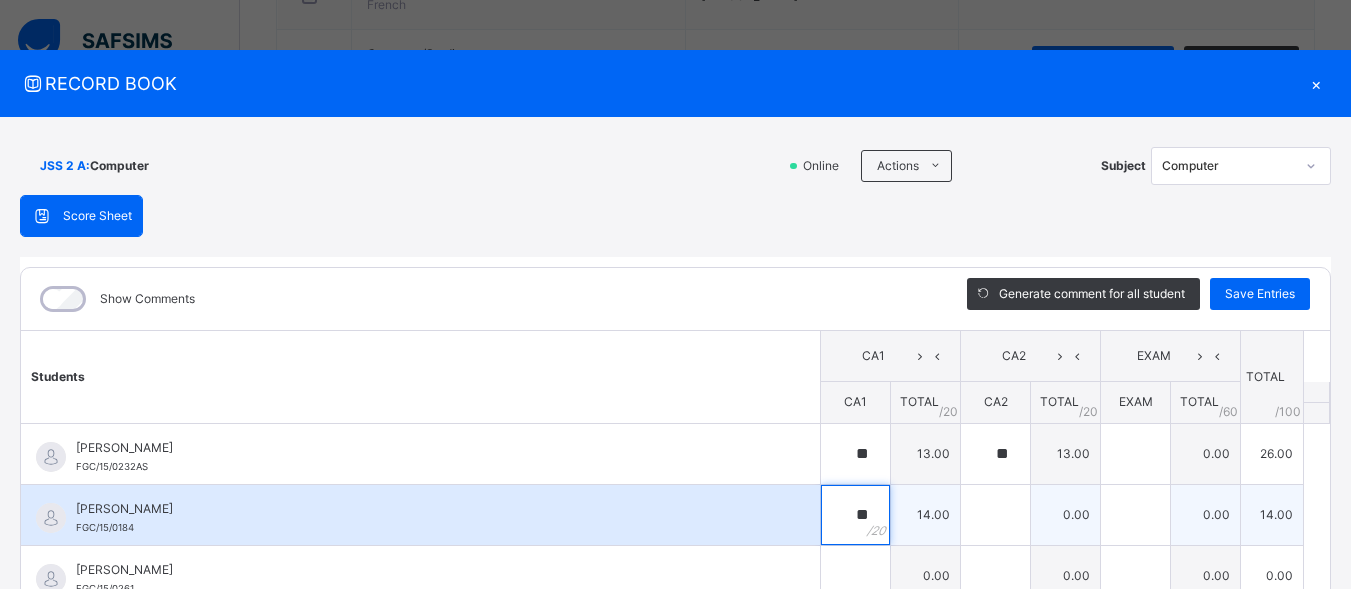 type on "**" 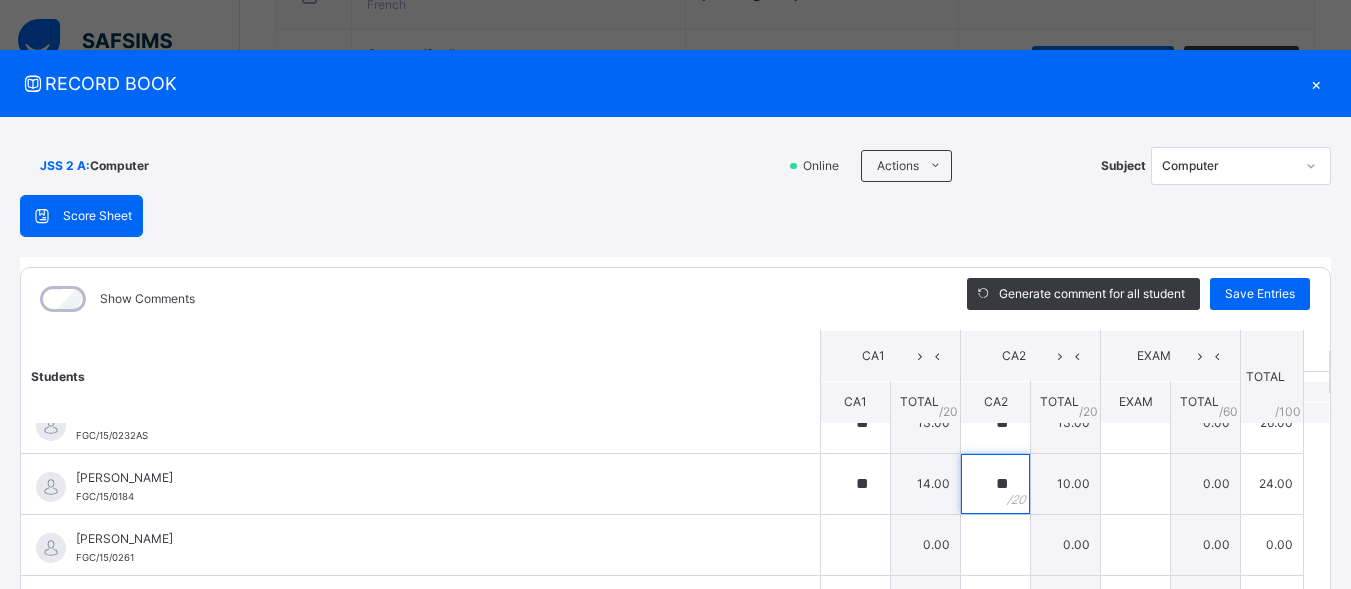 scroll, scrollTop: 23, scrollLeft: 0, axis: vertical 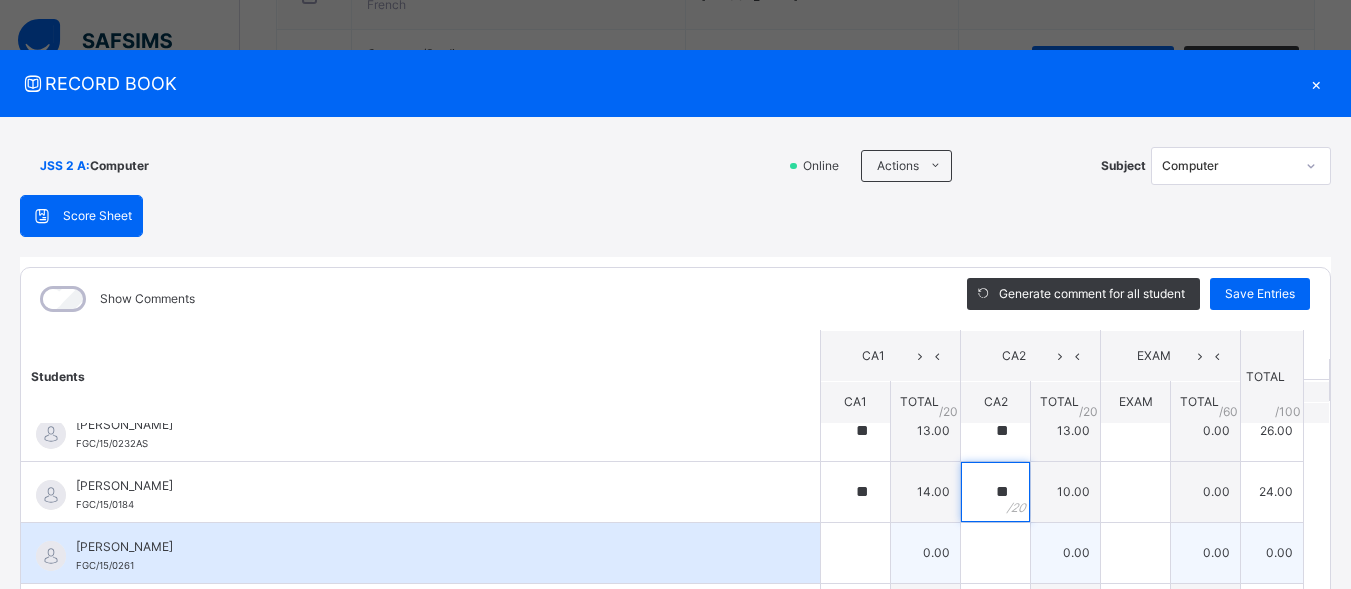 type on "**" 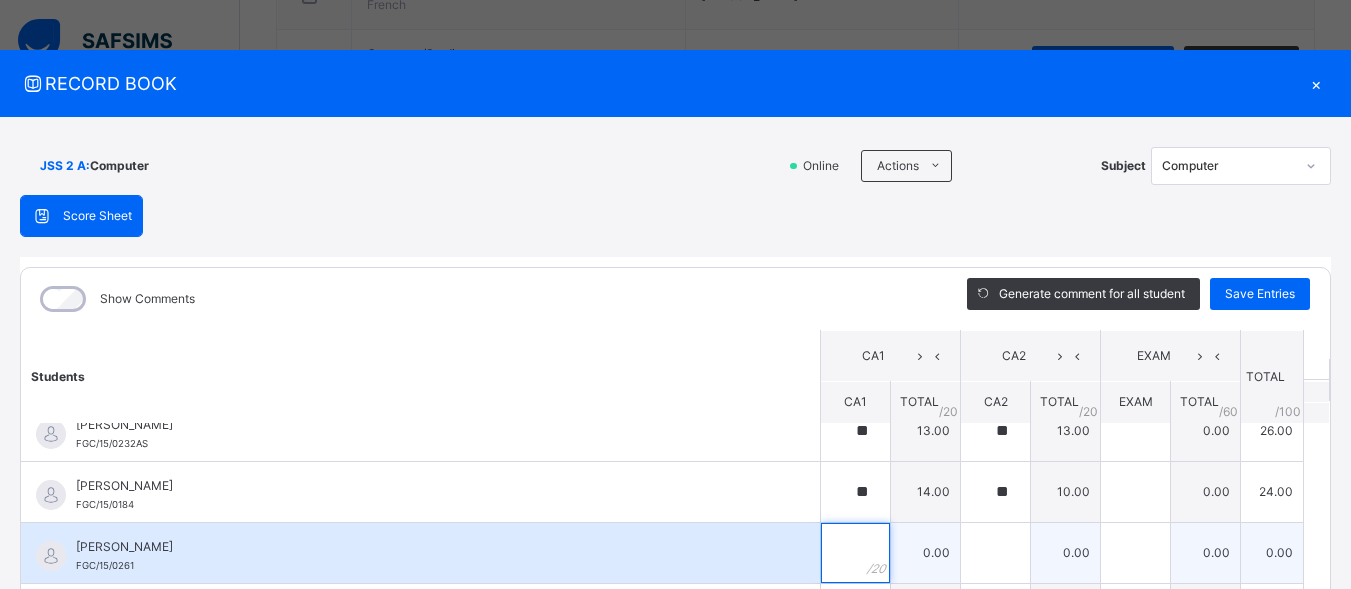 click at bounding box center (855, 553) 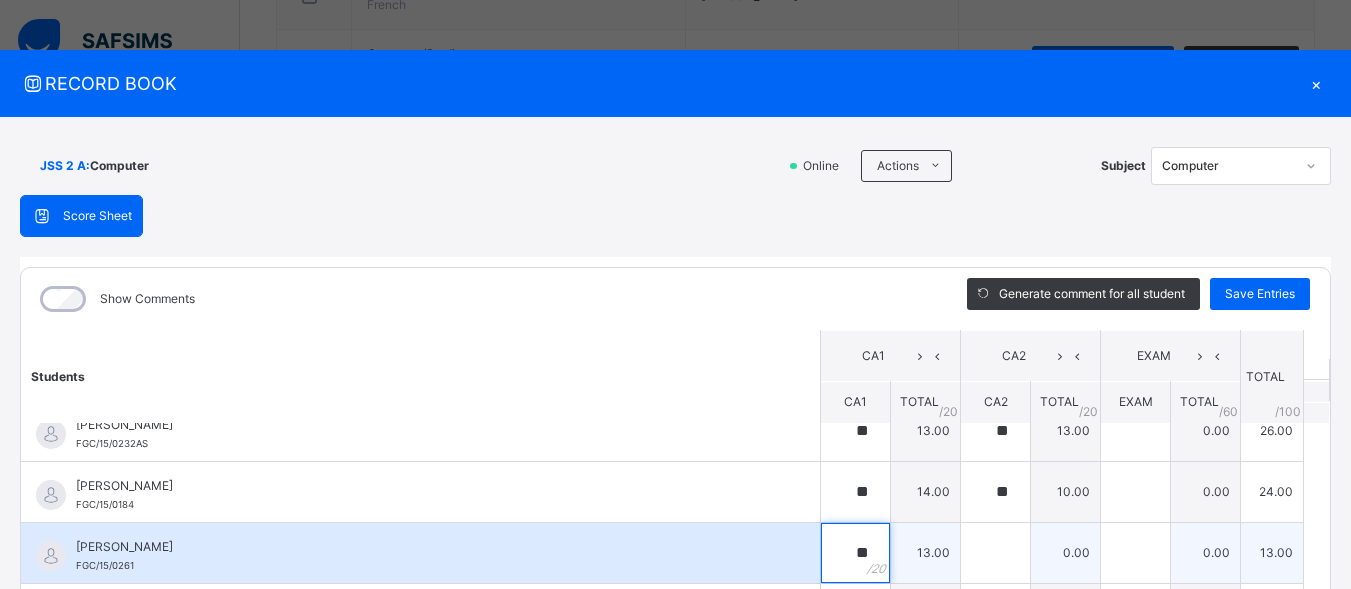 type on "**" 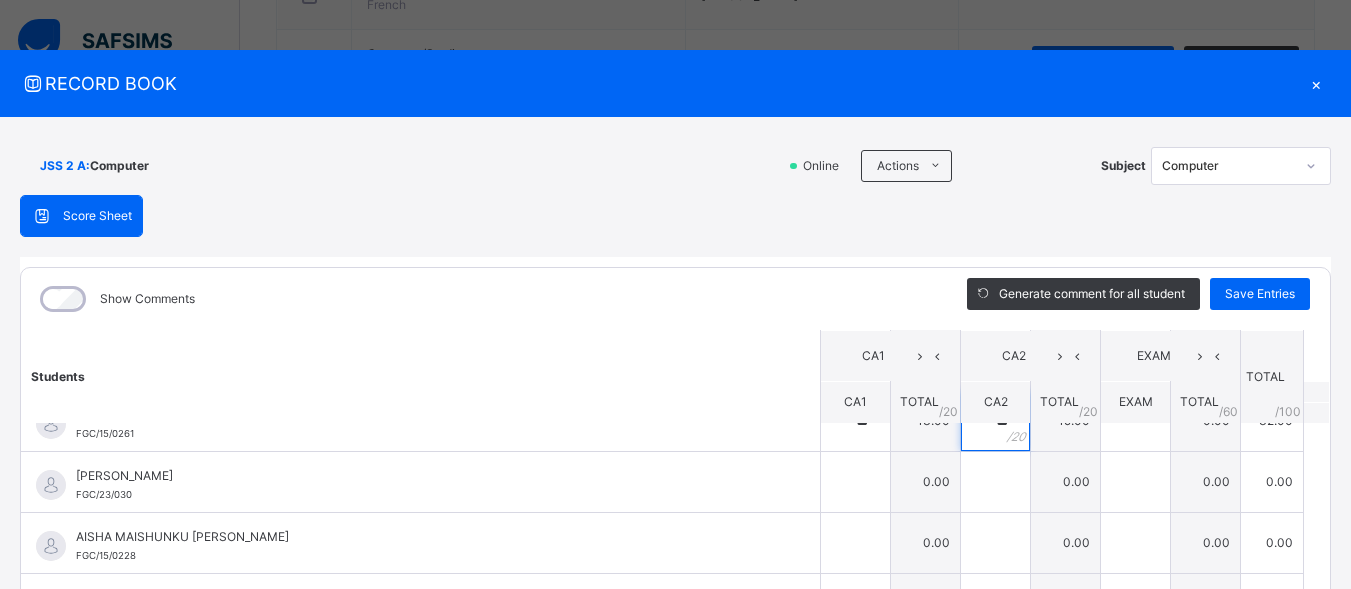 scroll, scrollTop: 159, scrollLeft: 0, axis: vertical 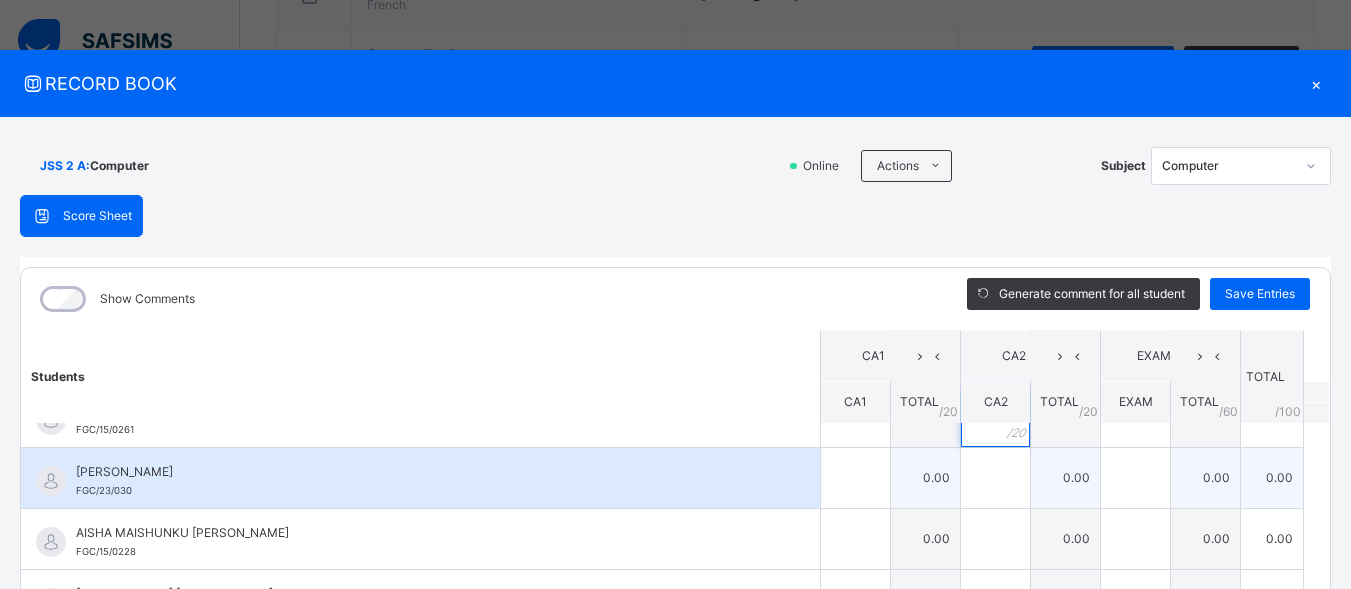 type on "**" 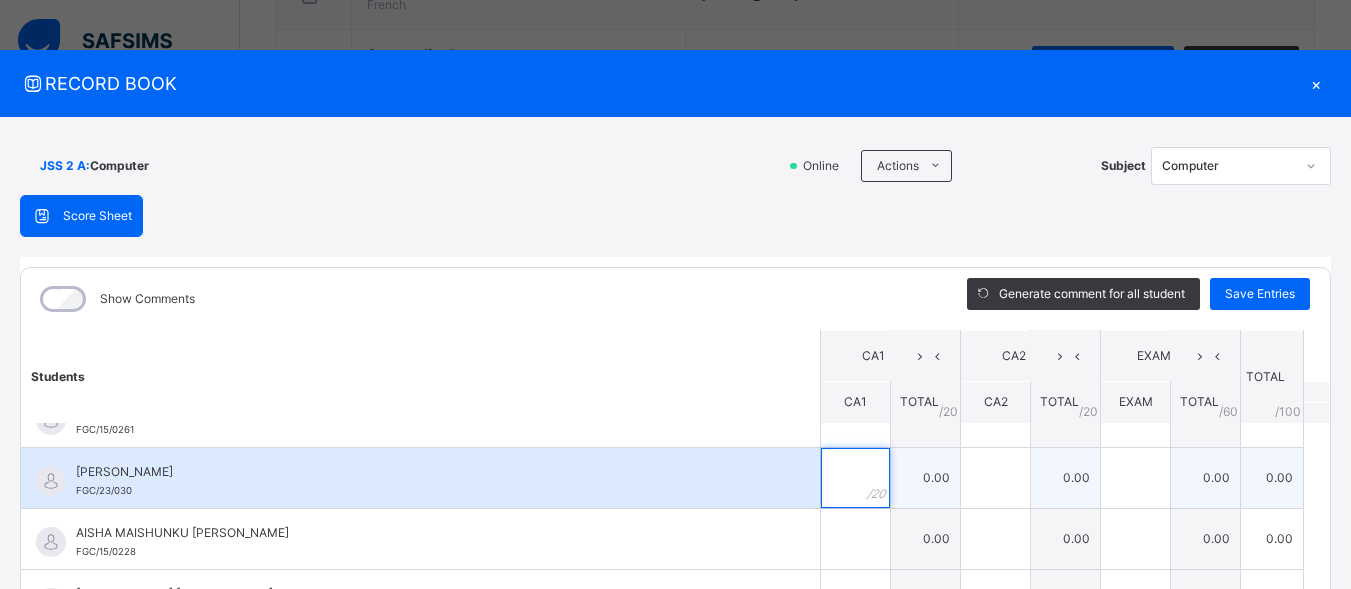 click at bounding box center [855, 478] 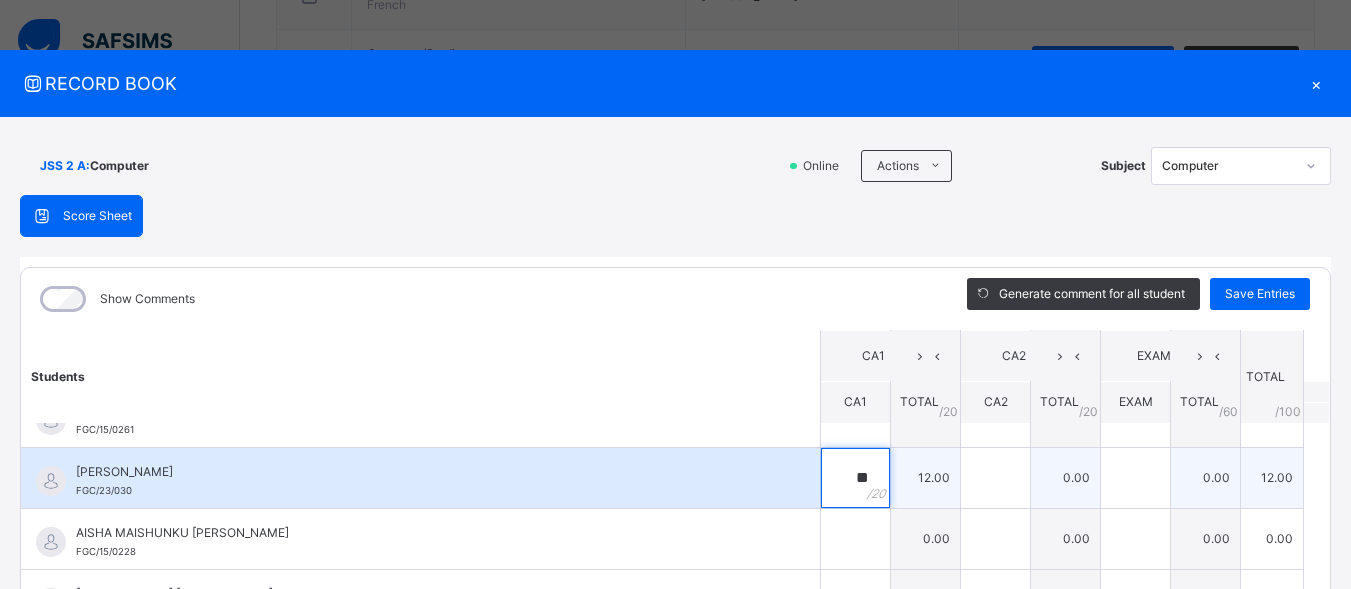 type on "**" 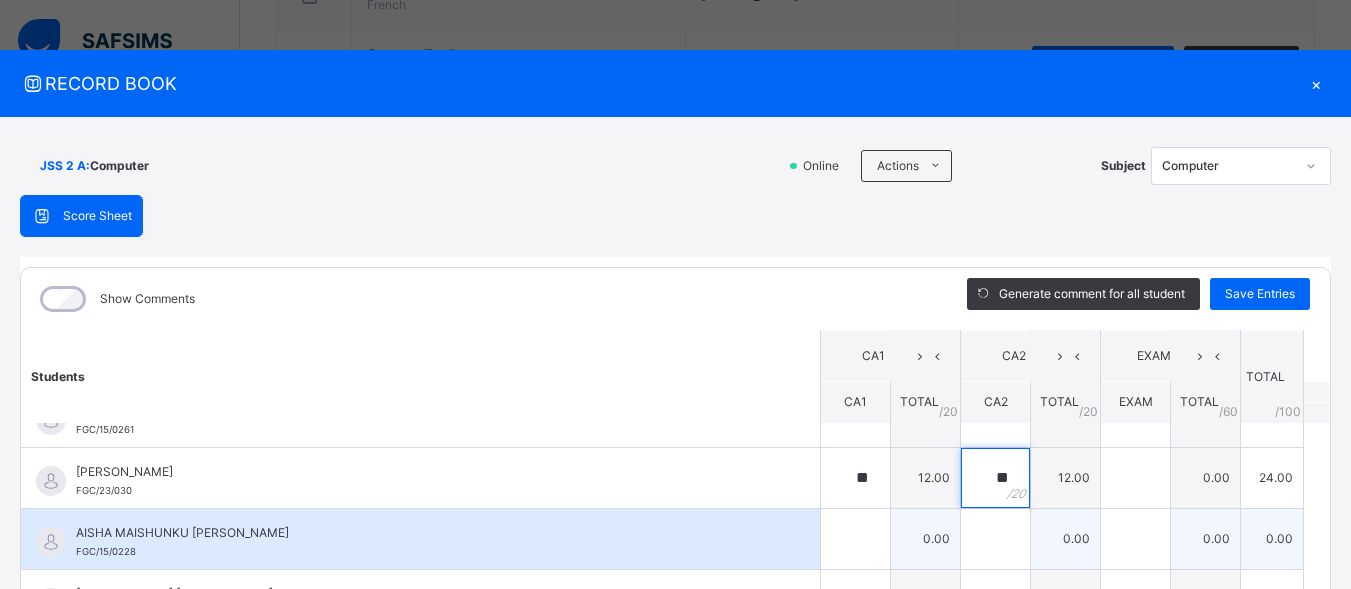 type on "**" 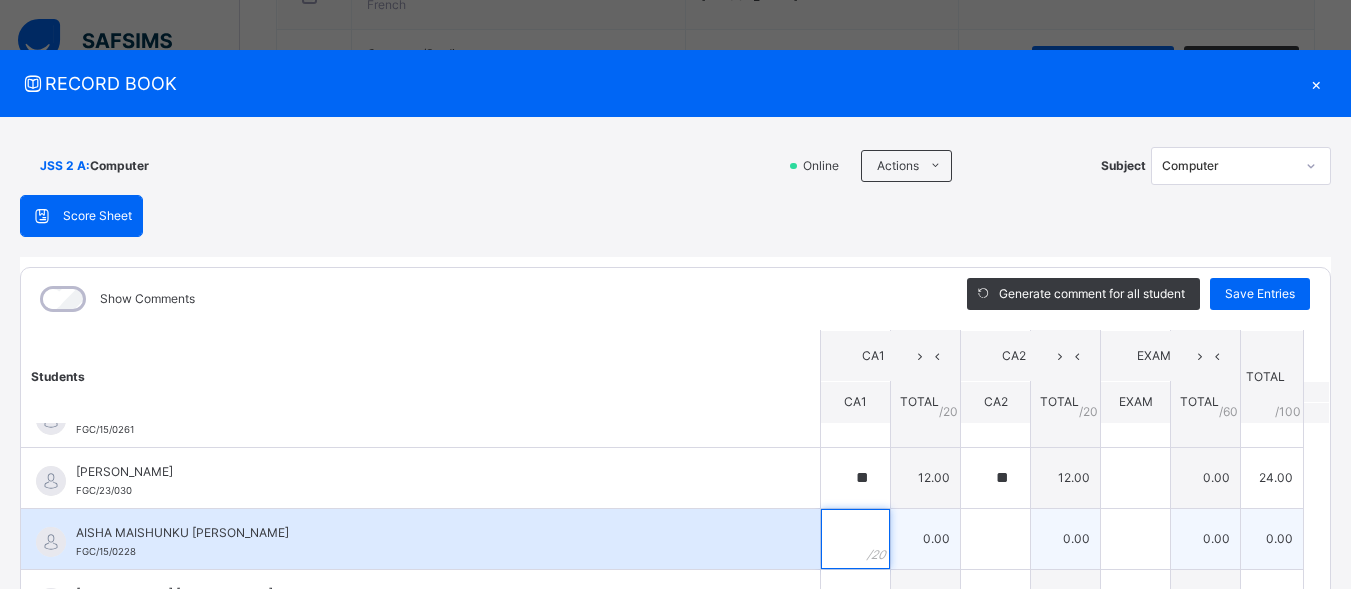 click at bounding box center (855, 539) 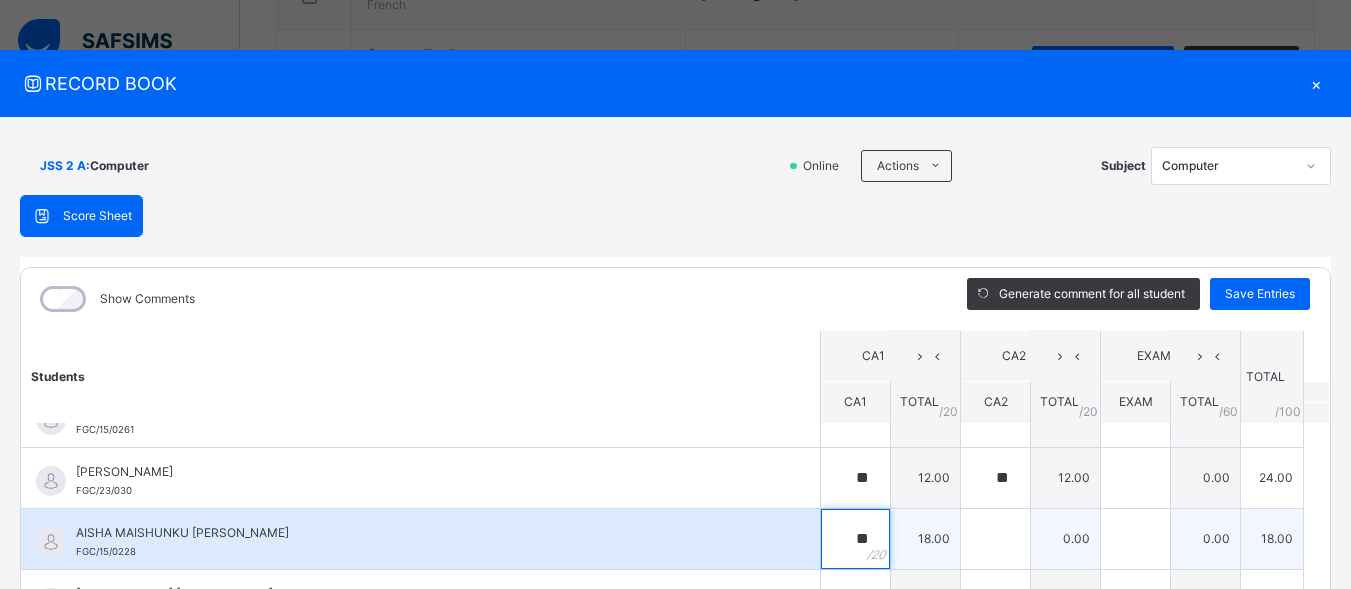 type on "**" 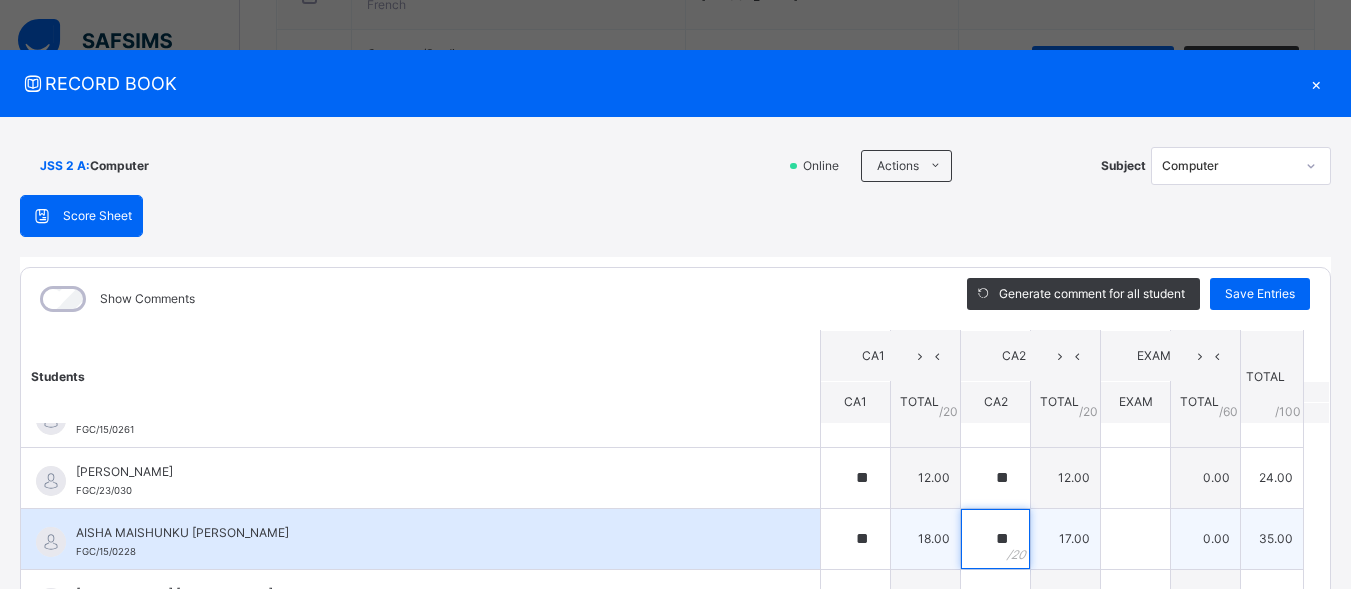 type on "**" 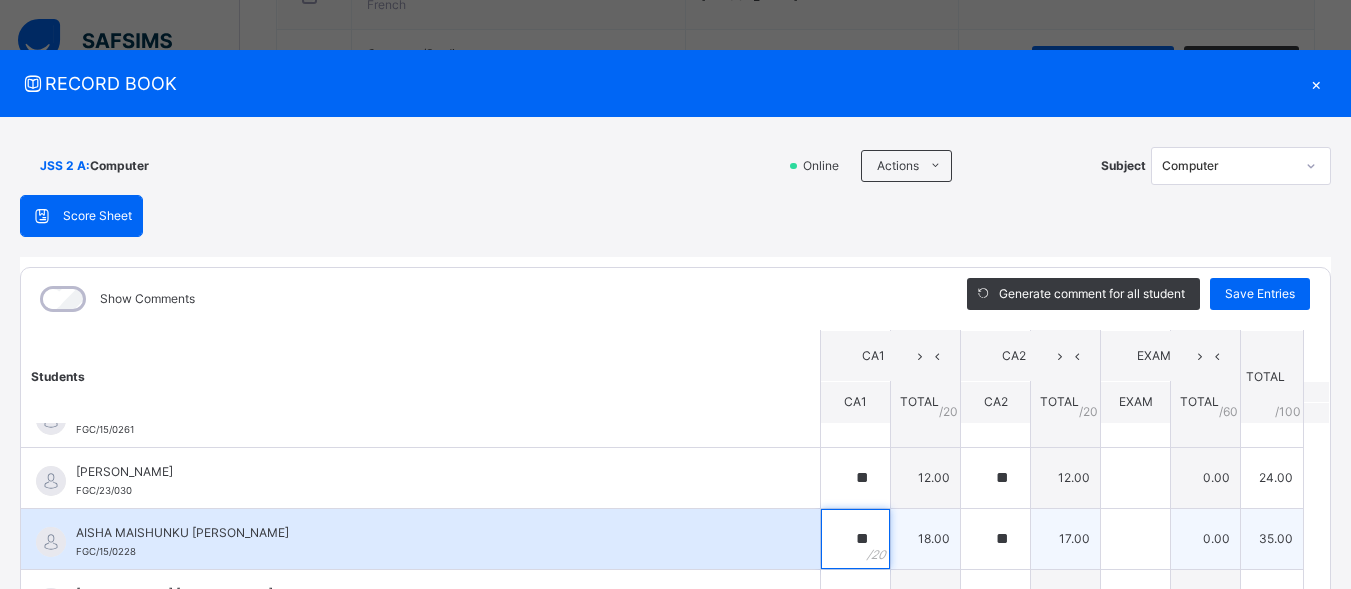 drag, startPoint x: 826, startPoint y: 544, endPoint x: 869, endPoint y: 534, distance: 44.14748 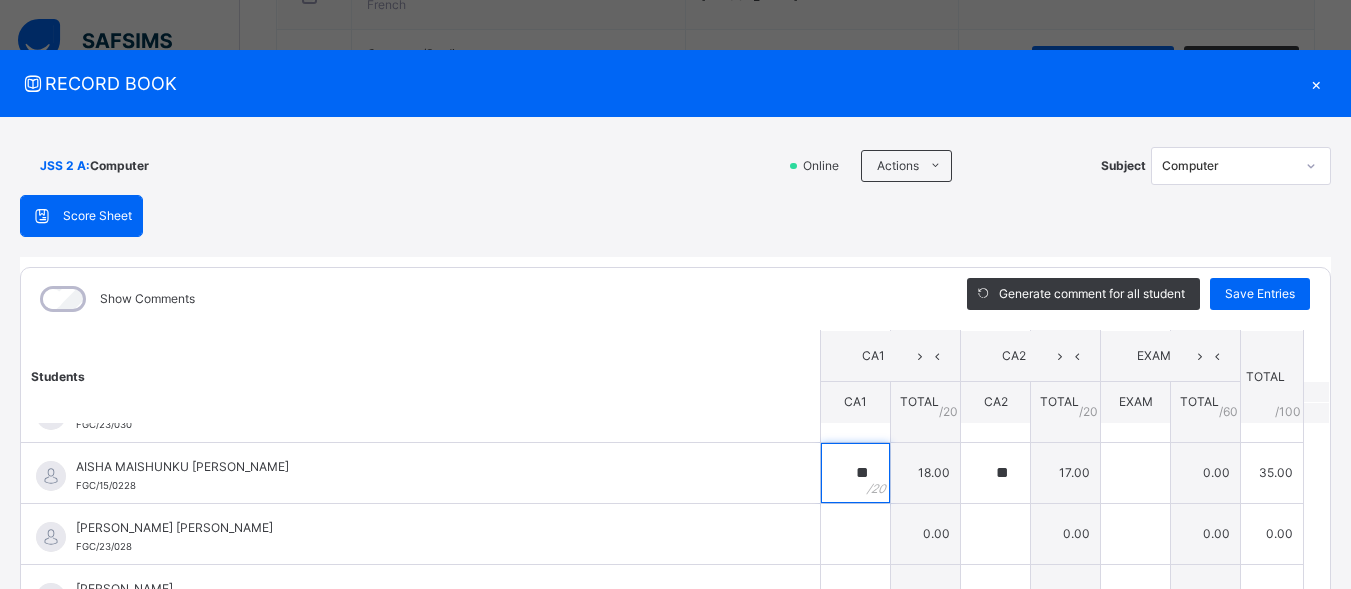 scroll, scrollTop: 249, scrollLeft: 0, axis: vertical 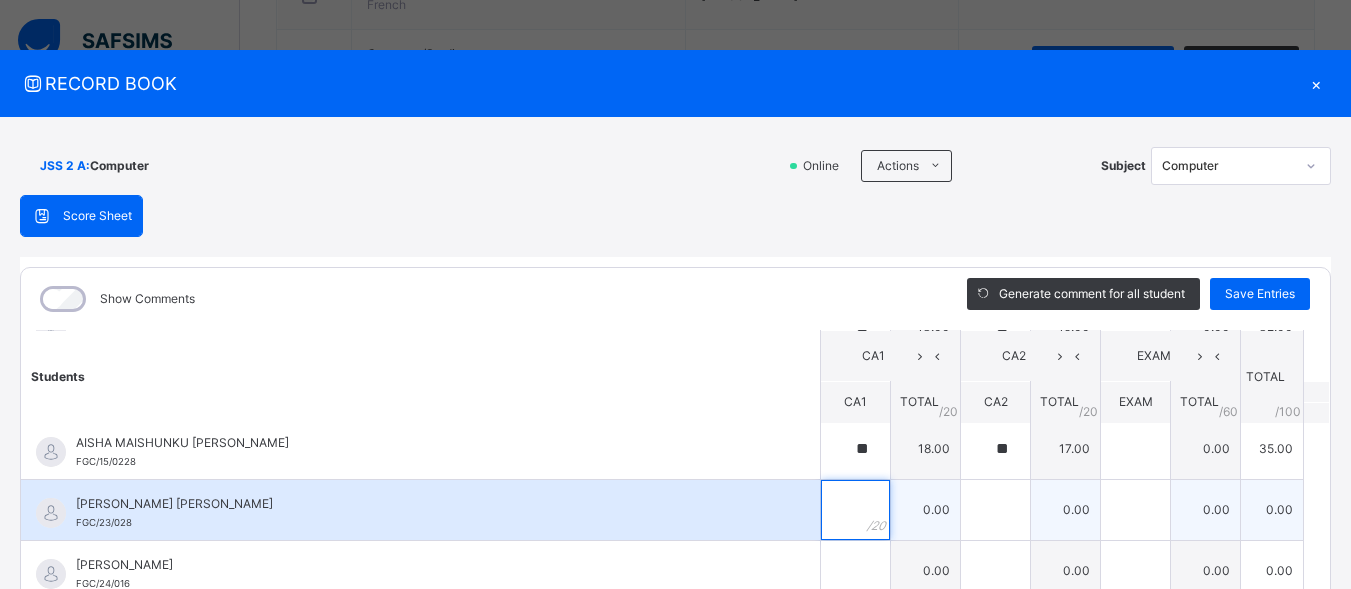 click at bounding box center (855, 510) 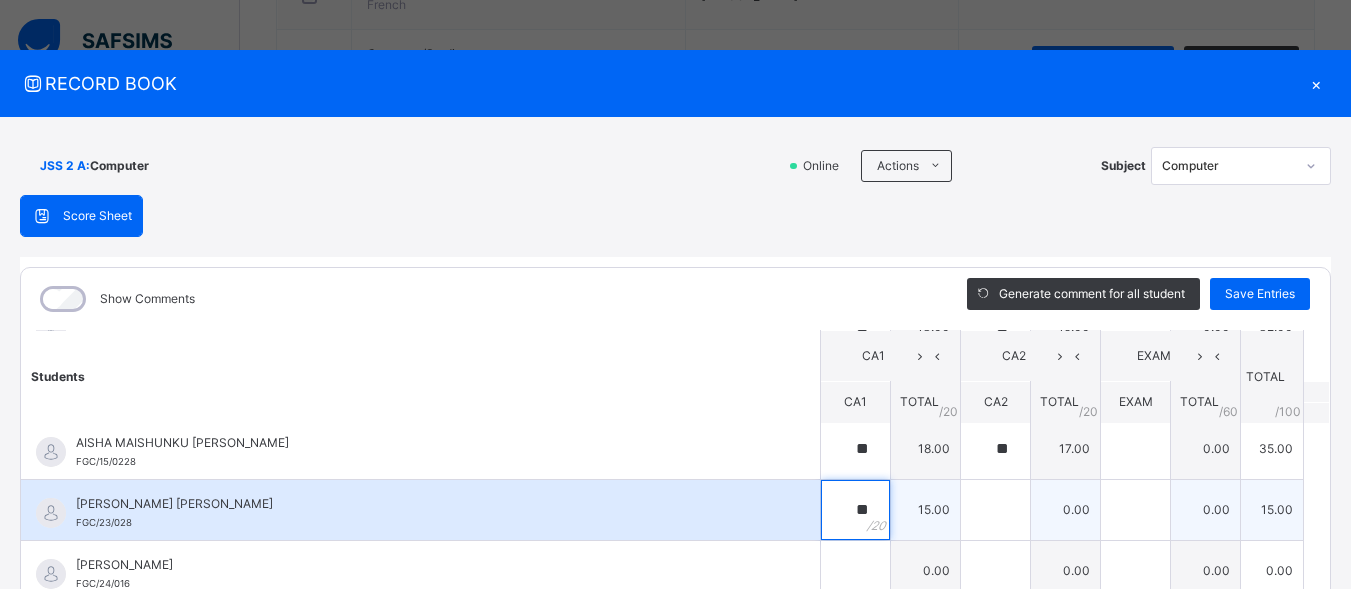 type on "**" 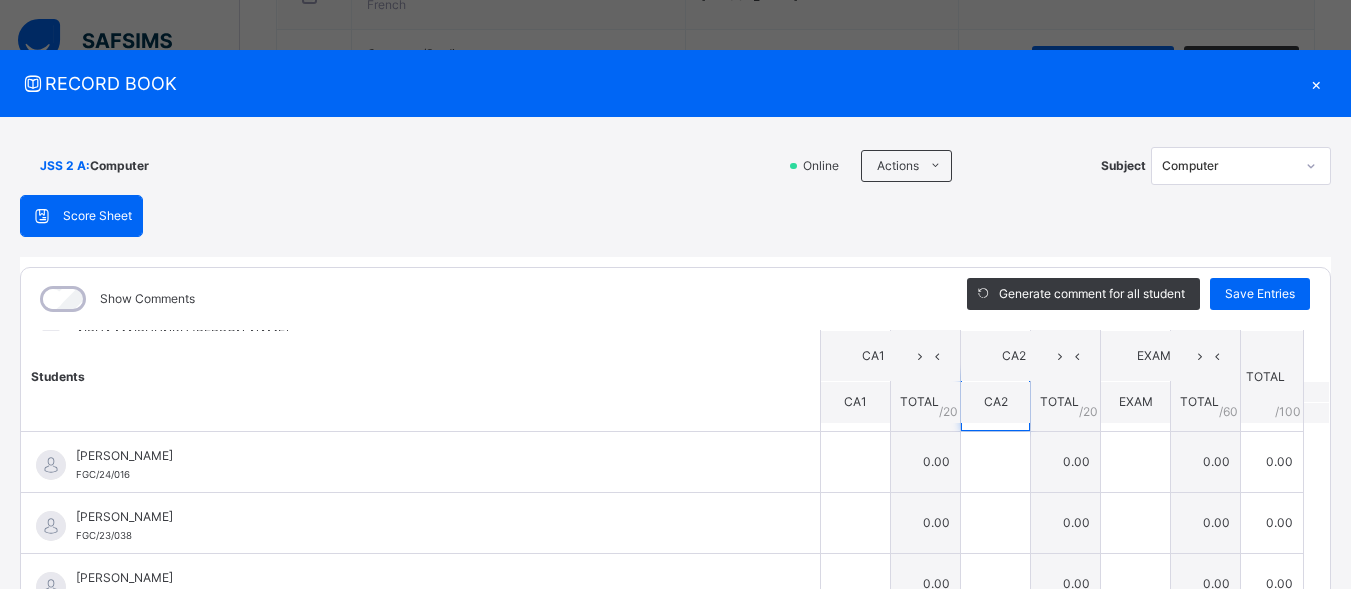 scroll, scrollTop: 361, scrollLeft: 0, axis: vertical 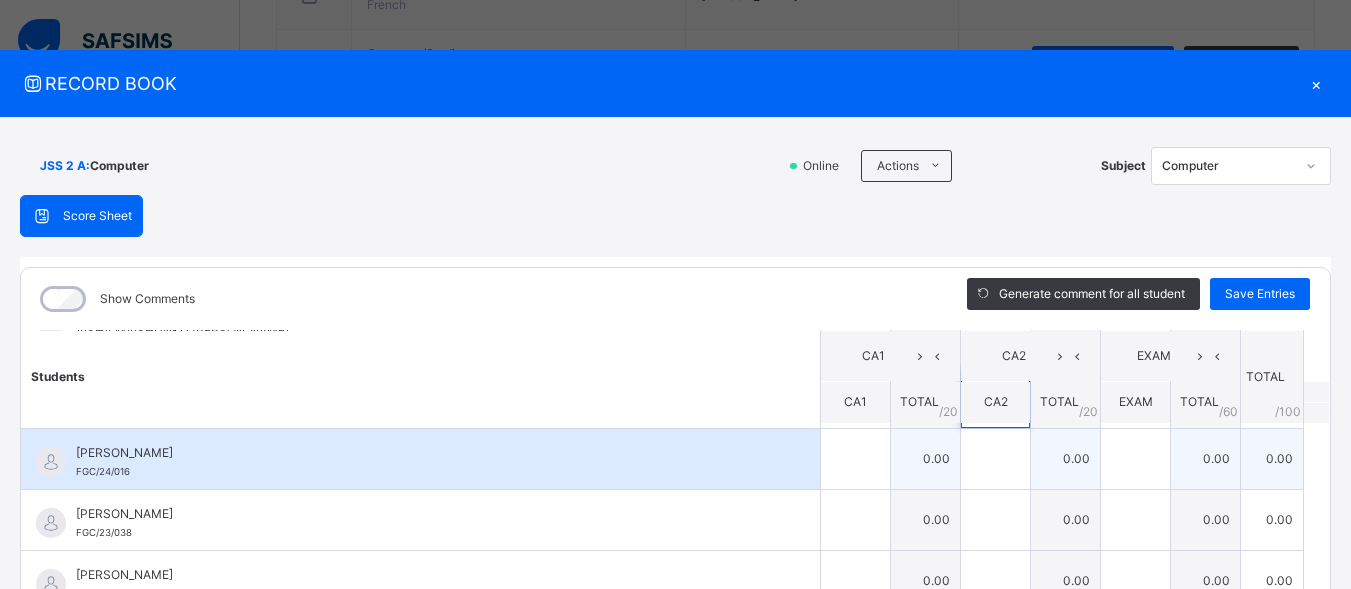 type on "**" 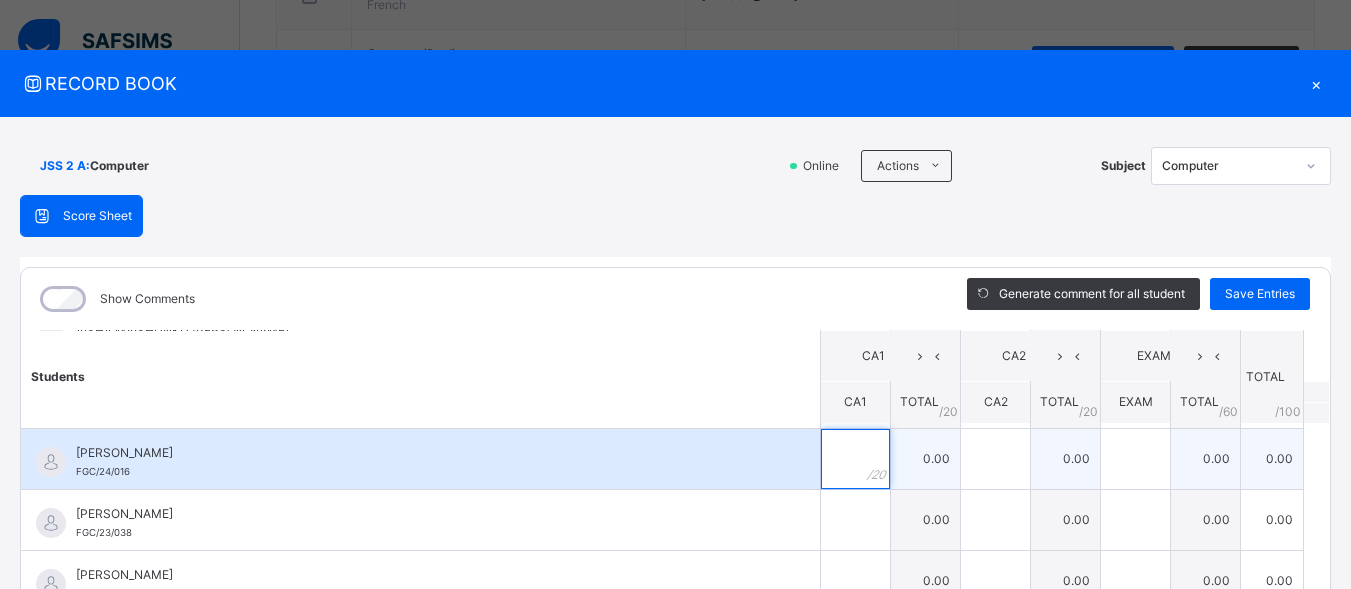 click at bounding box center [855, 459] 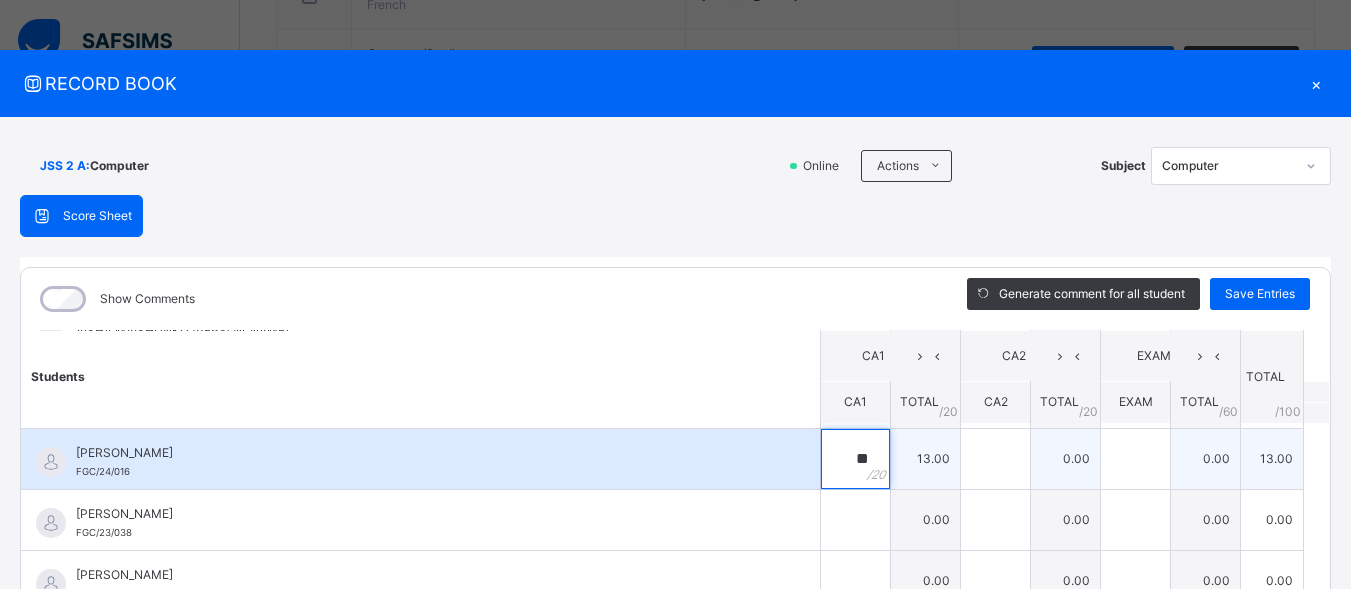 type on "**" 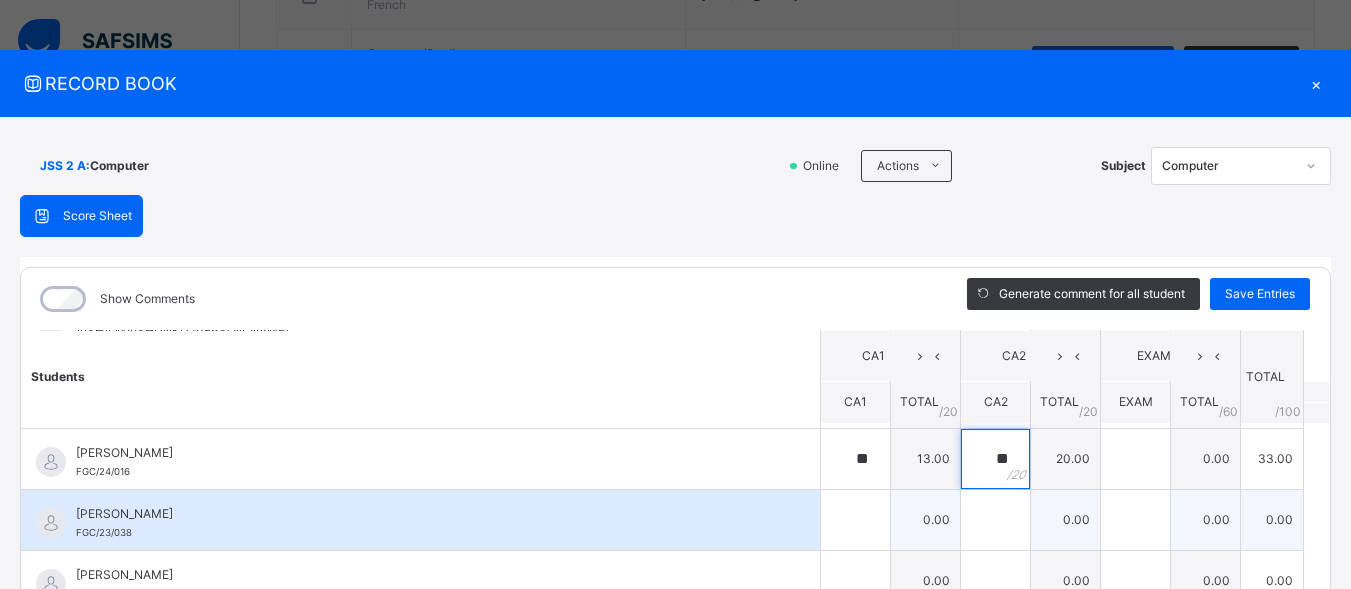 type on "**" 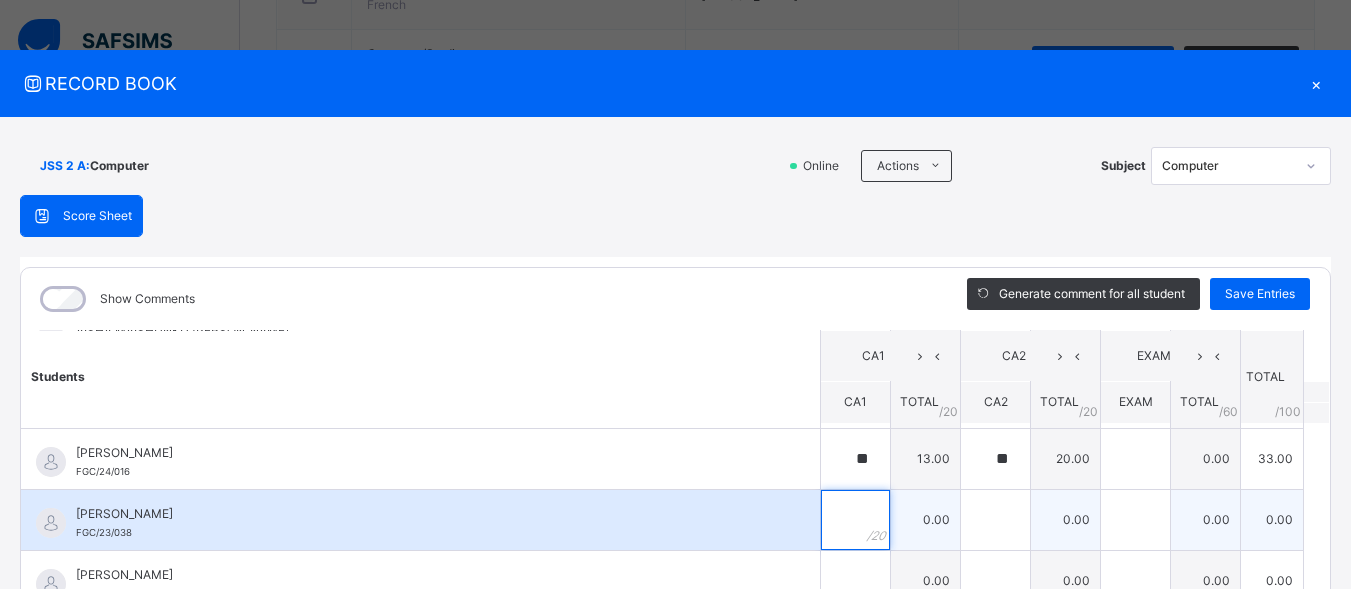 click at bounding box center (855, 520) 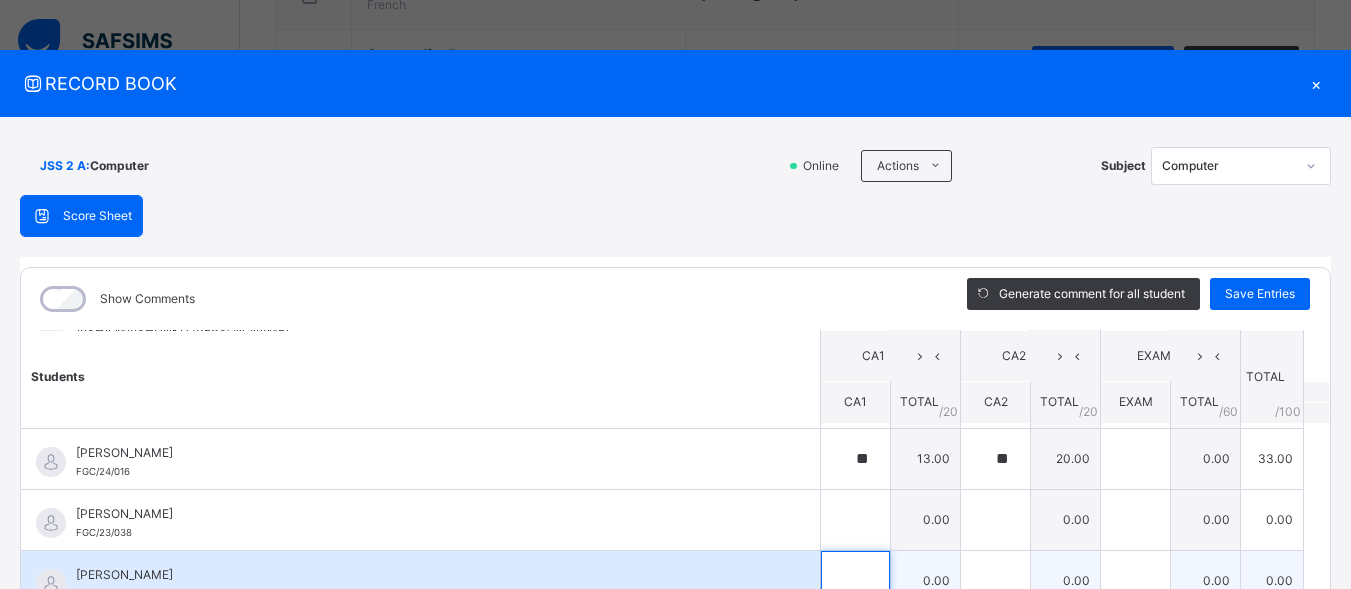click at bounding box center [855, 581] 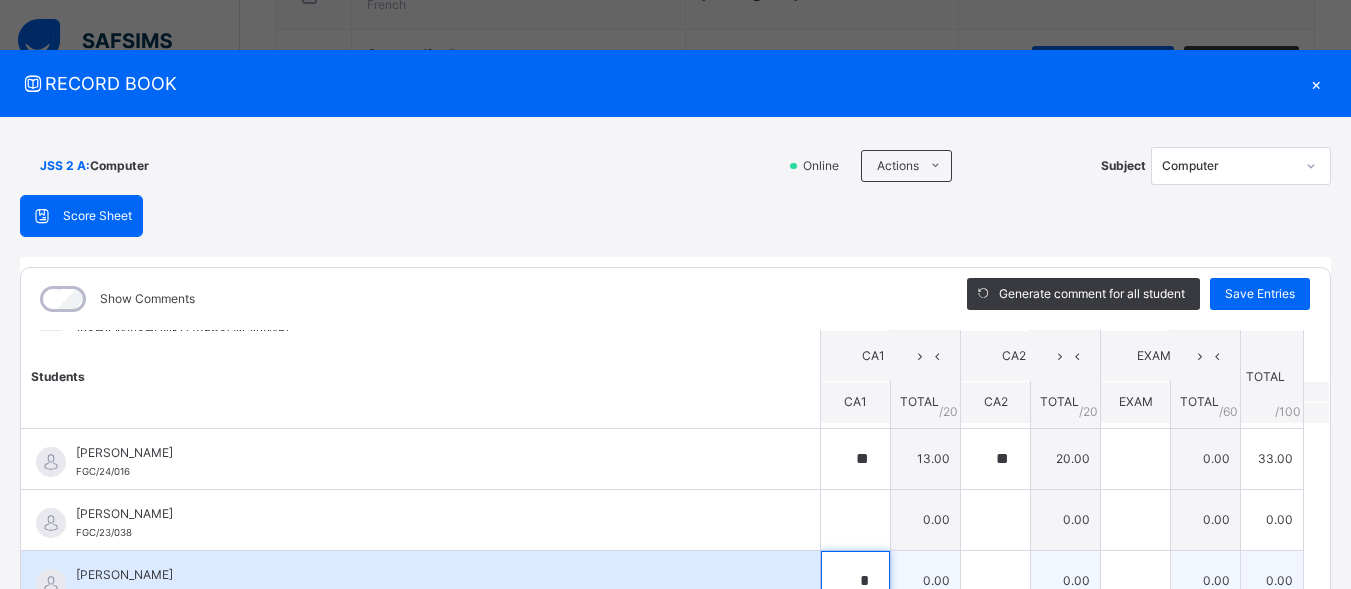 scroll, scrollTop: 2, scrollLeft: 0, axis: vertical 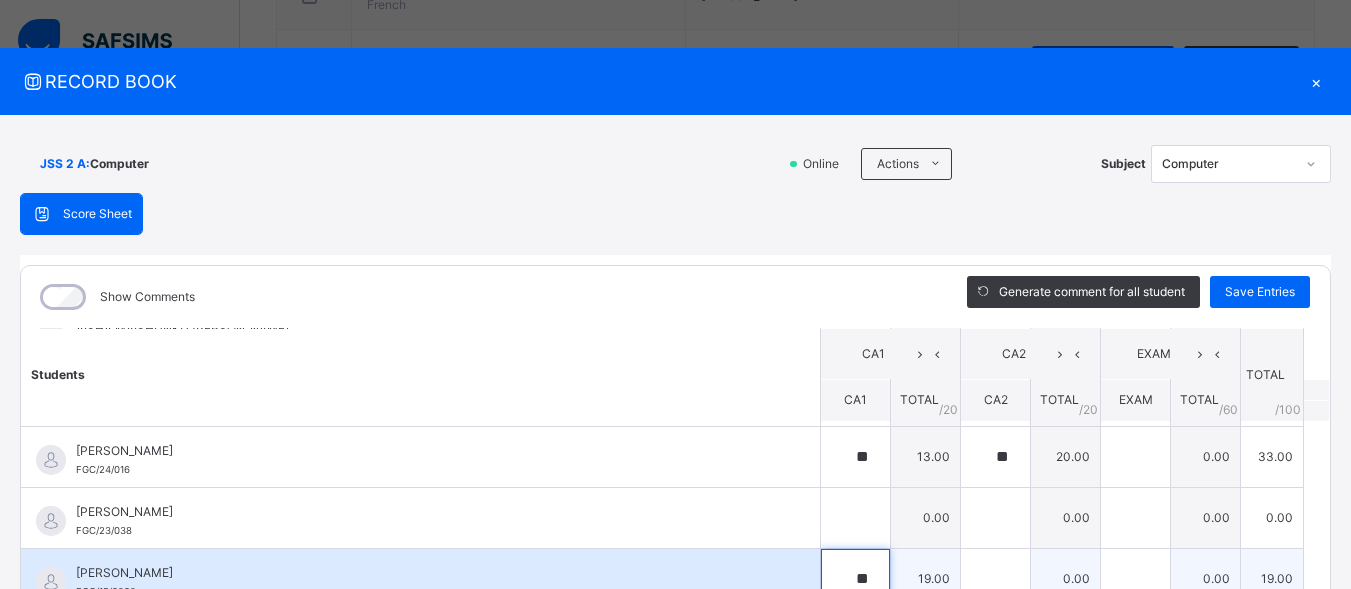 type on "**" 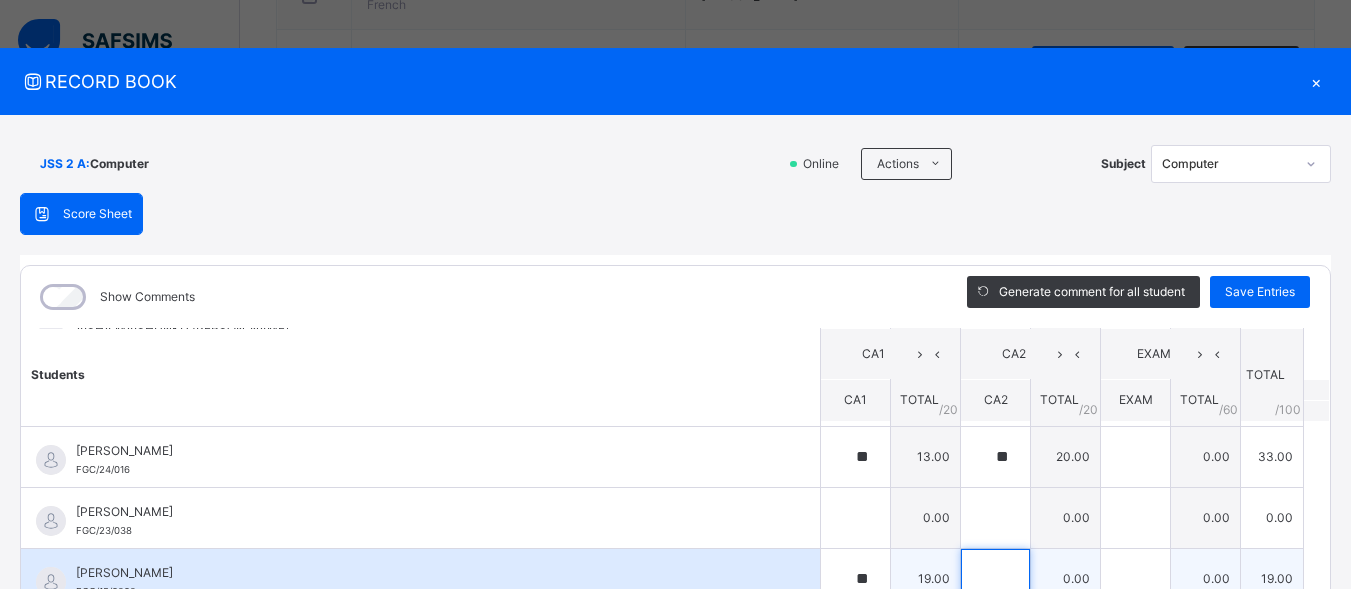 scroll, scrollTop: 22, scrollLeft: 0, axis: vertical 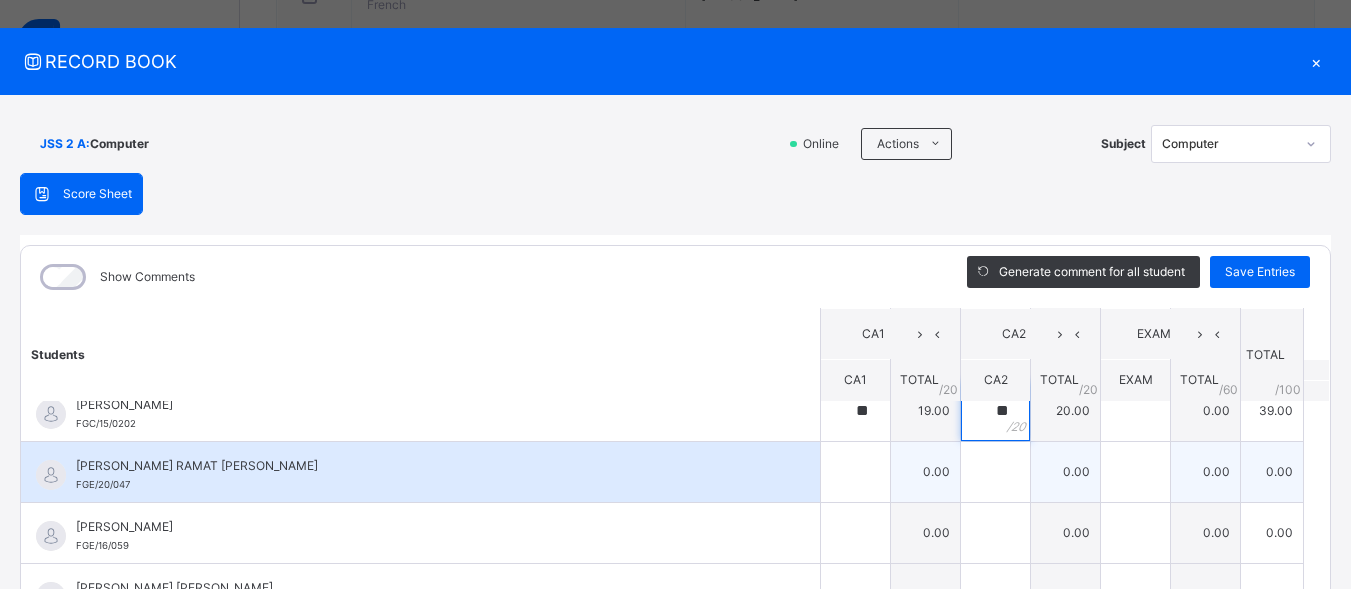 type on "**" 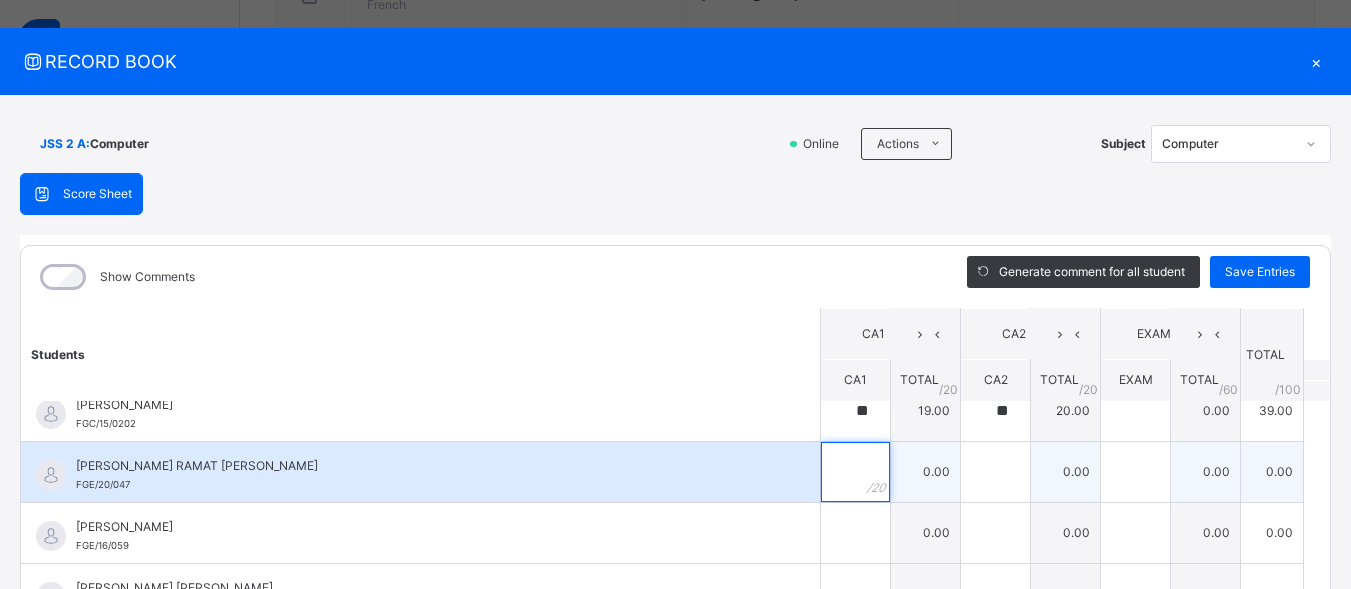 click at bounding box center [855, 472] 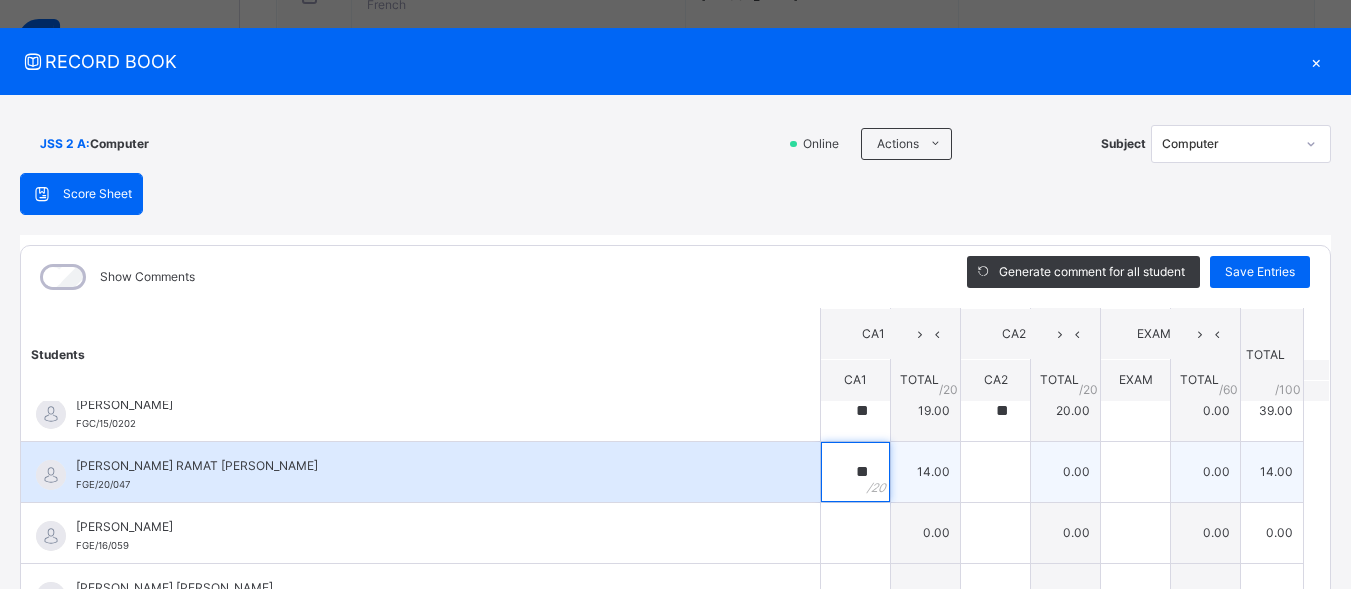 type on "**" 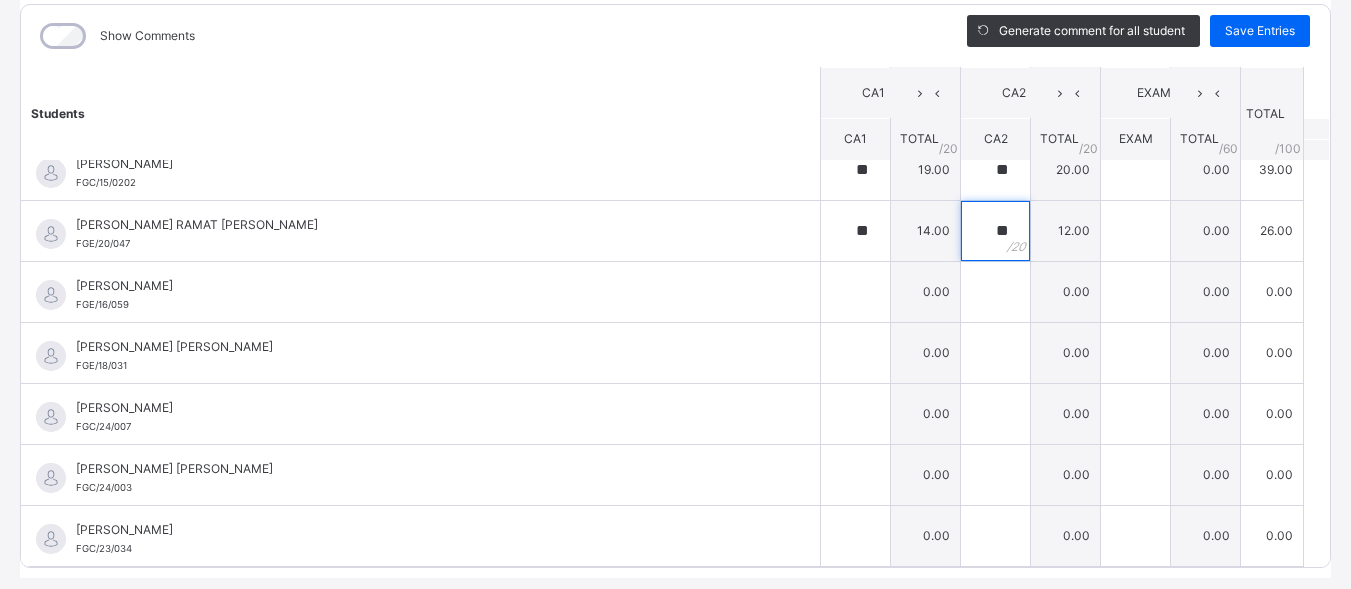 scroll, scrollTop: 281, scrollLeft: 0, axis: vertical 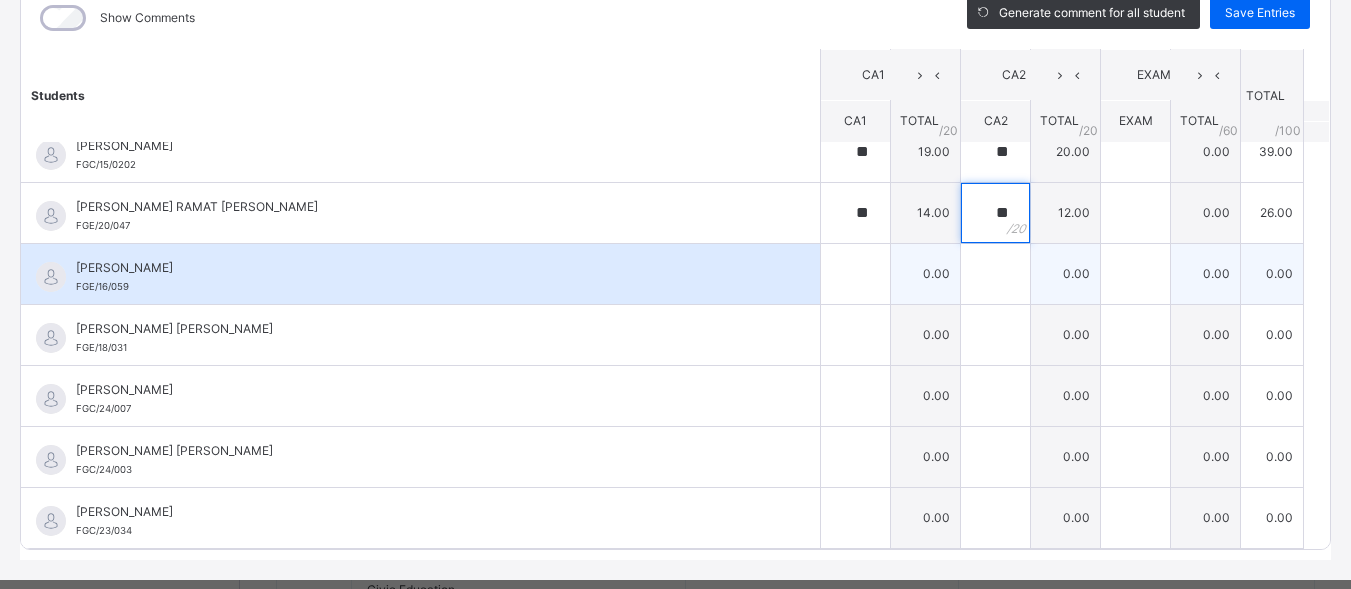 type on "**" 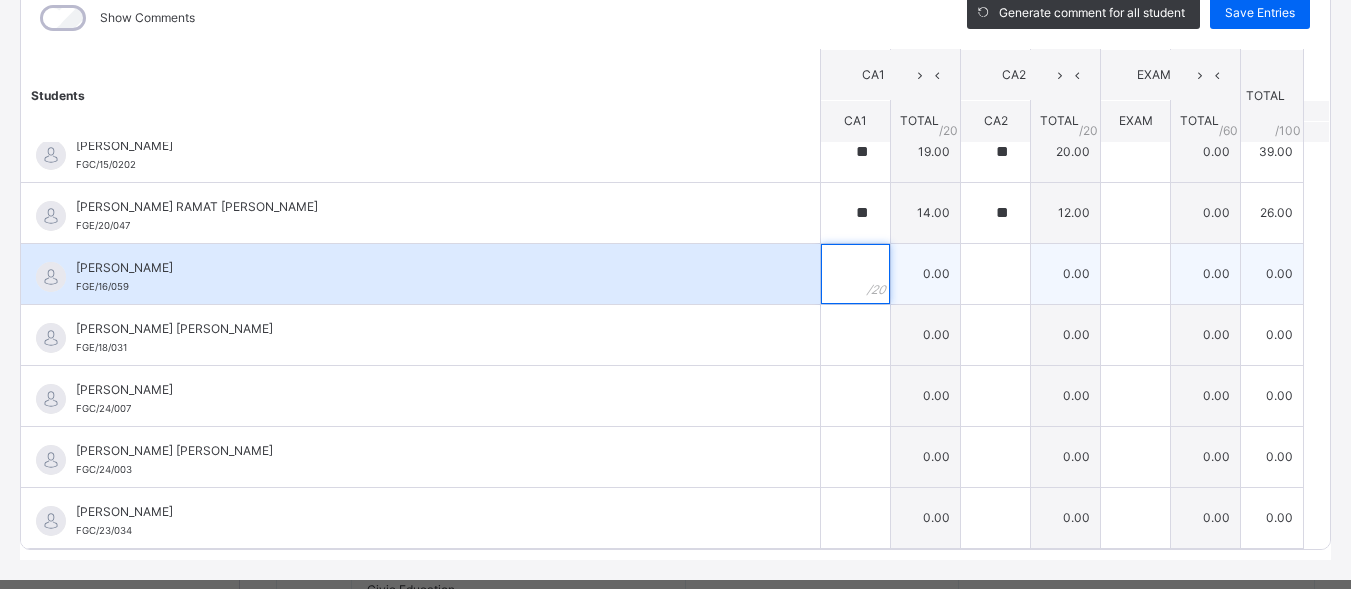 click at bounding box center [855, 274] 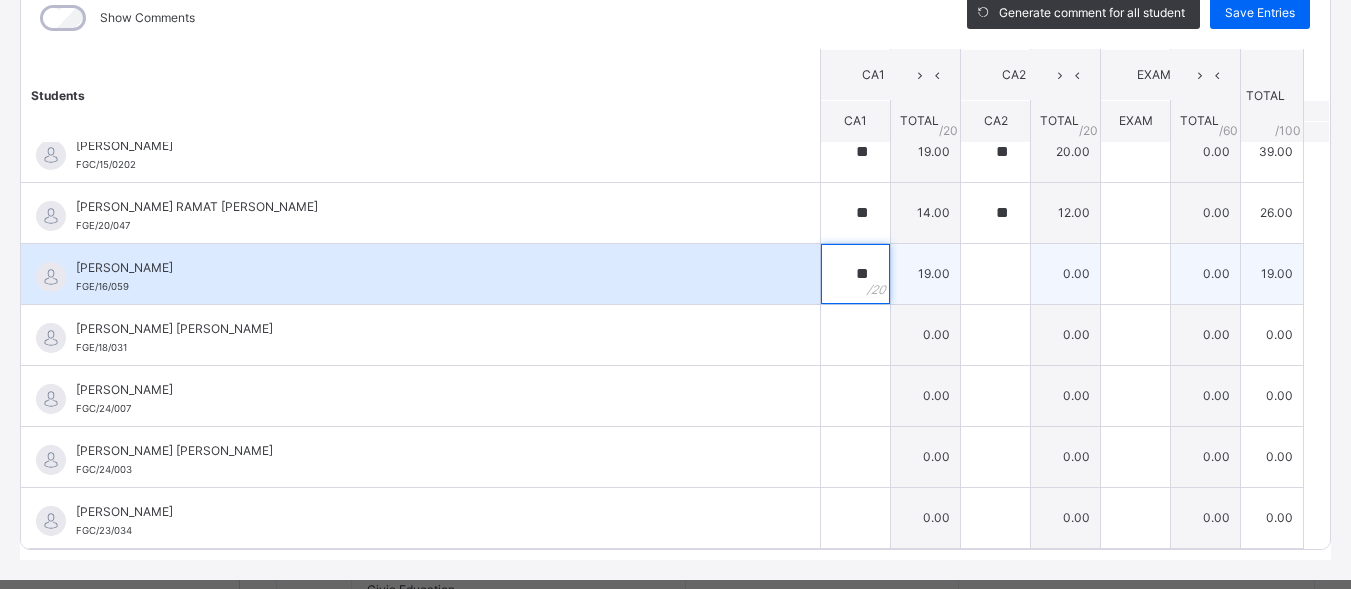 type on "**" 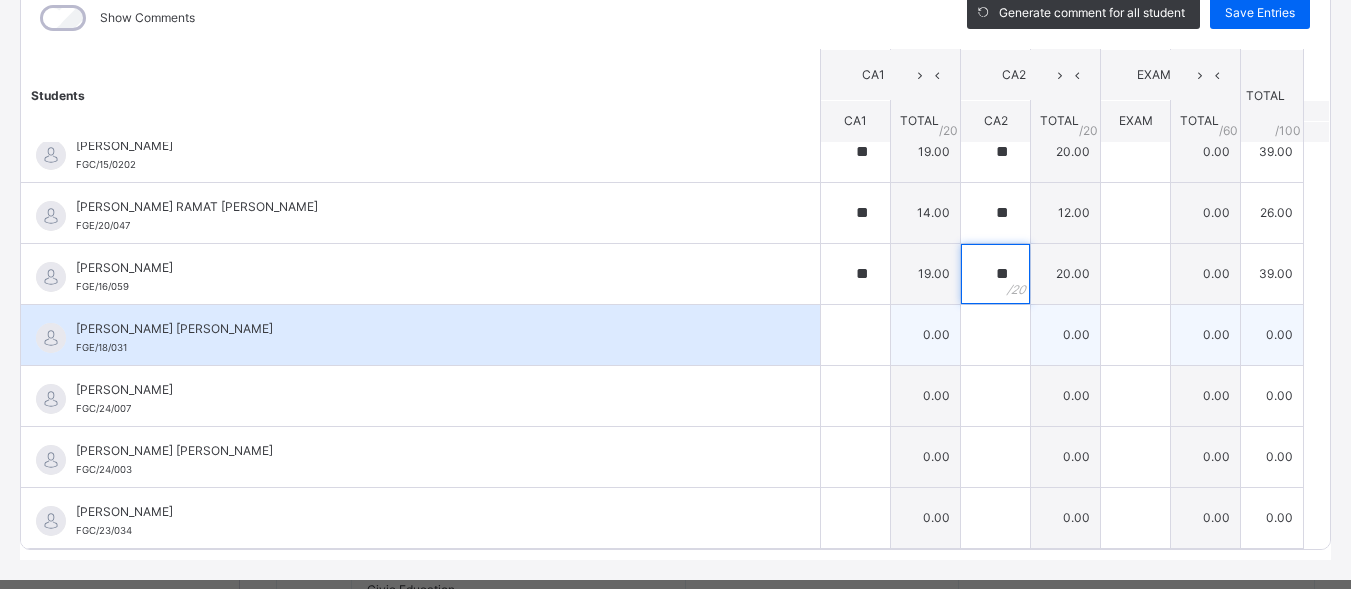 type on "**" 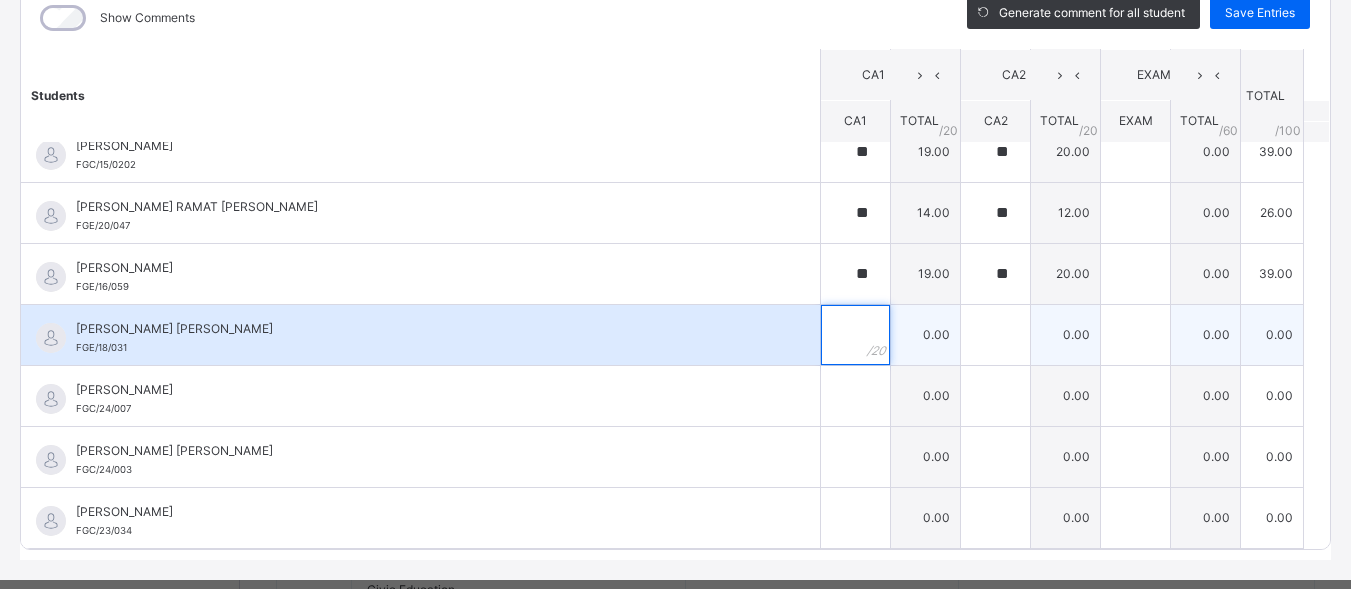 click at bounding box center (855, 335) 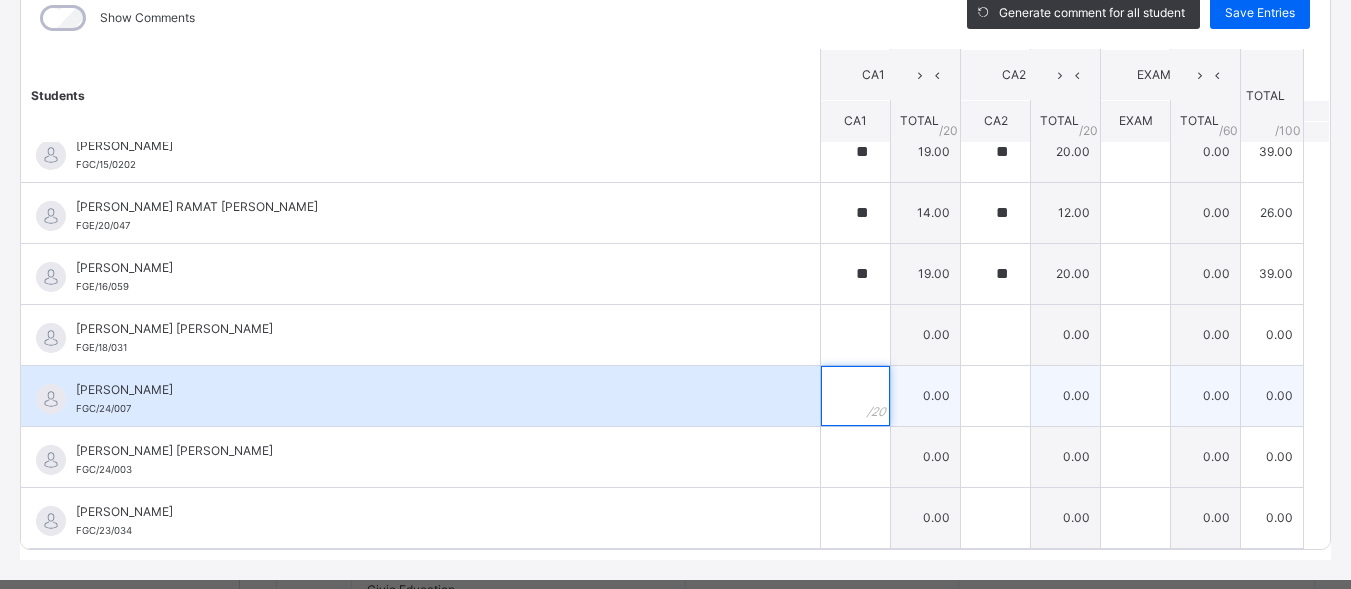 click at bounding box center (855, 396) 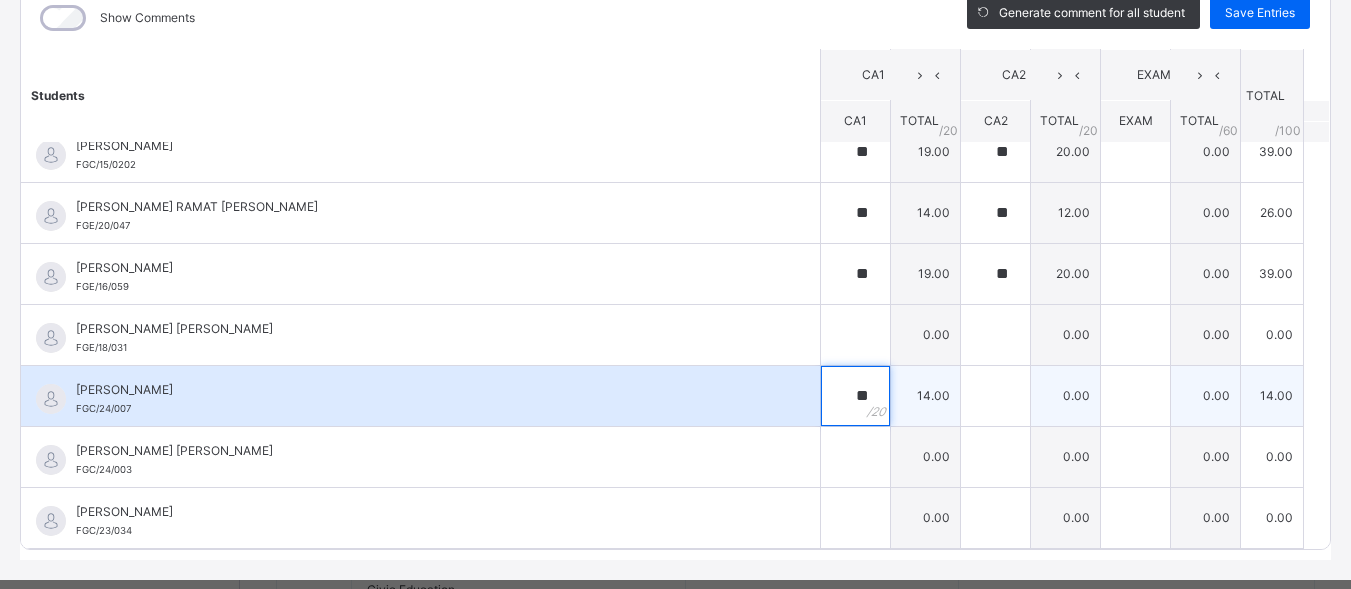 type on "**" 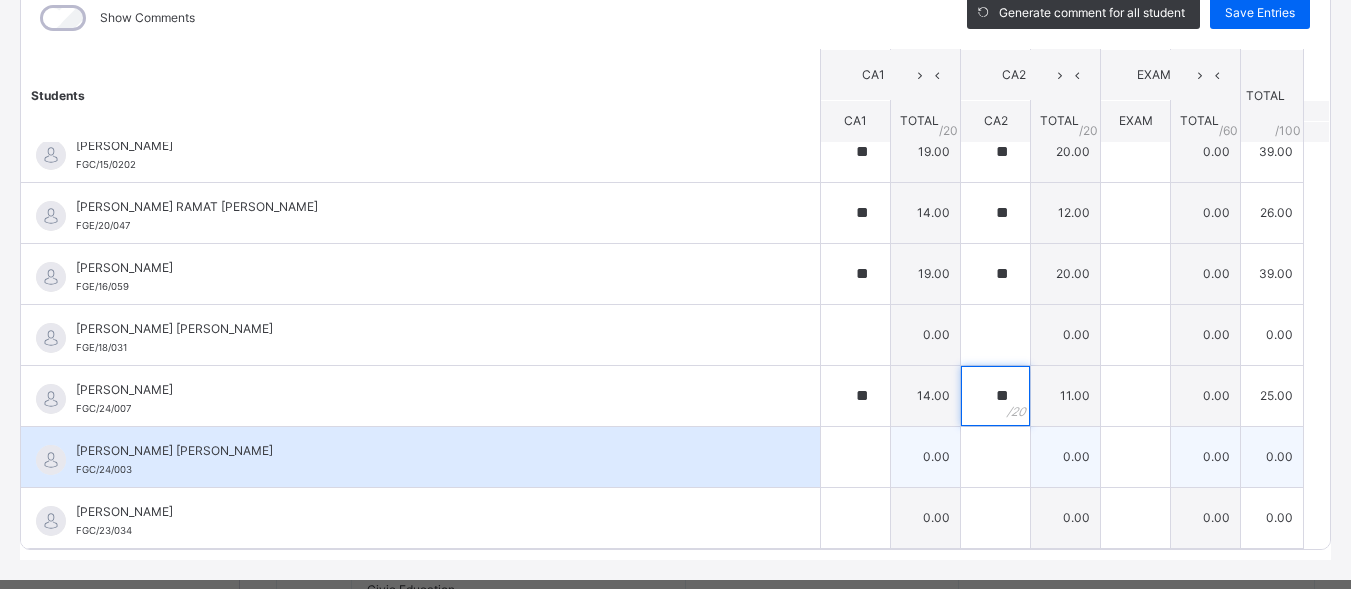 type on "**" 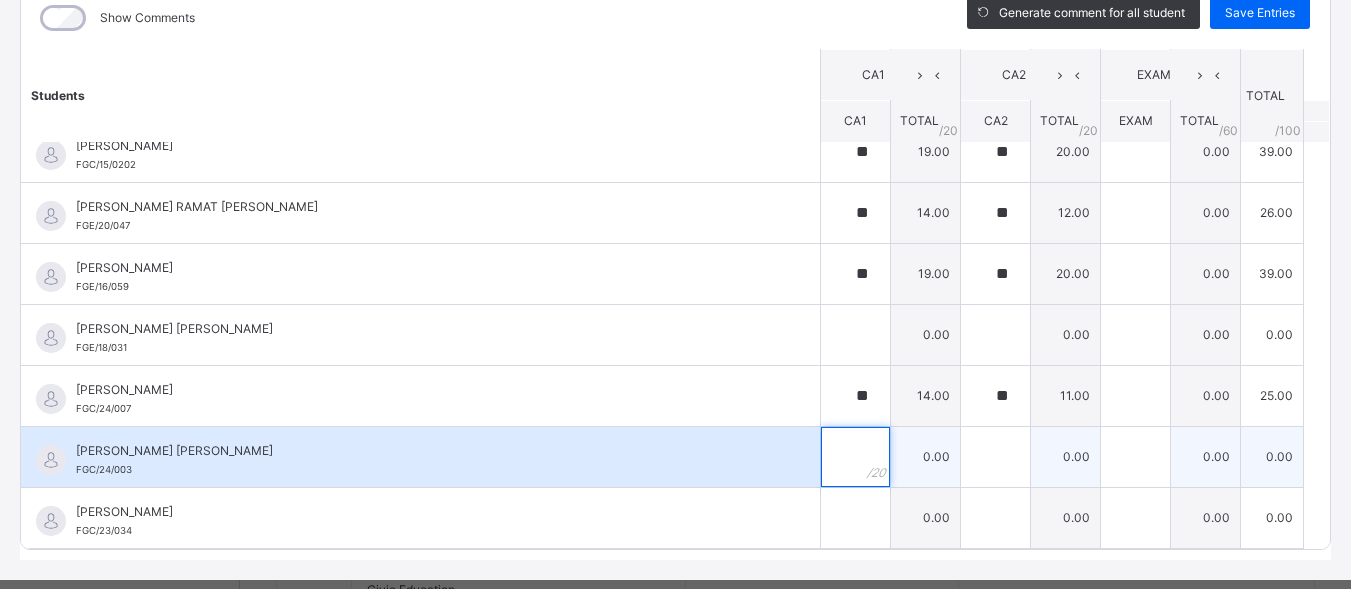 click at bounding box center [855, 457] 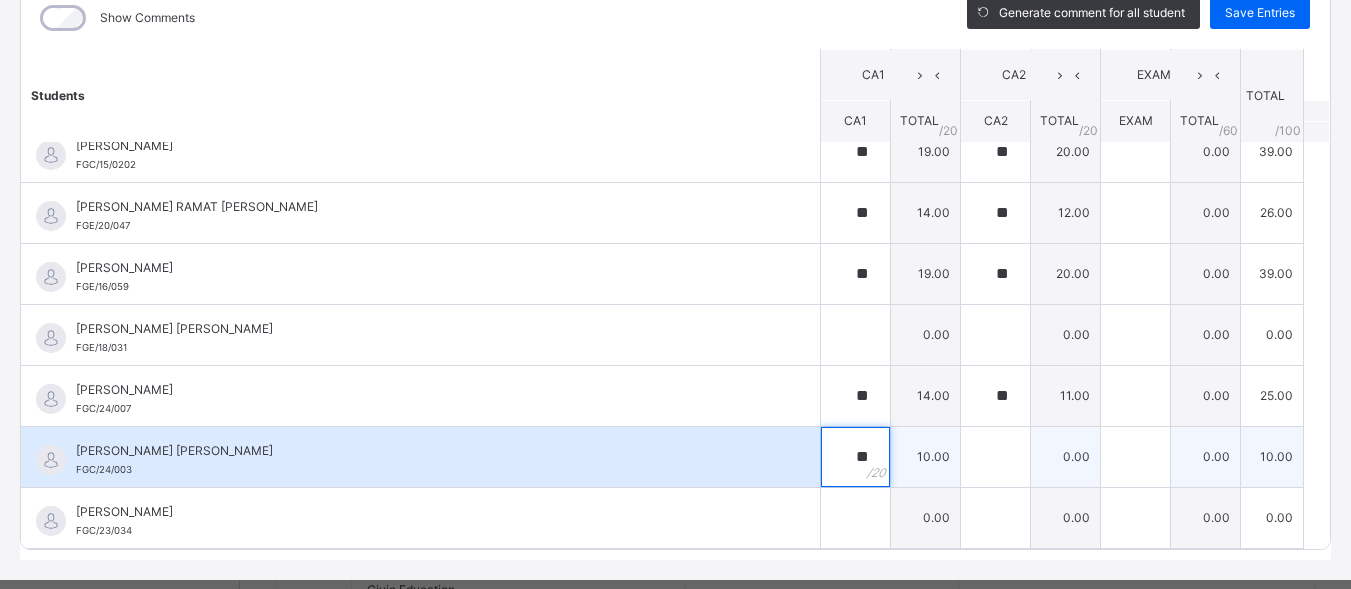 type on "**" 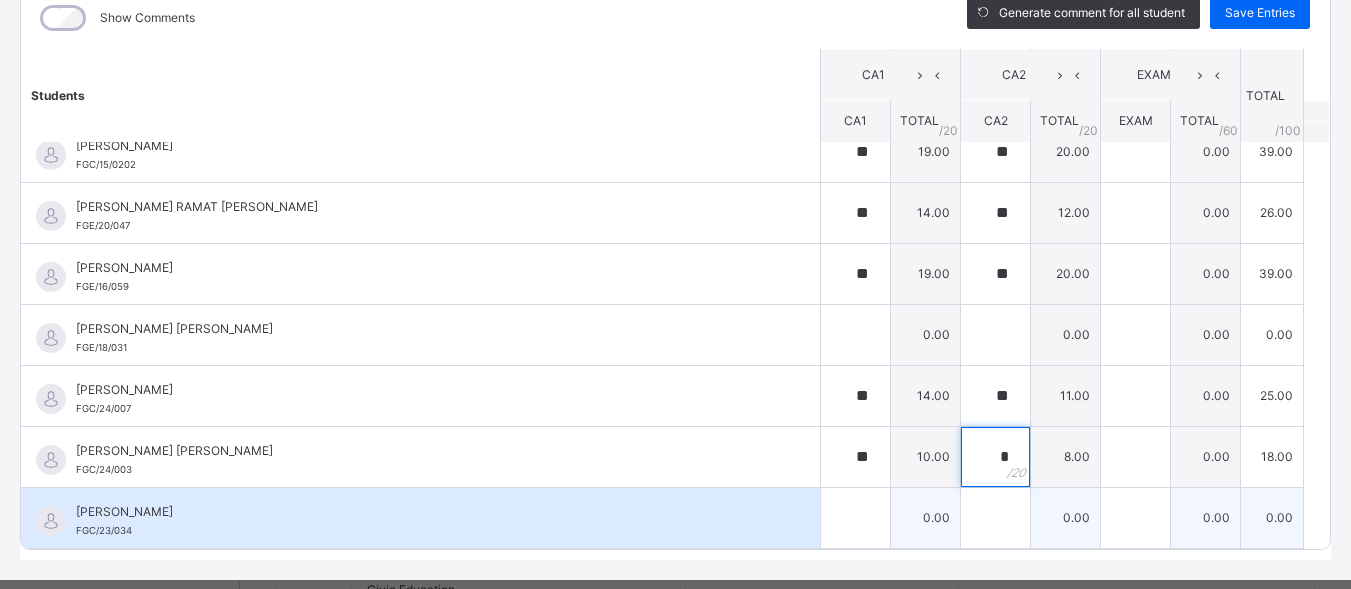 type on "*" 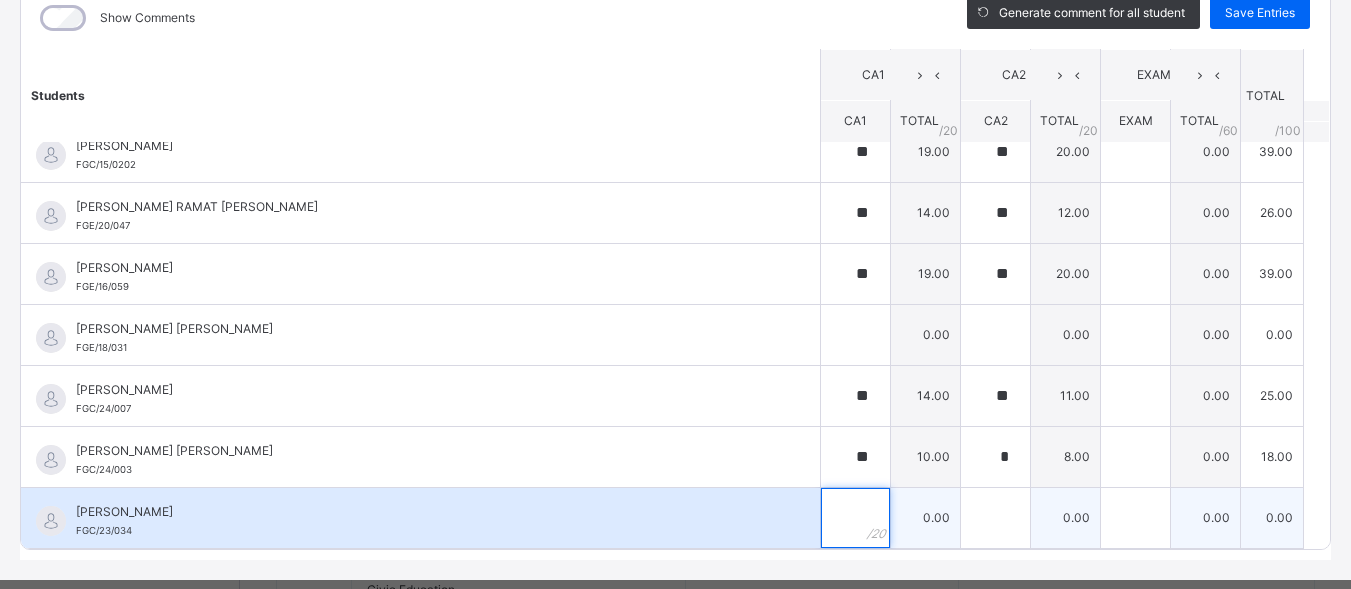 click at bounding box center (855, 518) 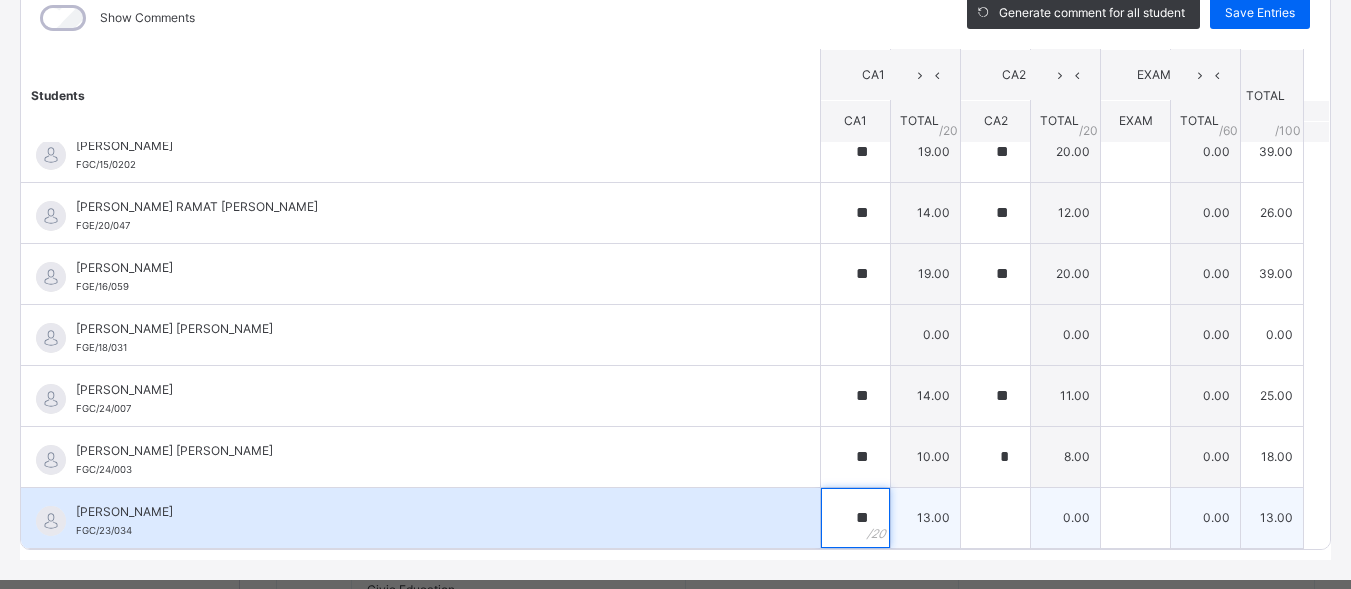 type on "**" 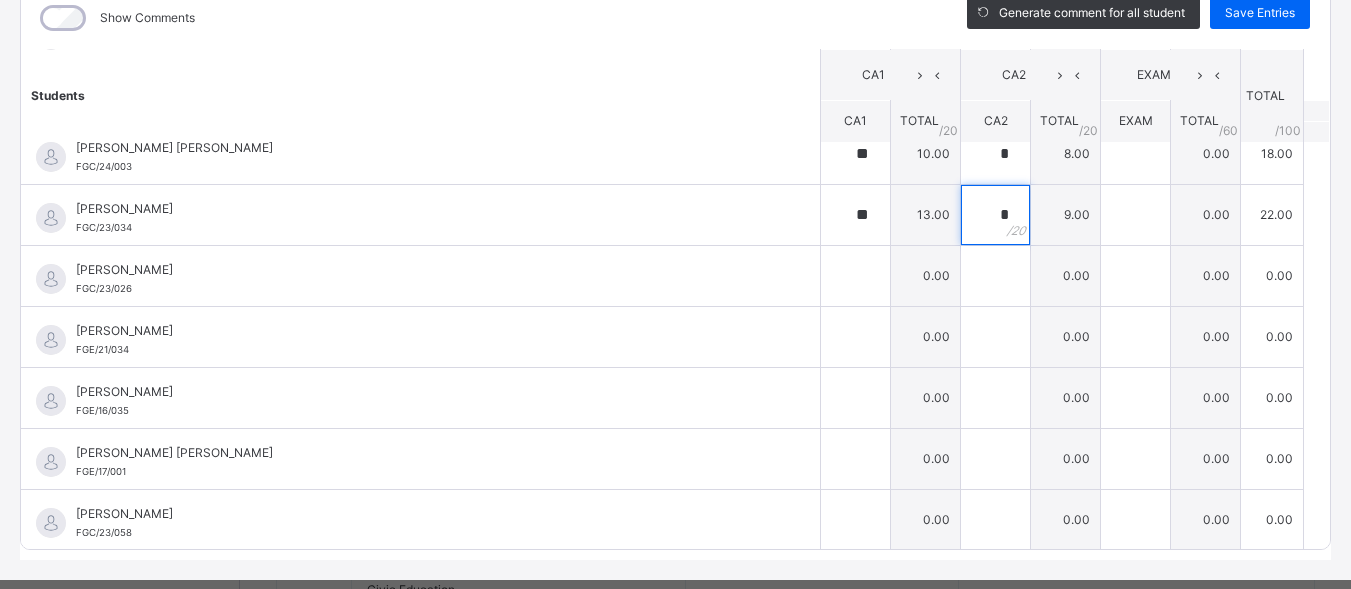 scroll, scrollTop: 816, scrollLeft: 0, axis: vertical 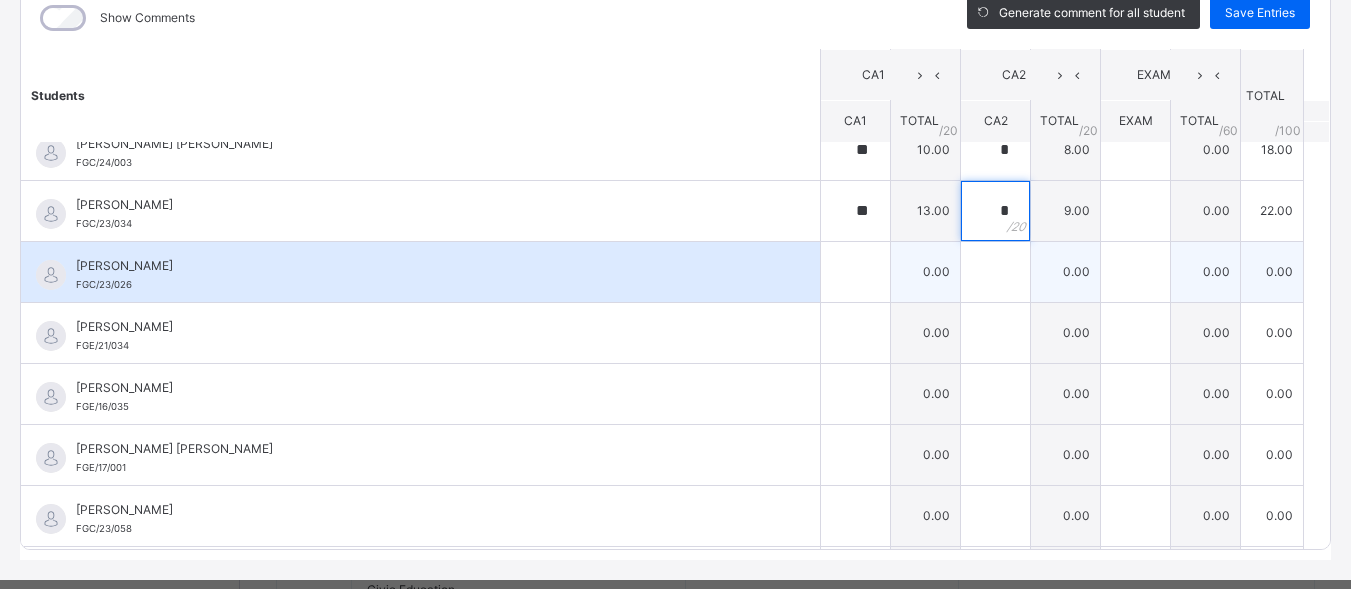 type on "*" 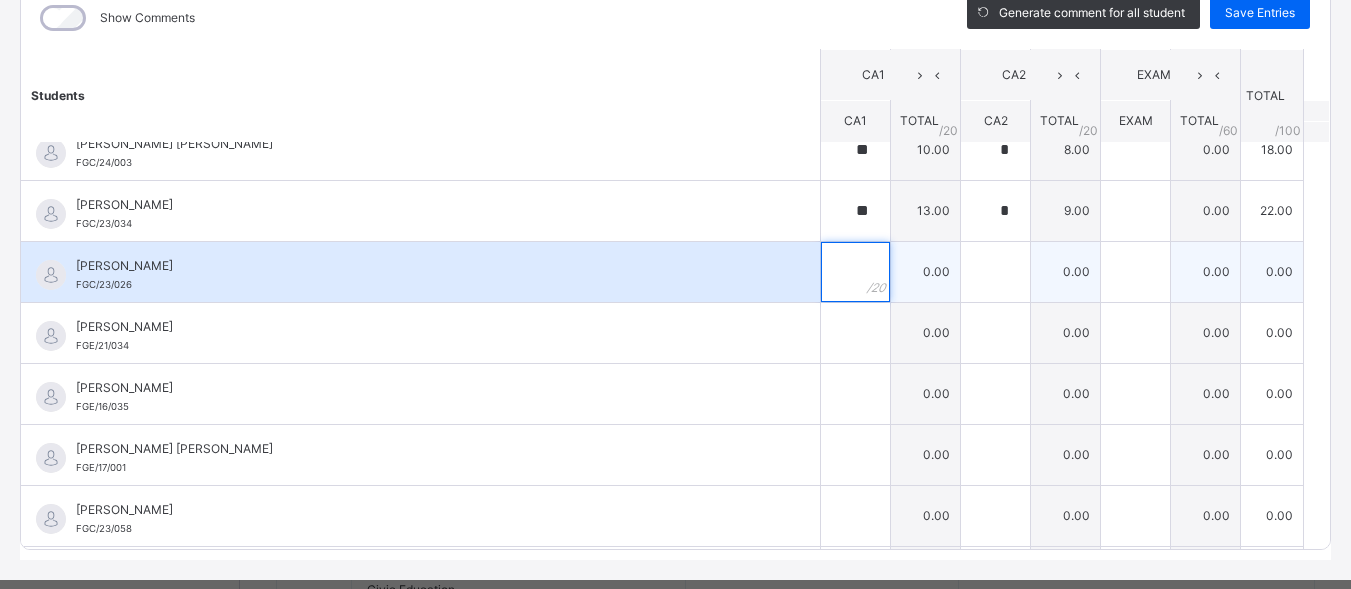 click at bounding box center (855, 272) 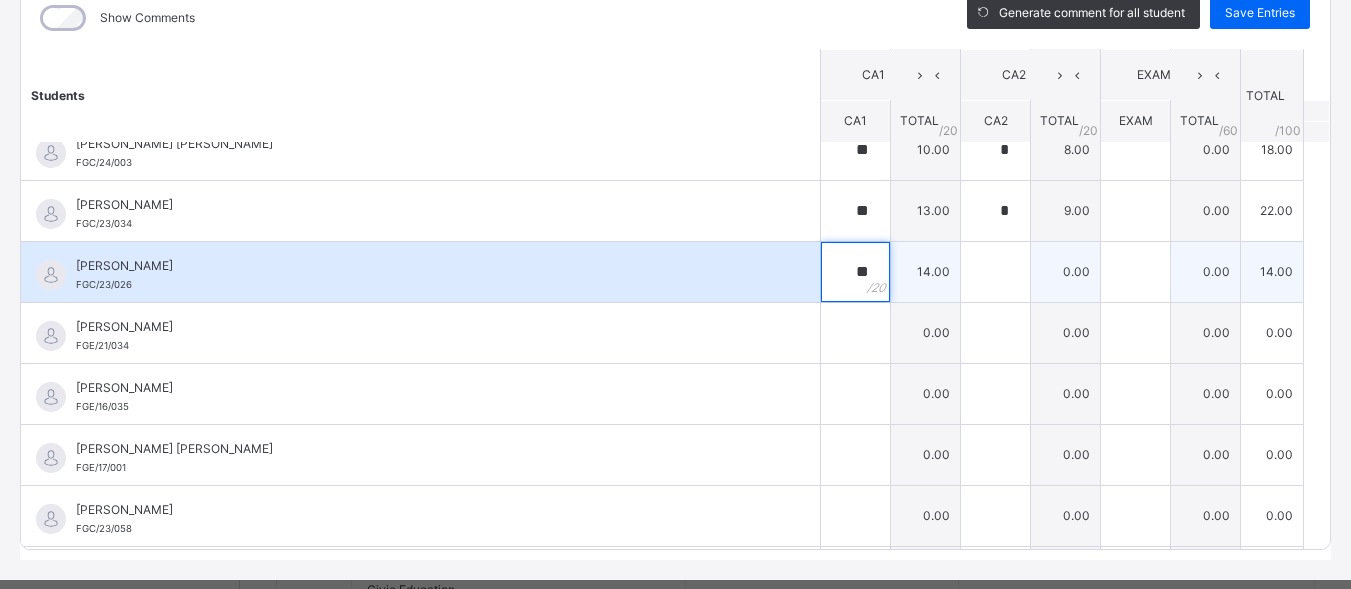 type on "**" 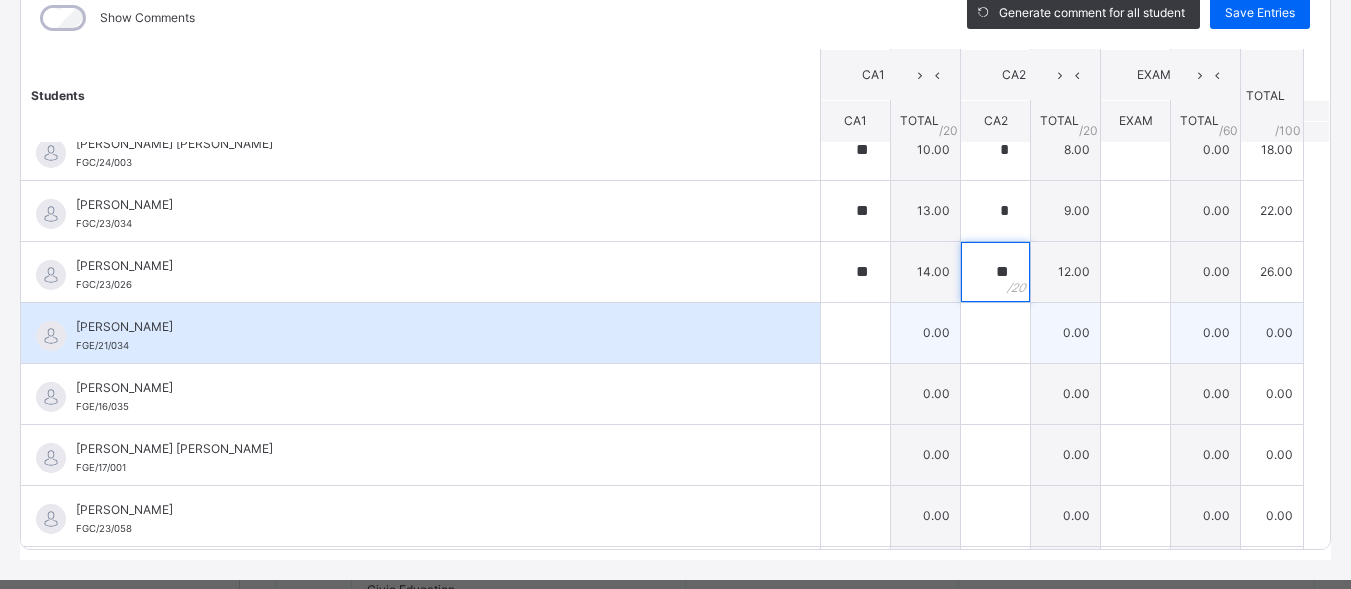 type on "**" 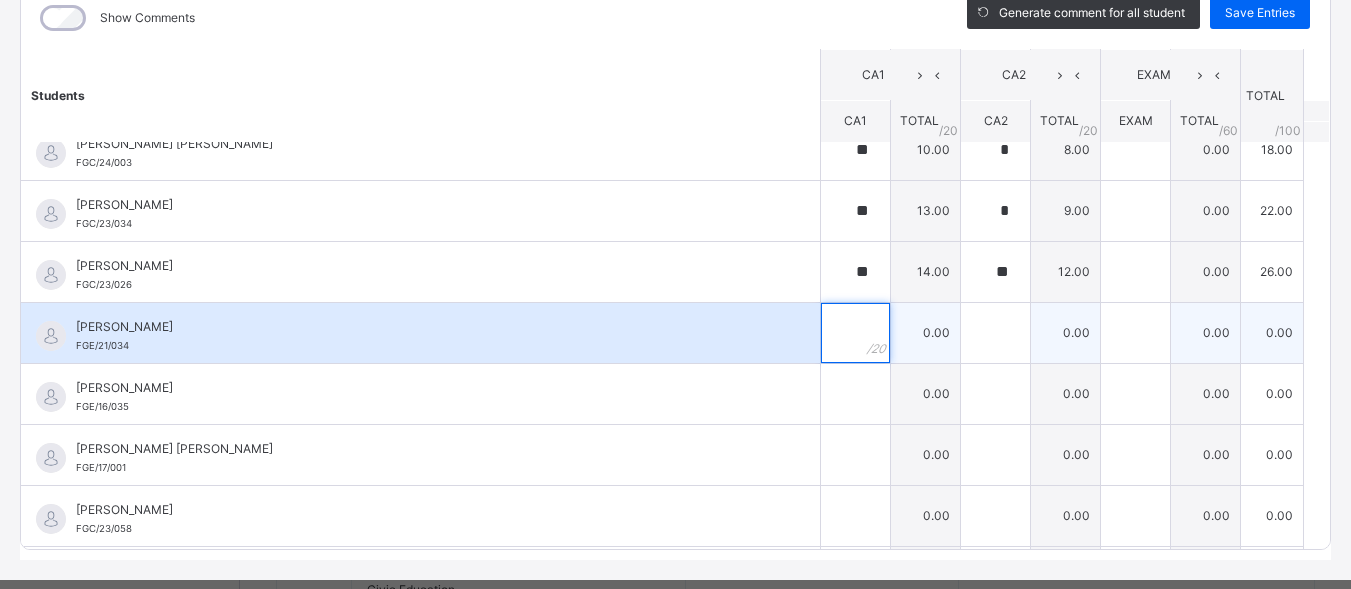 click at bounding box center [855, 333] 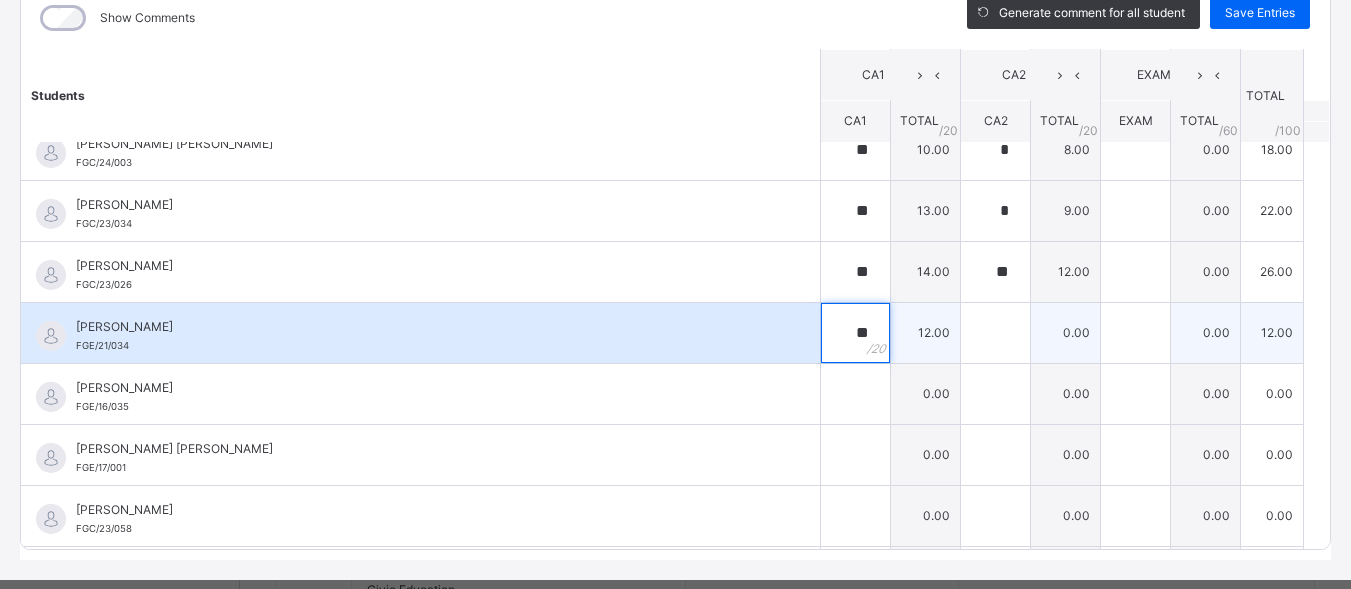type on "**" 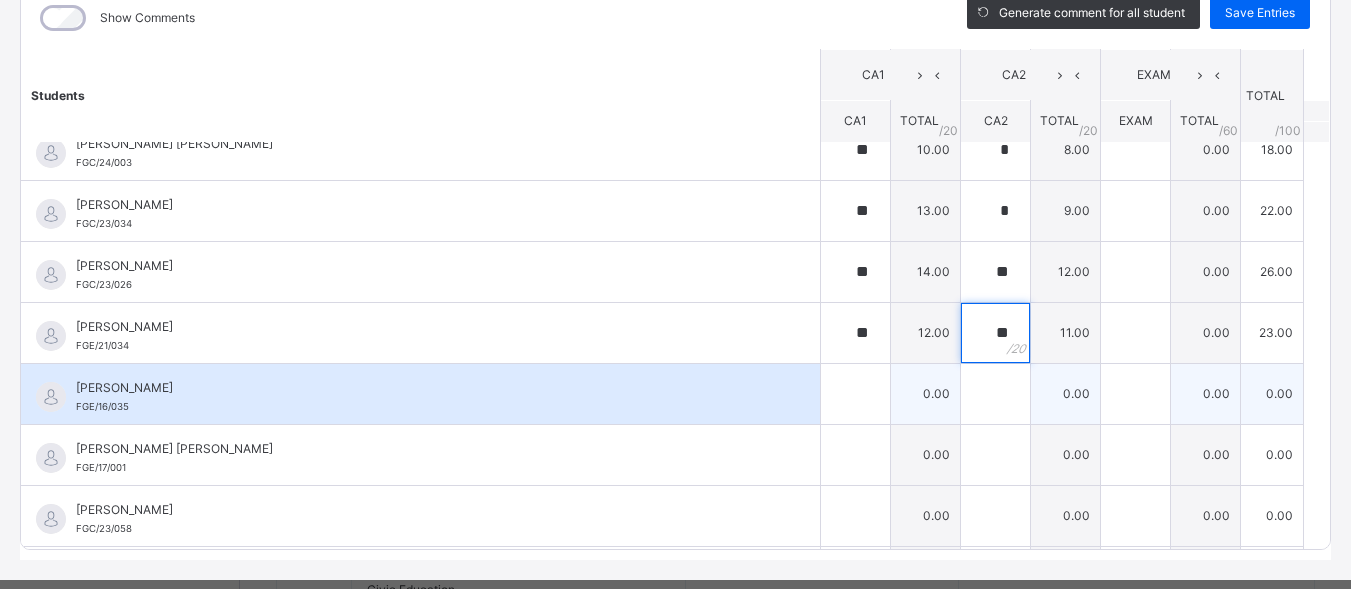 type on "**" 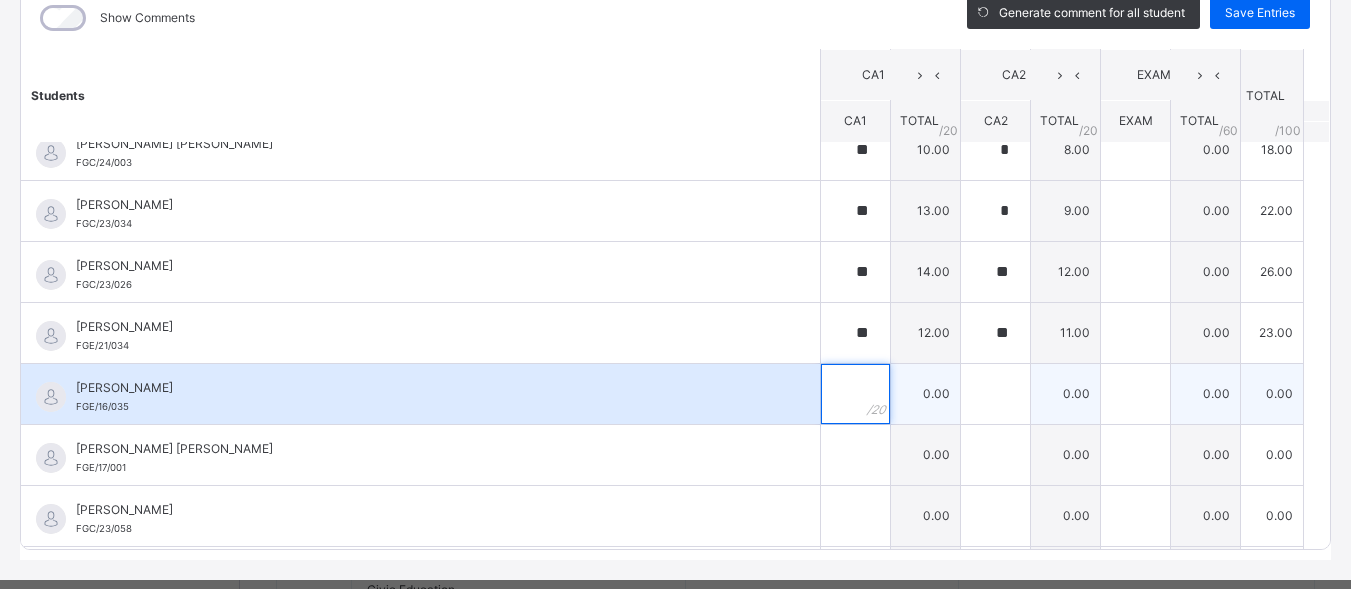 click at bounding box center (855, 394) 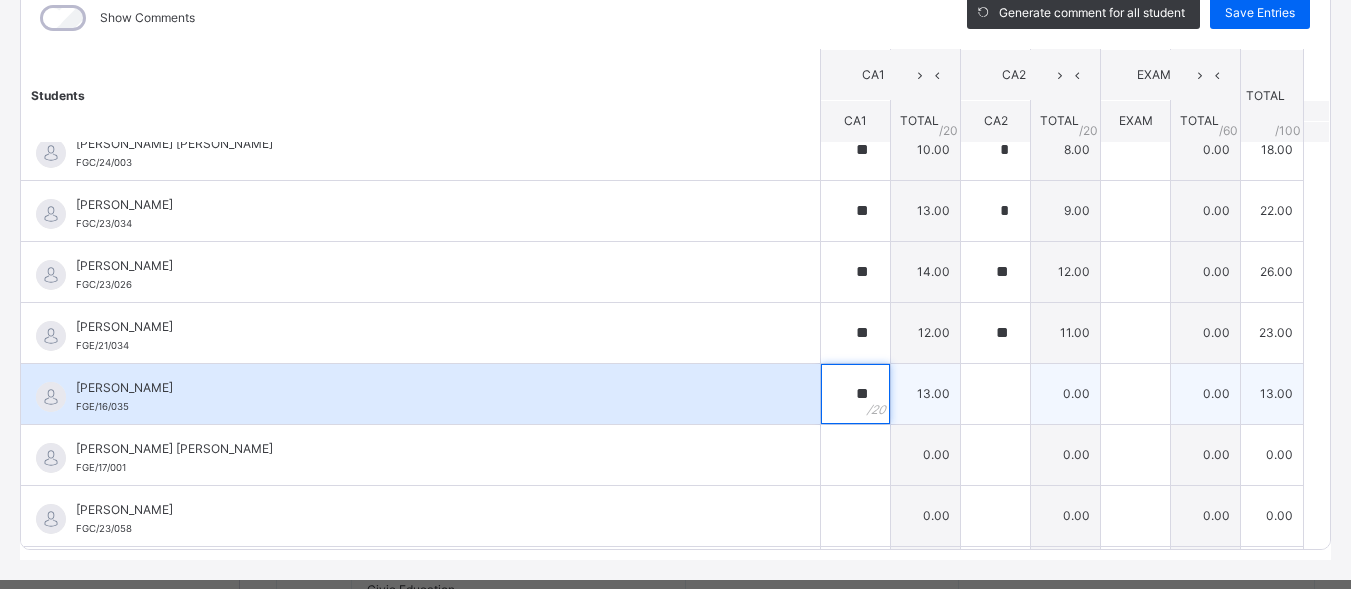 type on "**" 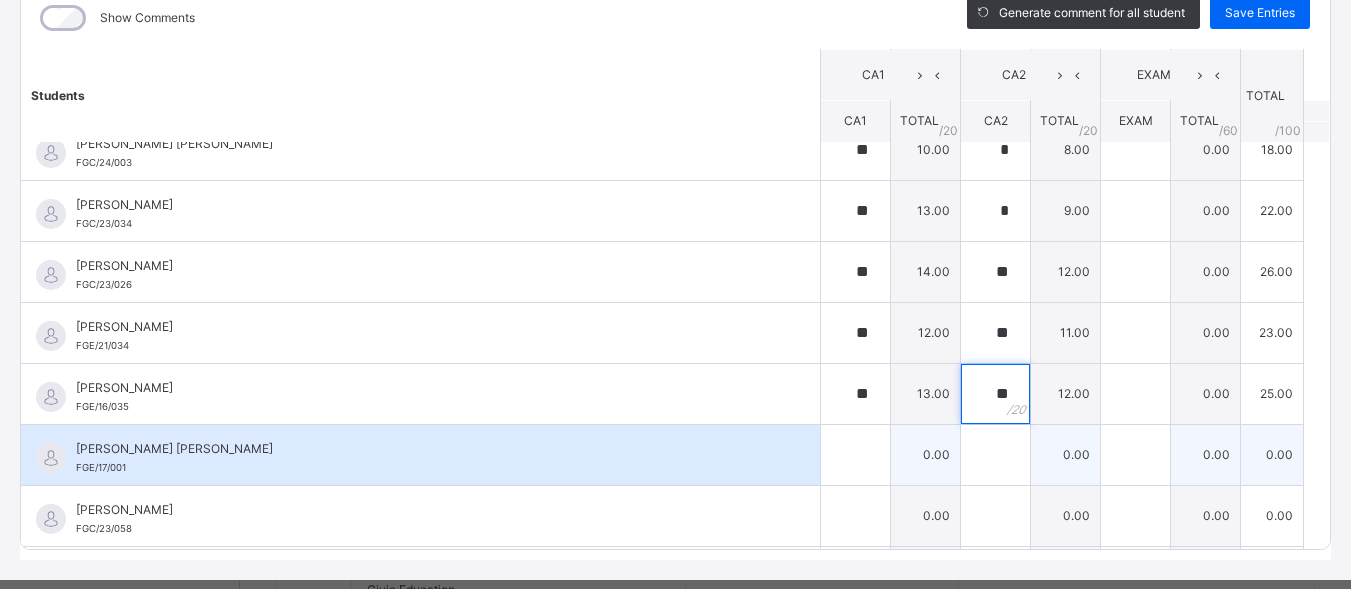 type on "**" 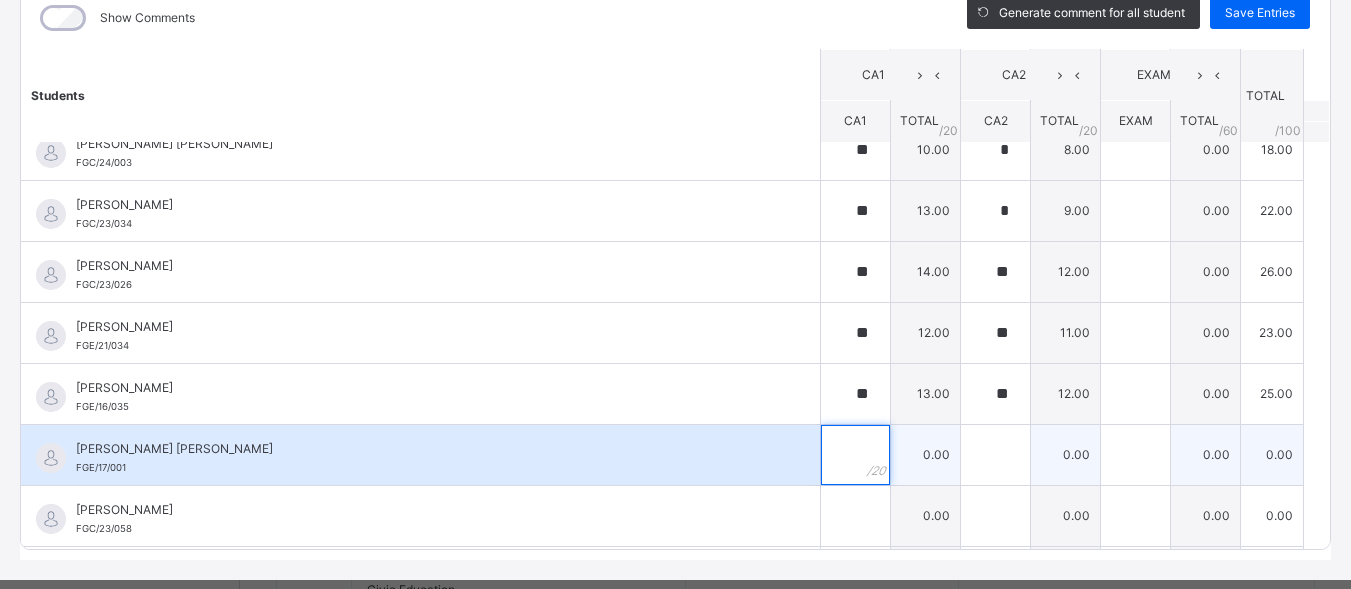 click at bounding box center [855, 455] 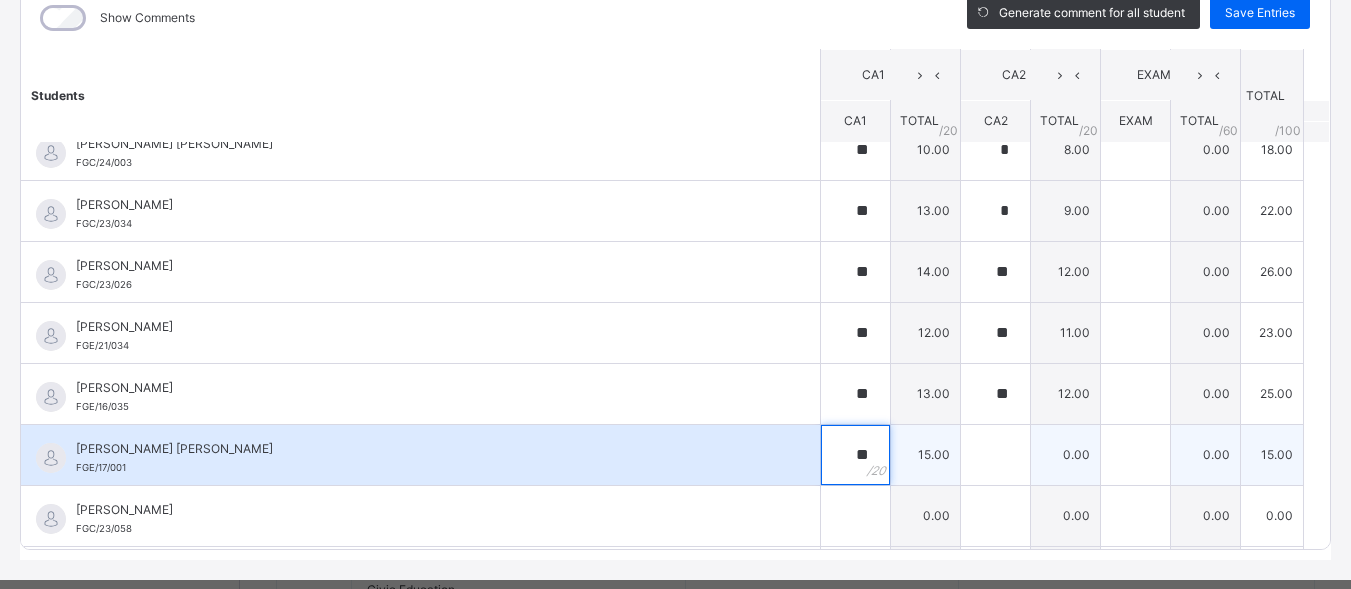 type on "**" 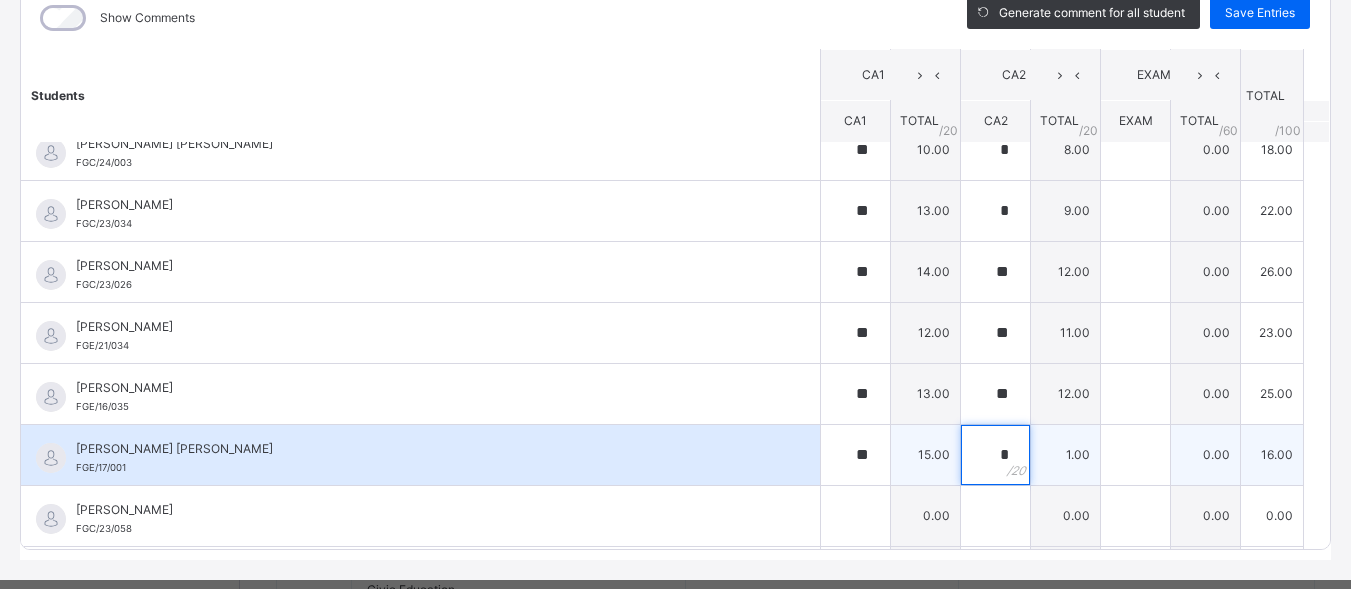 type on "**" 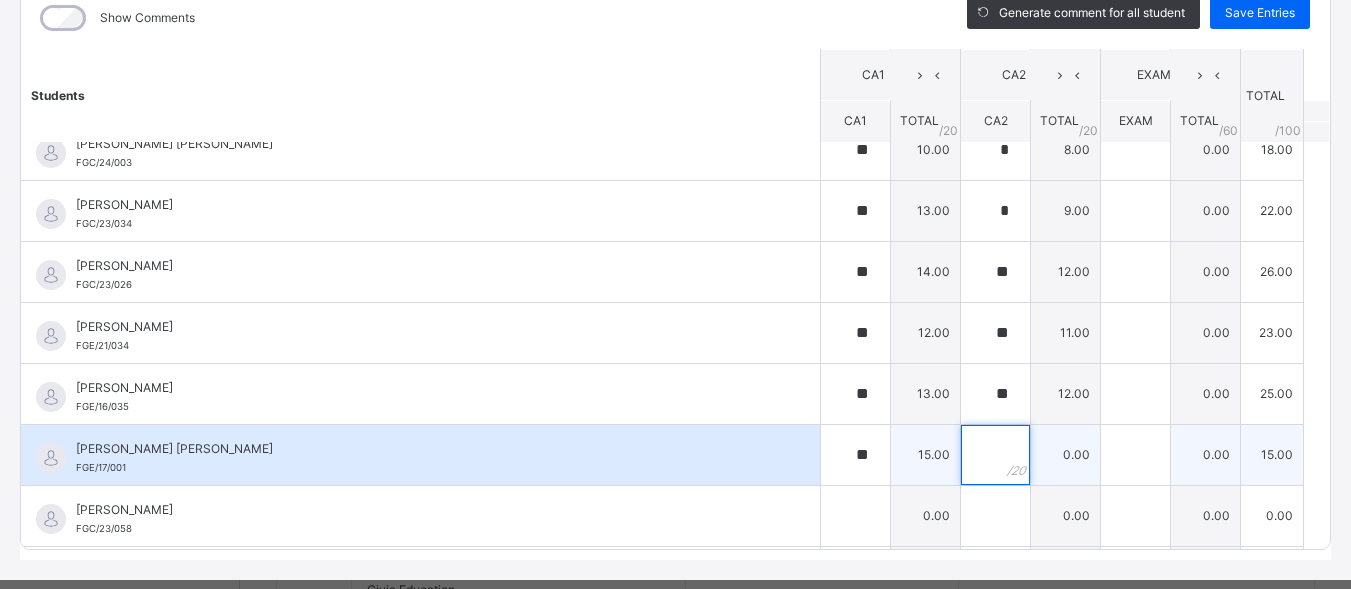 type on "*" 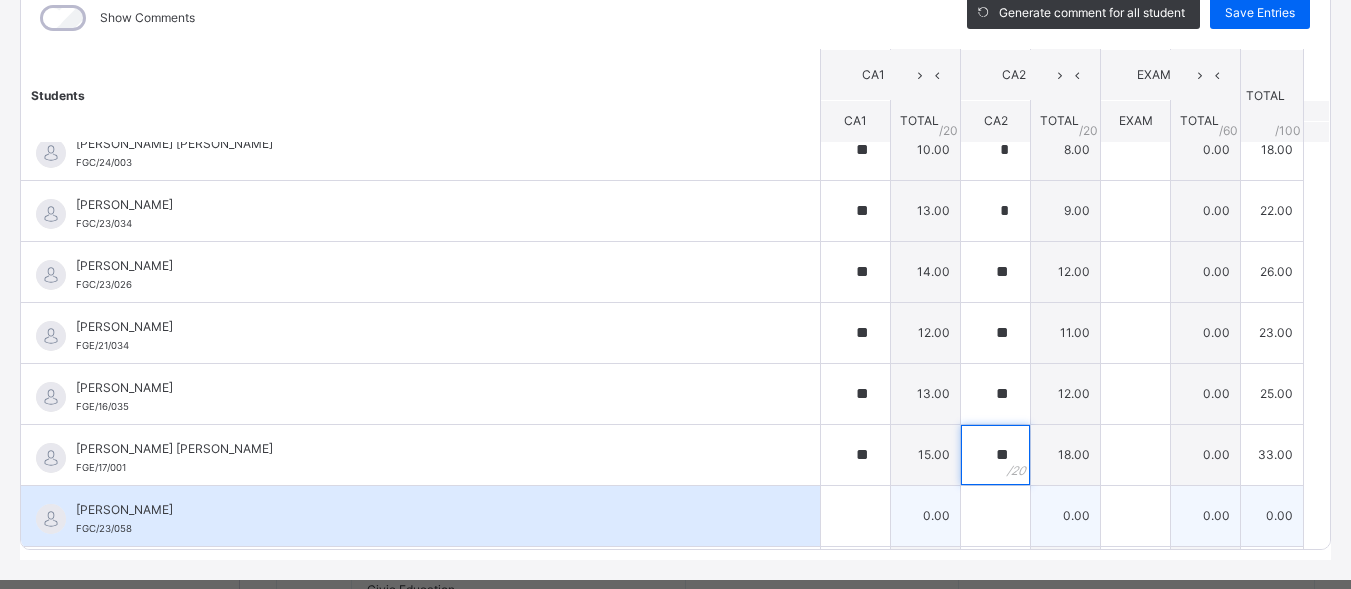type on "**" 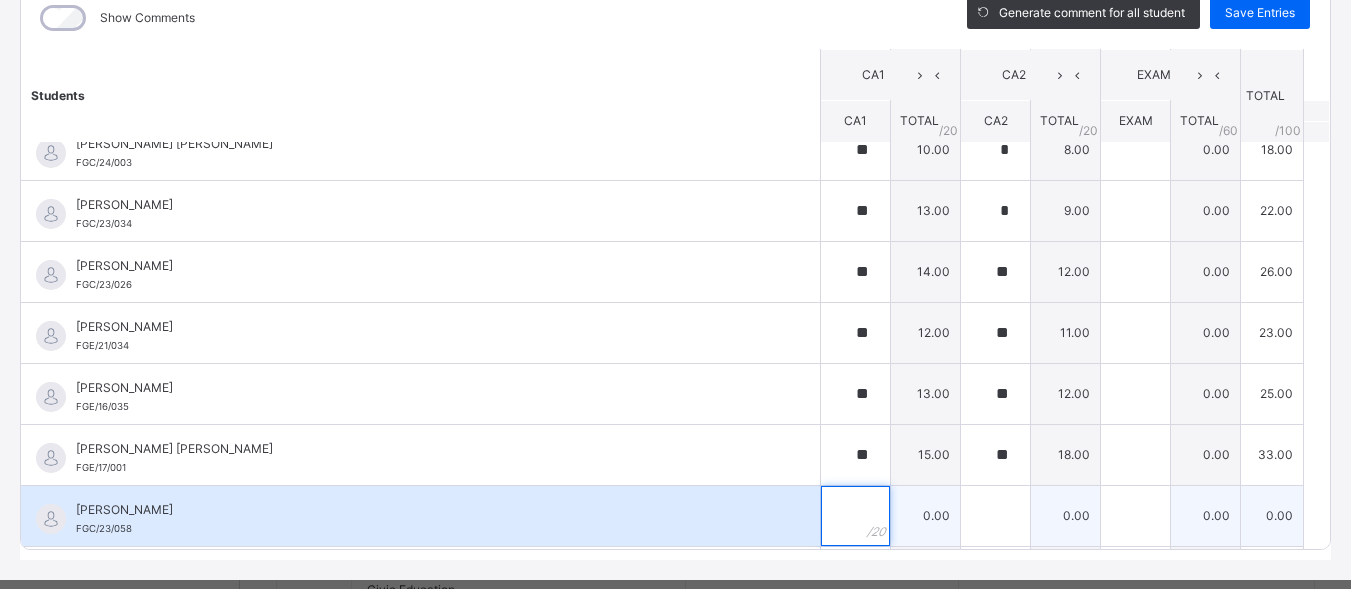 click at bounding box center (855, 516) 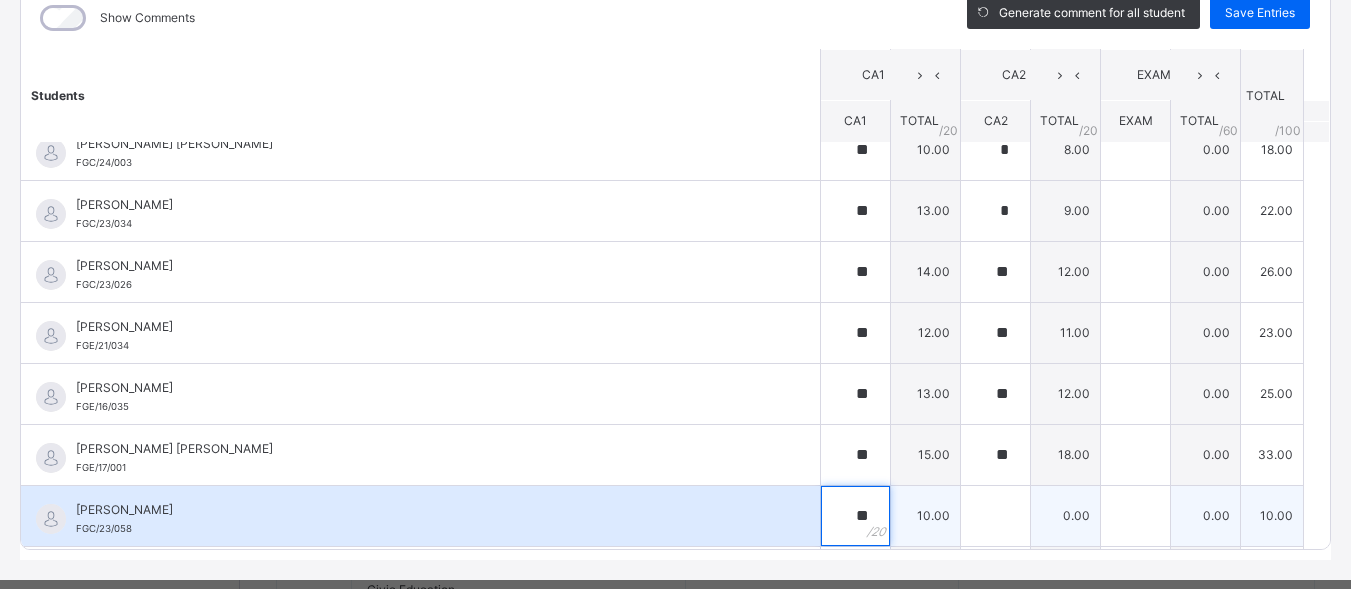 type on "**" 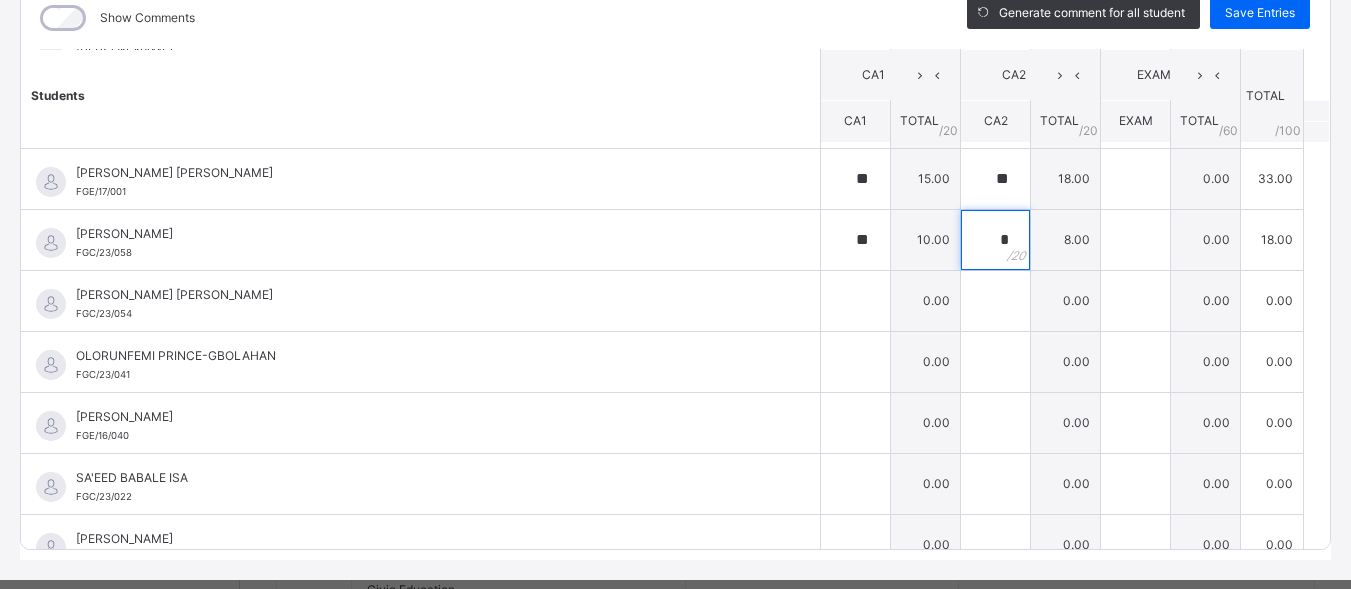scroll, scrollTop: 1096, scrollLeft: 0, axis: vertical 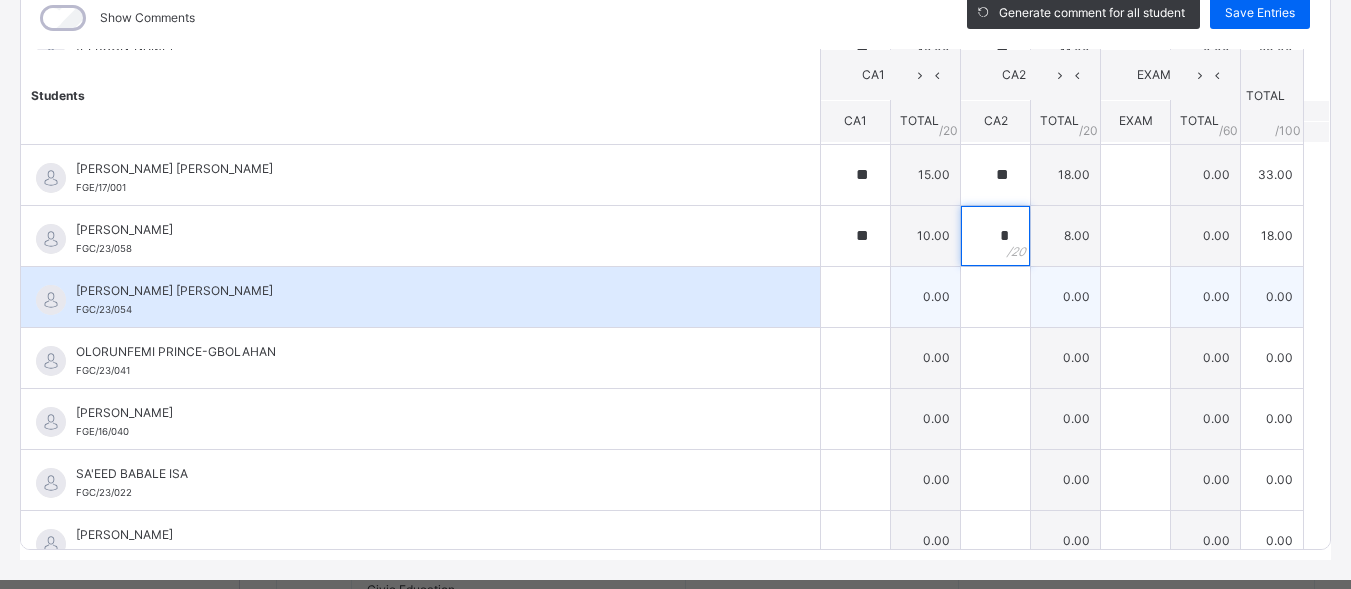 type on "*" 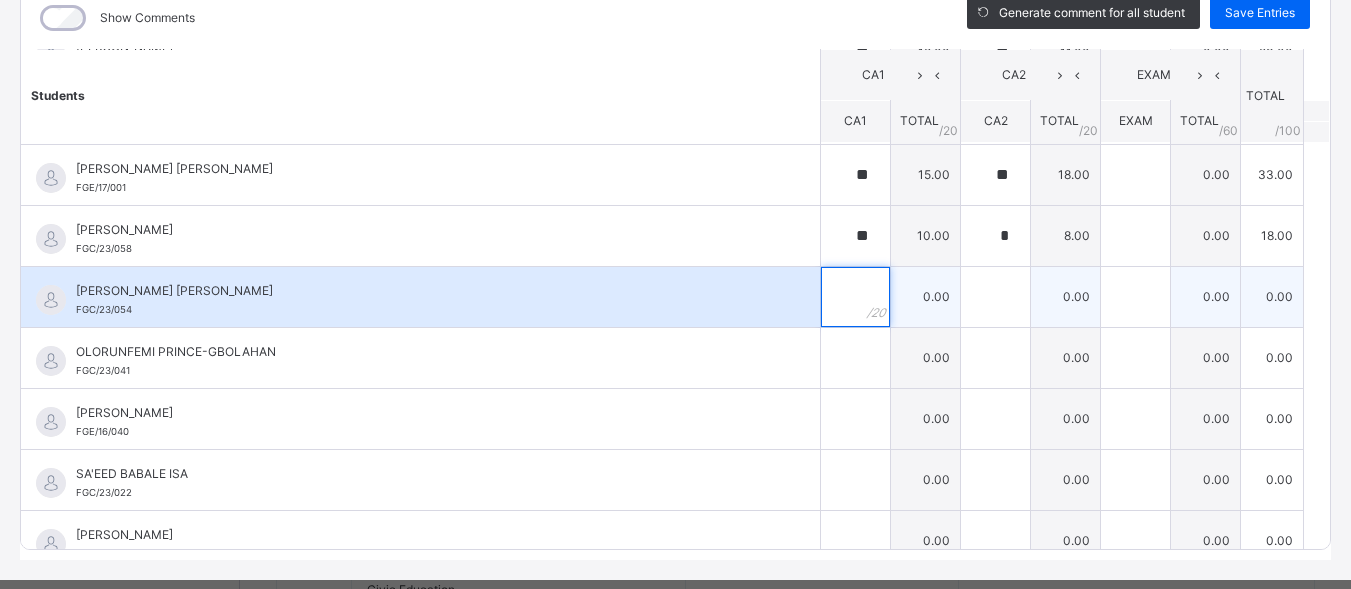 click at bounding box center (855, 297) 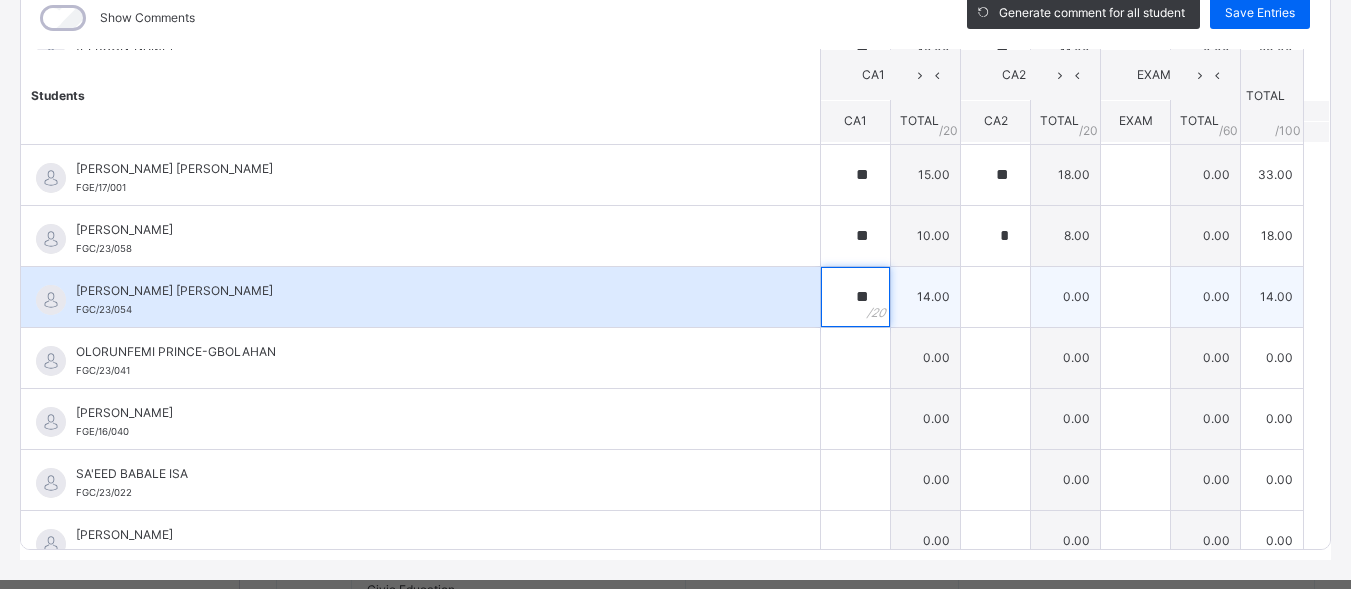 type on "**" 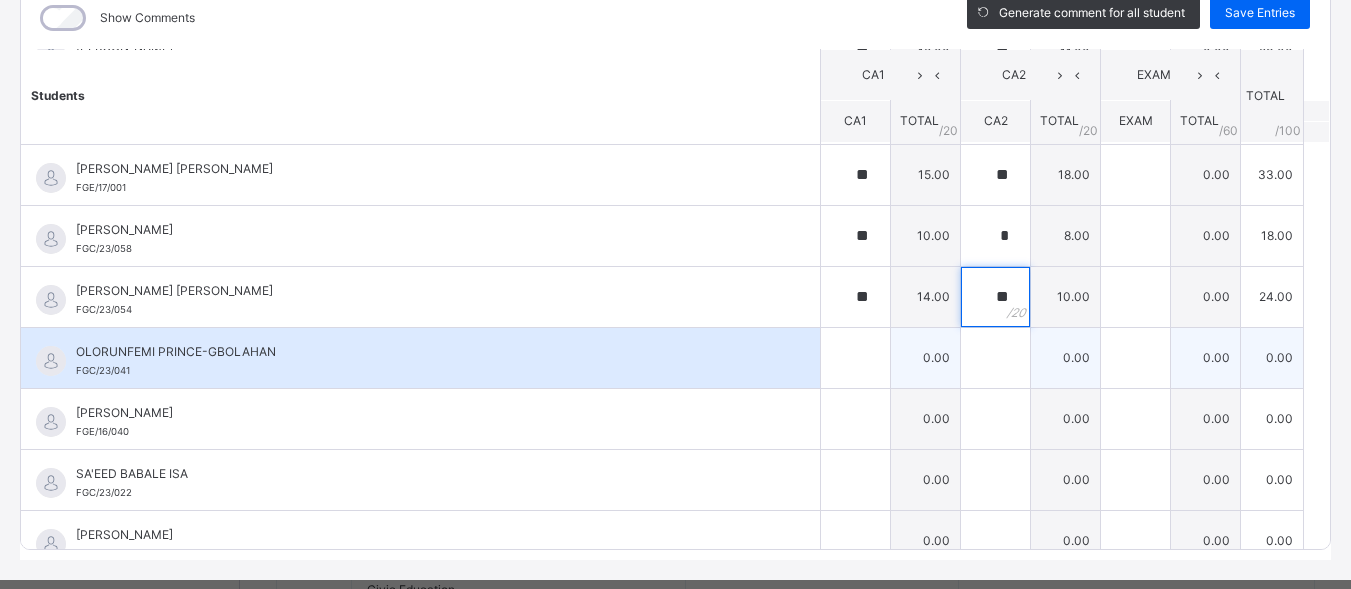 type on "**" 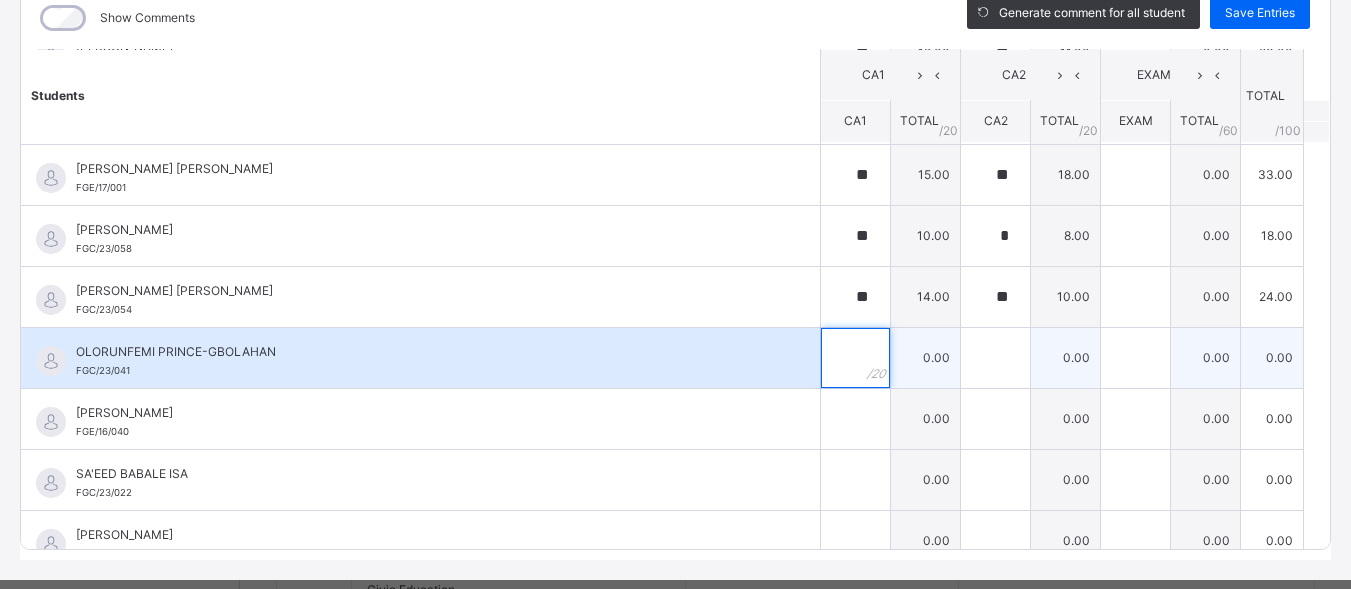 click at bounding box center (855, 358) 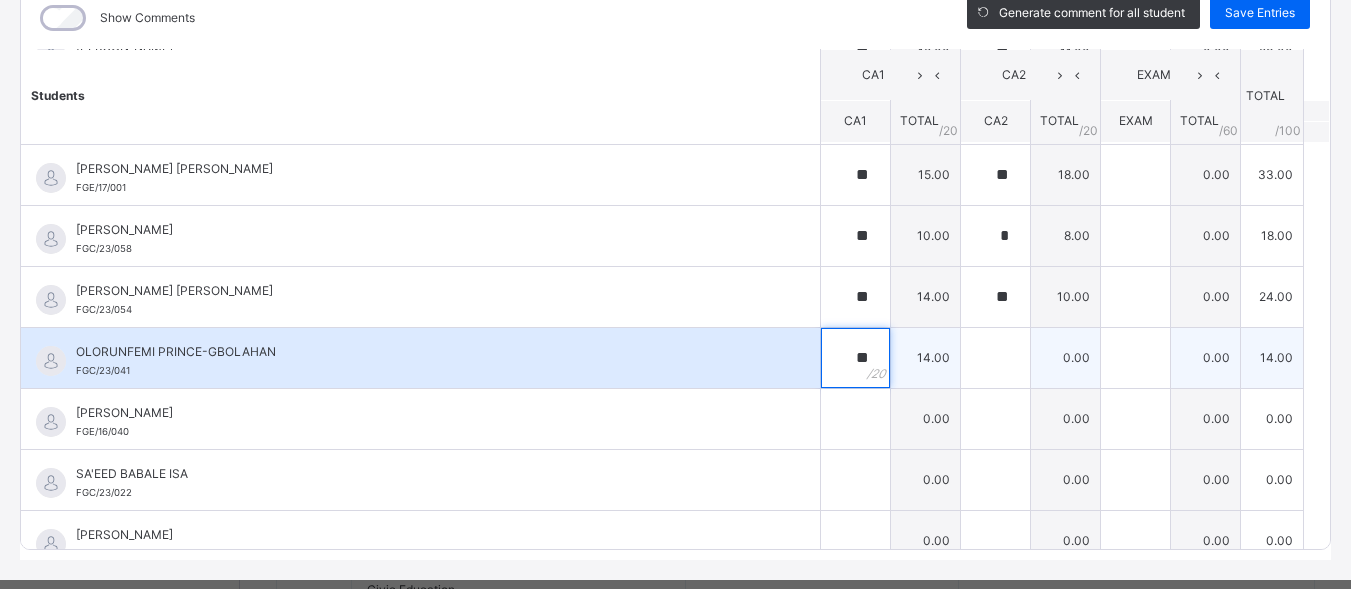 type on "**" 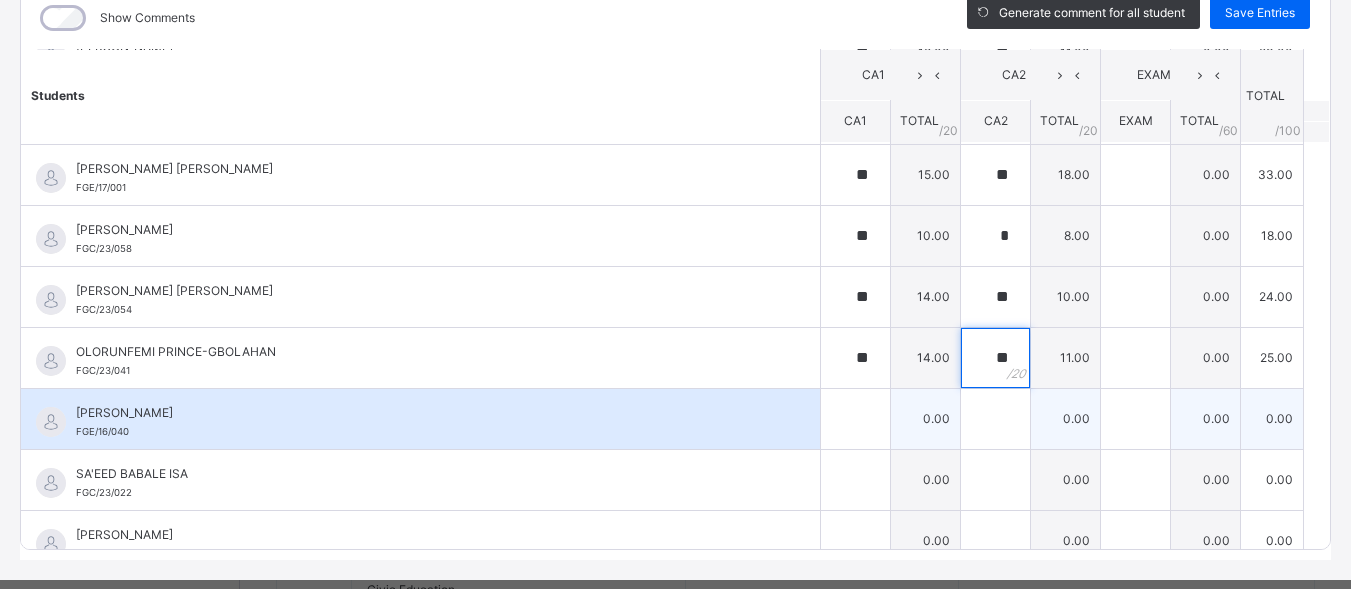 type on "**" 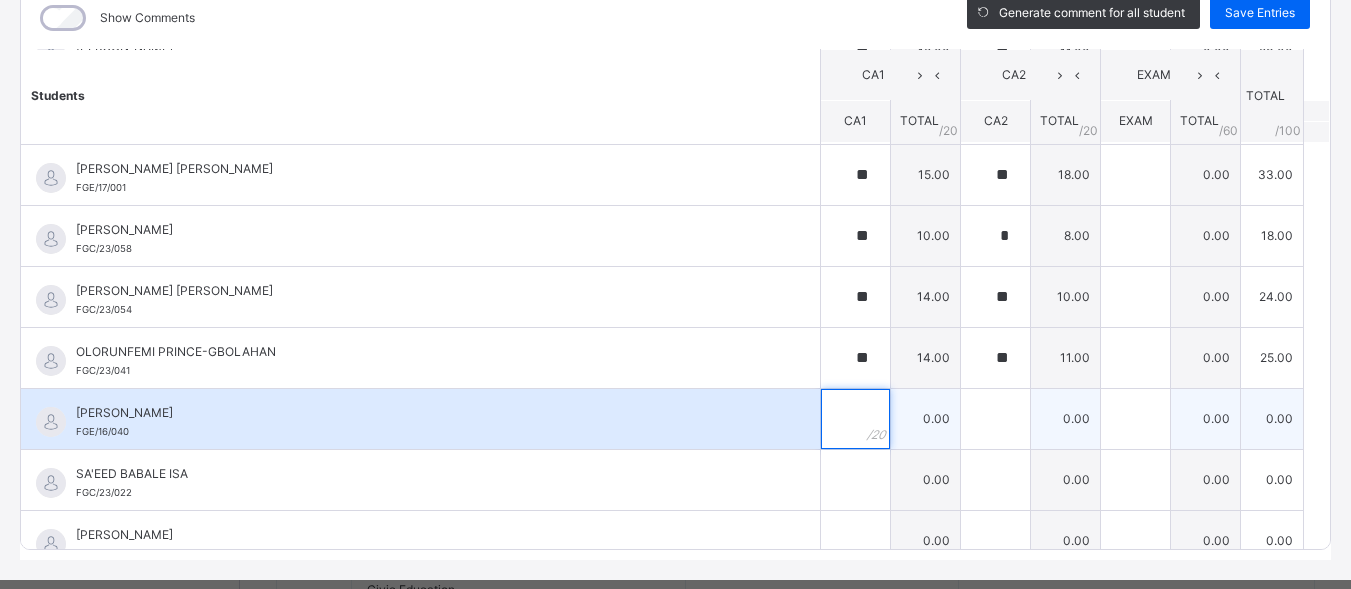 click at bounding box center (855, 419) 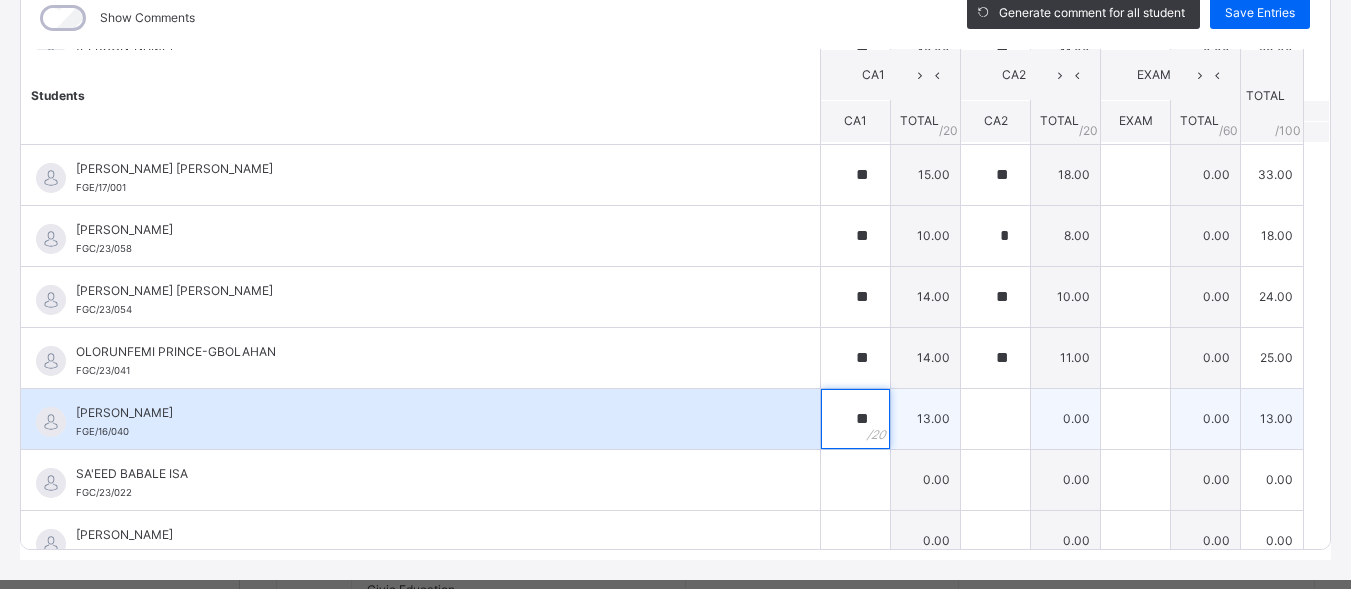 type on "**" 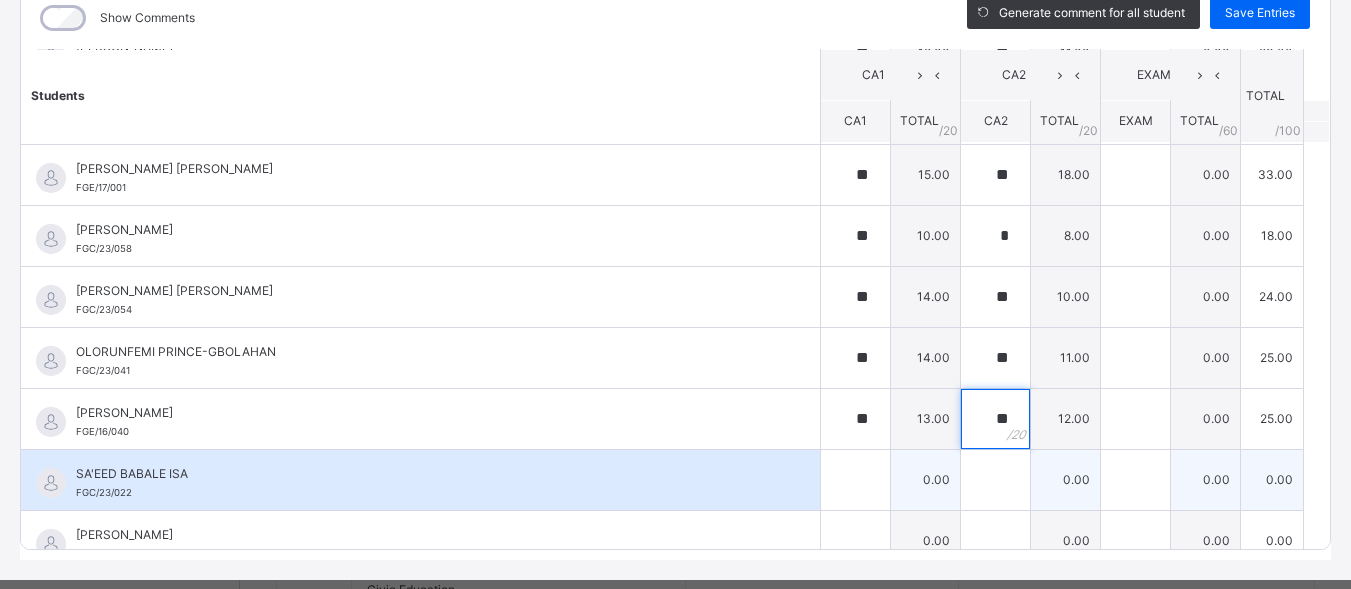 type on "**" 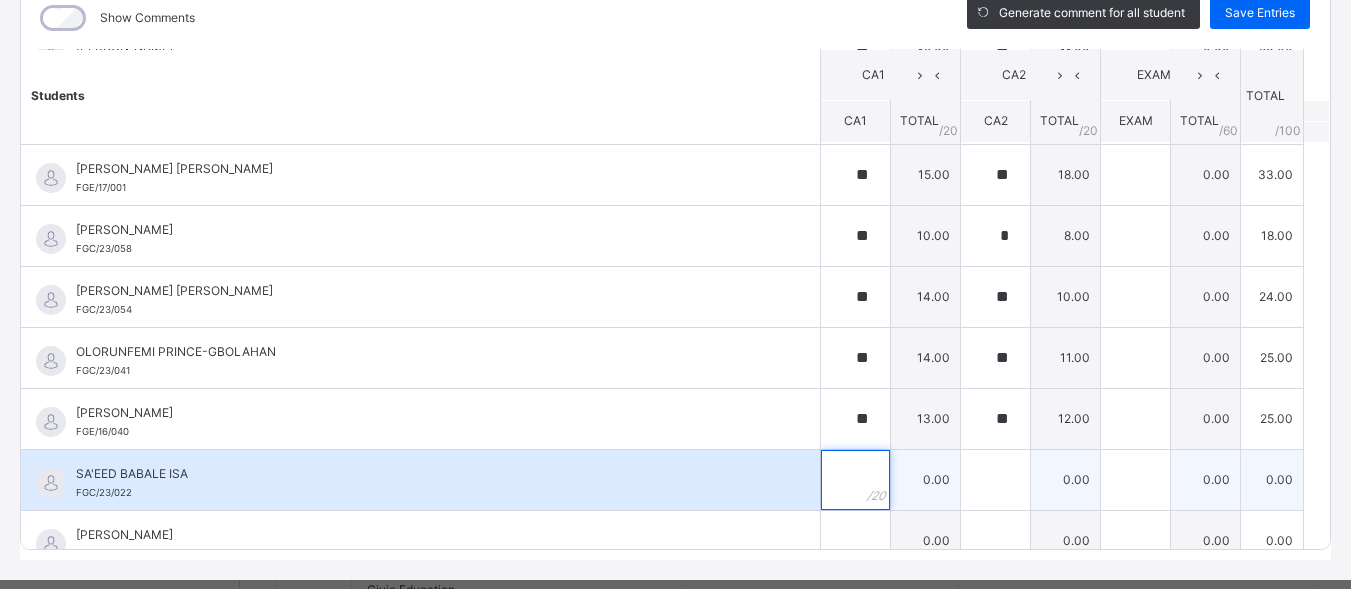 click at bounding box center (855, 480) 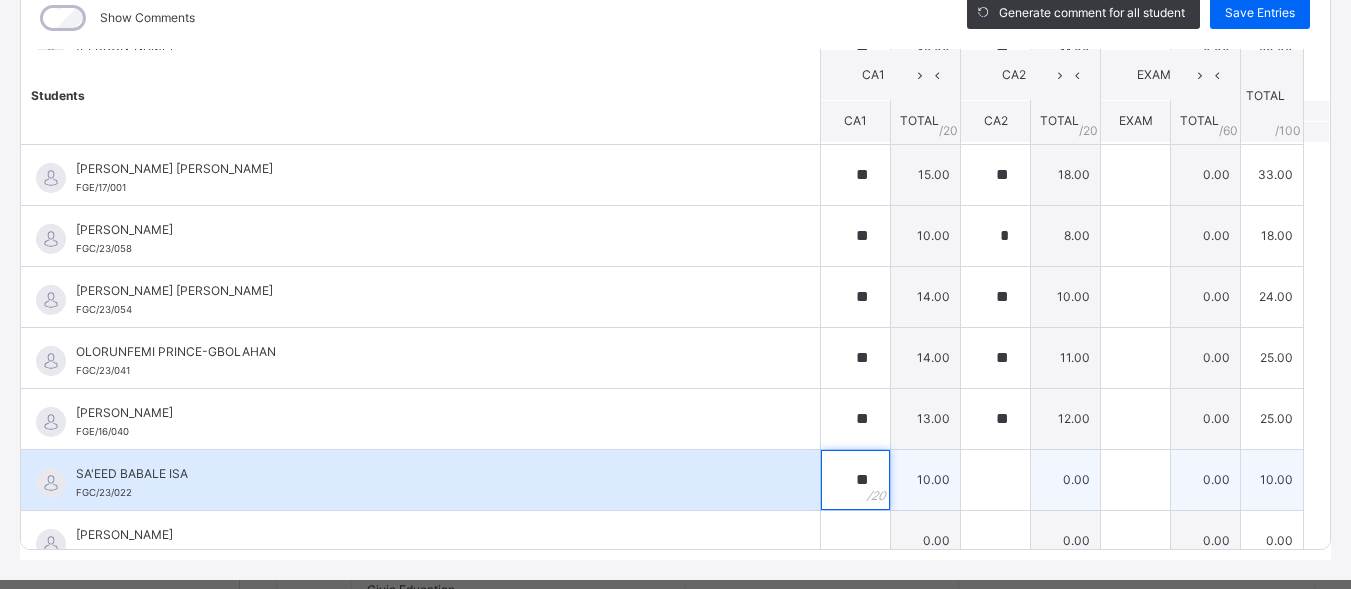 type on "**" 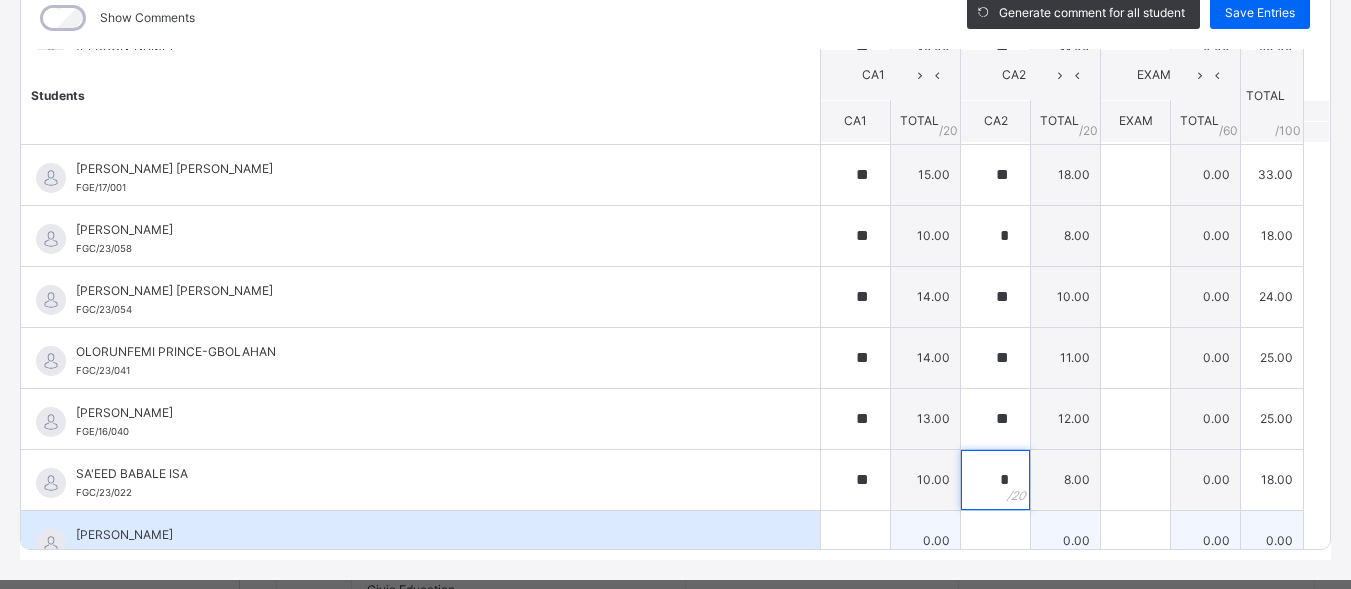 type on "*" 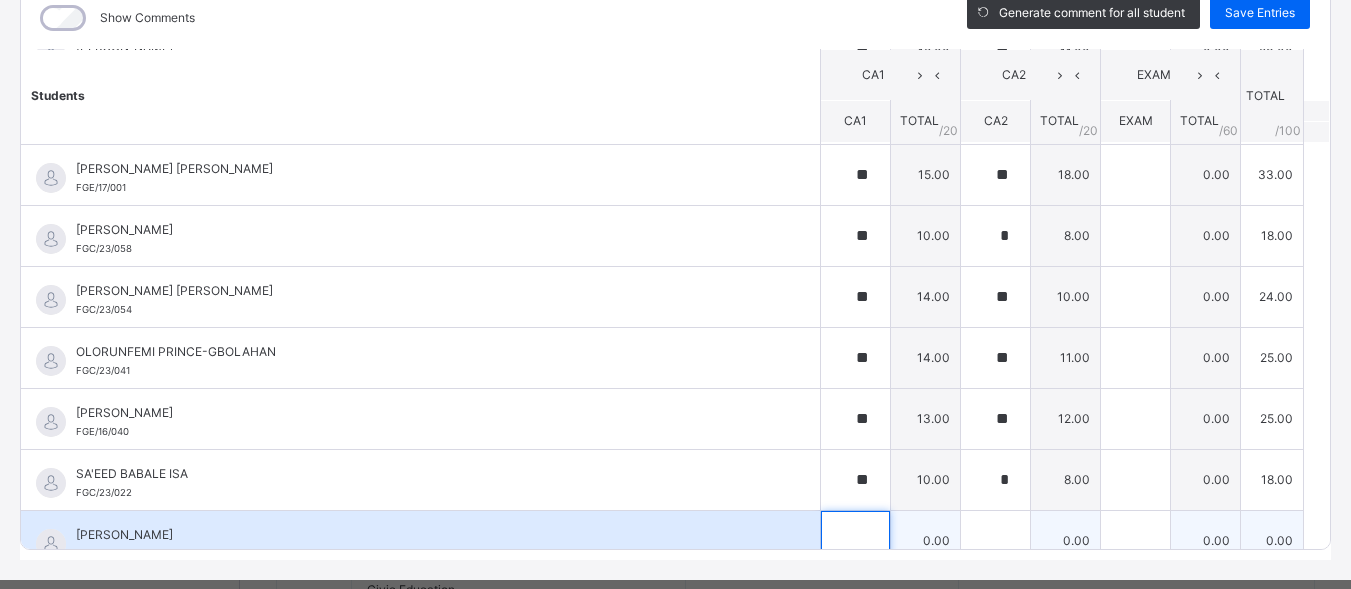click at bounding box center (855, 541) 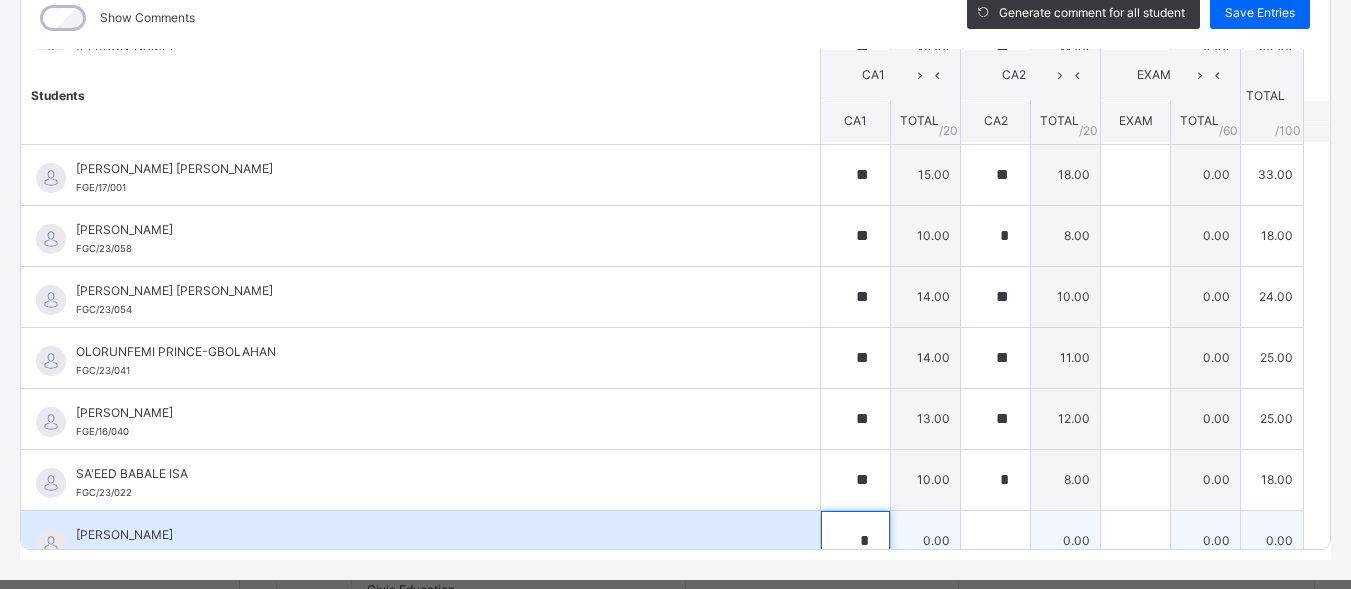 scroll, scrollTop: 1098, scrollLeft: 0, axis: vertical 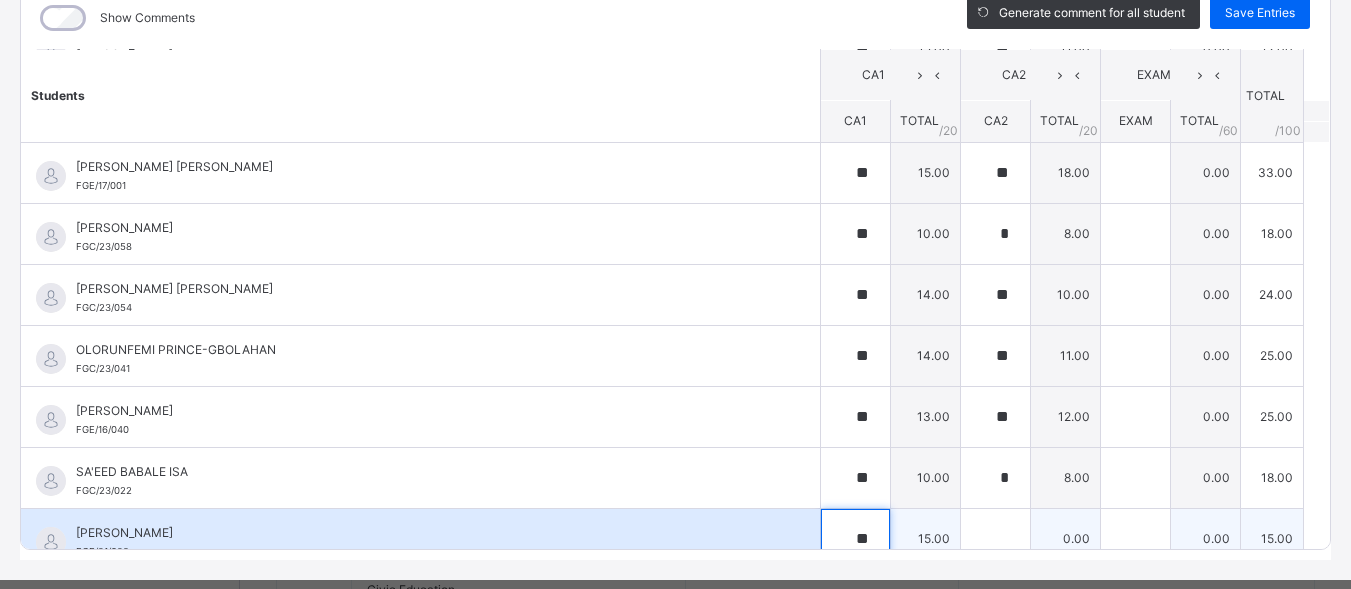 type on "**" 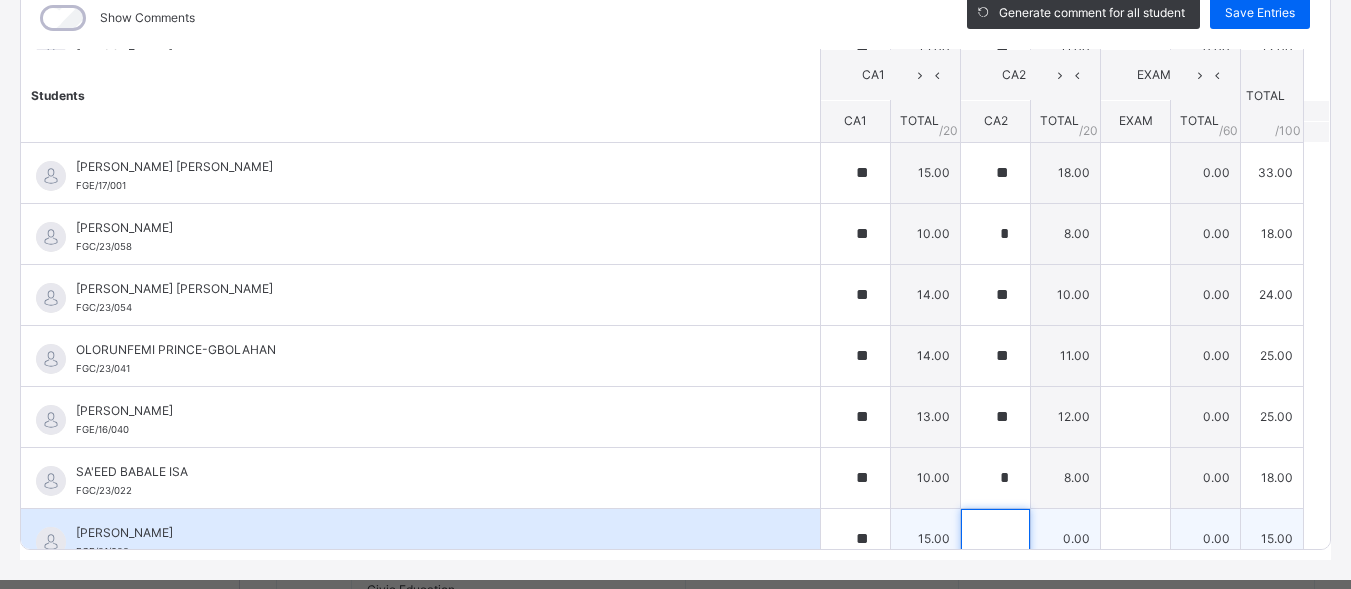scroll, scrollTop: 1118, scrollLeft: 0, axis: vertical 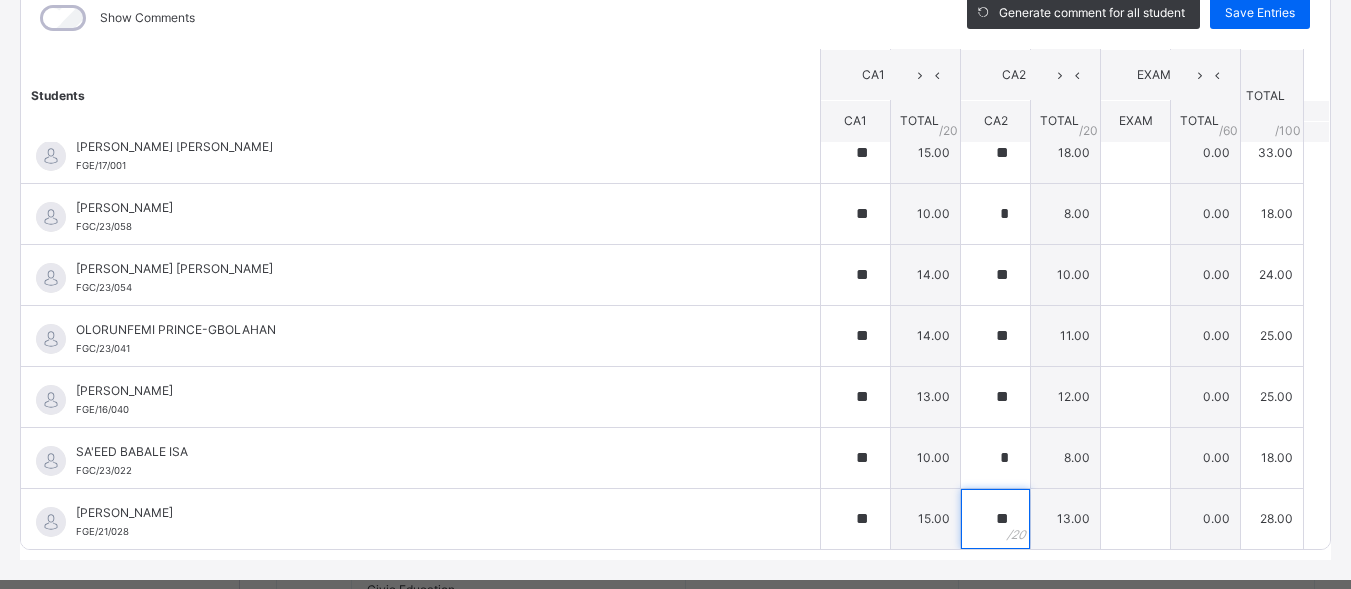 type on "**" 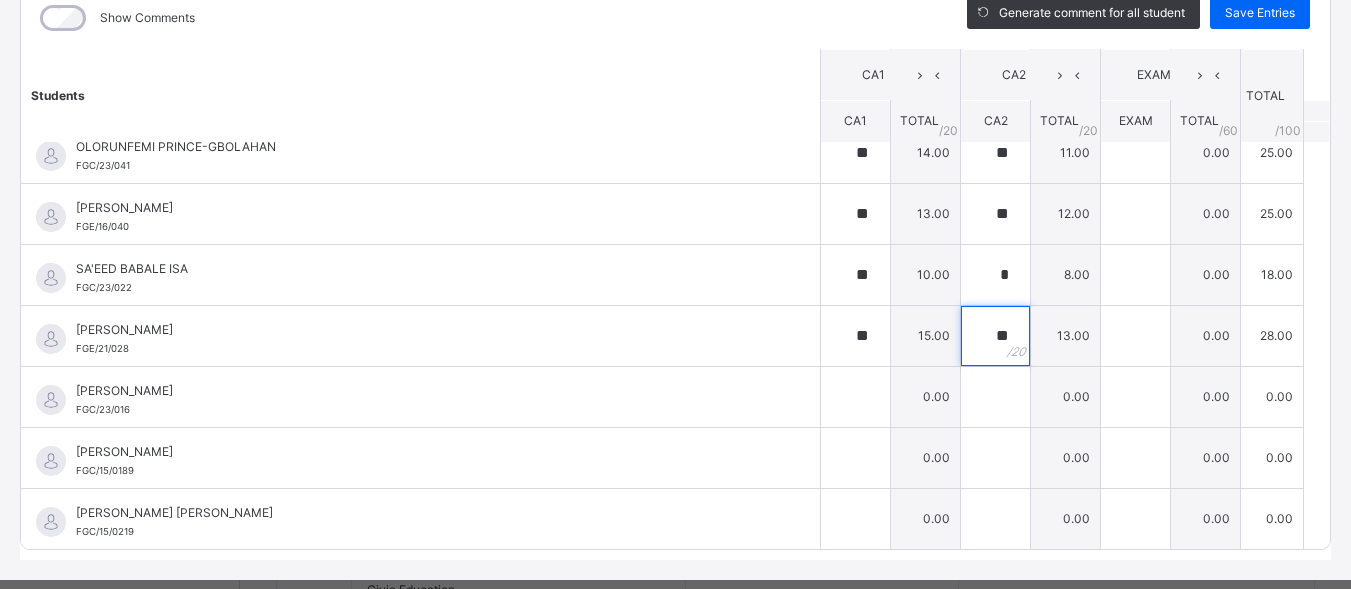 scroll, scrollTop: 1302, scrollLeft: 0, axis: vertical 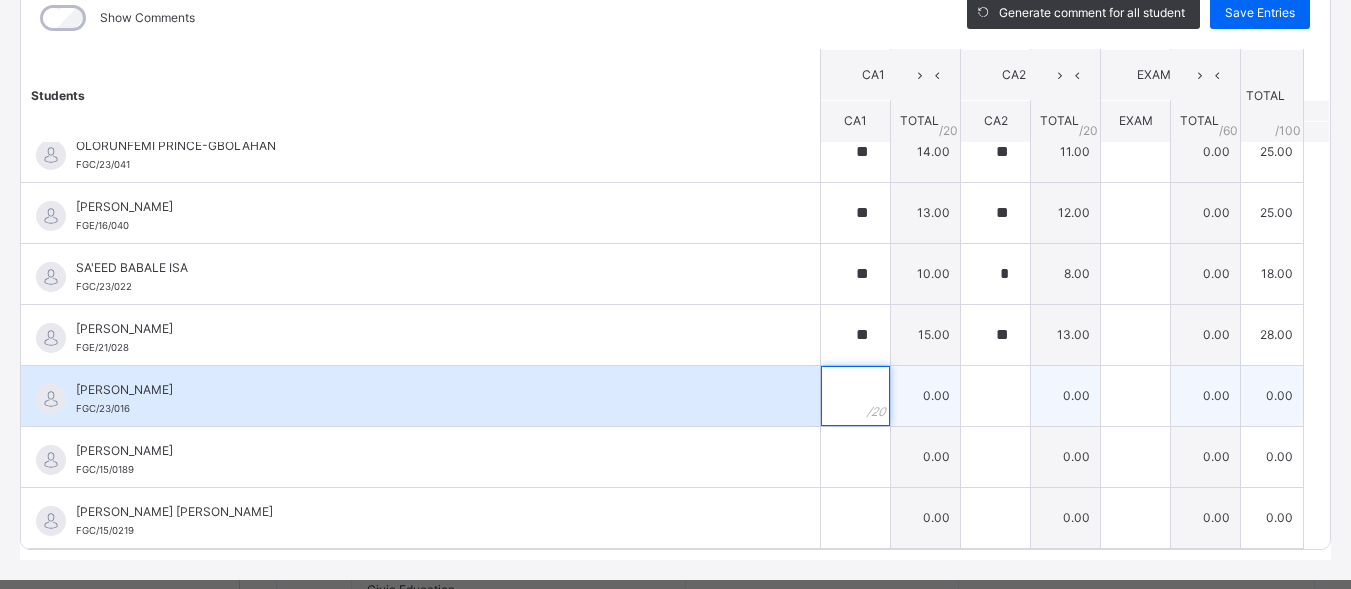 click at bounding box center (855, 396) 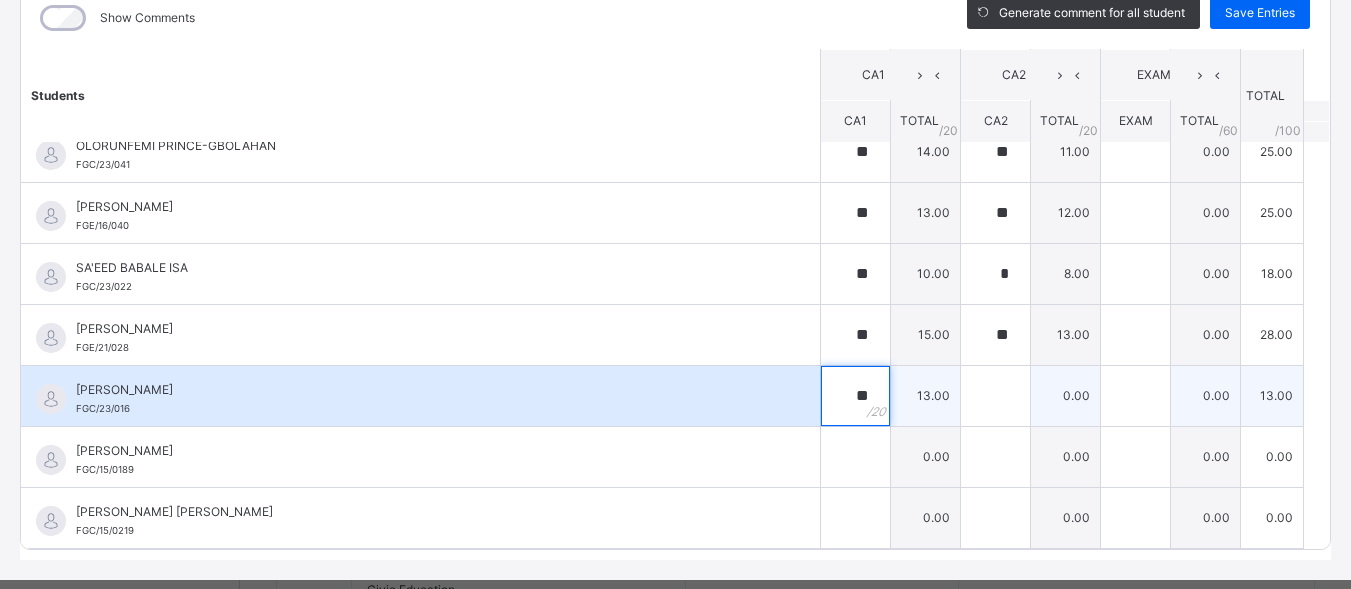 type on "**" 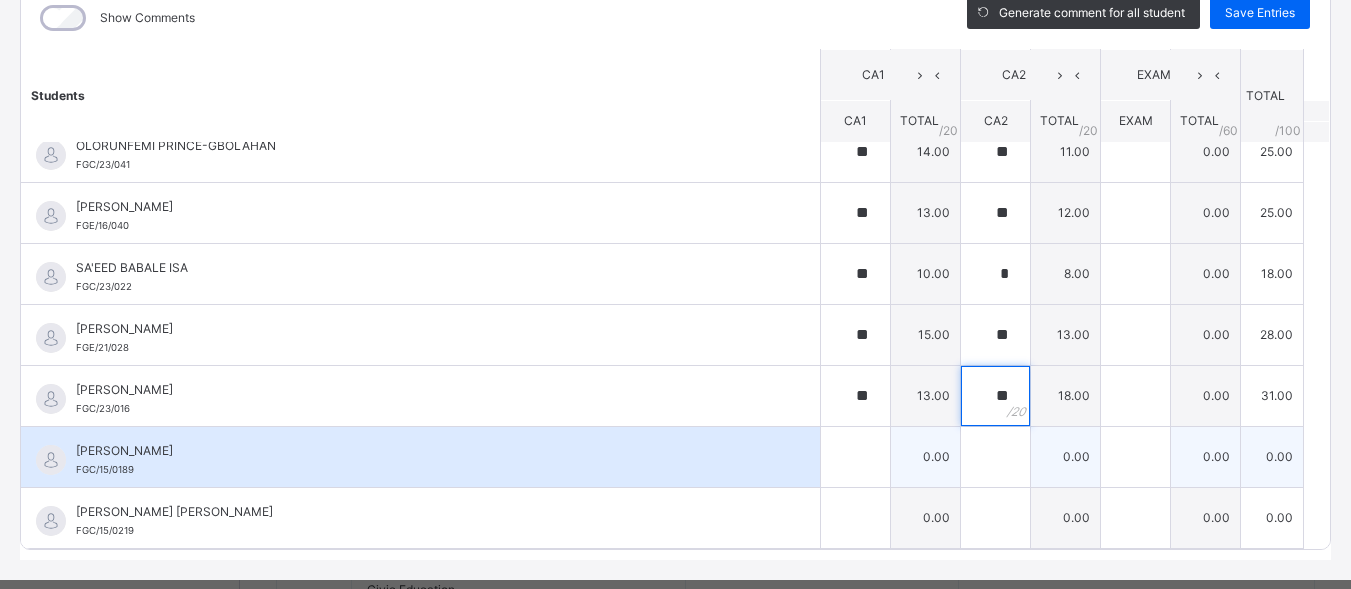 type on "**" 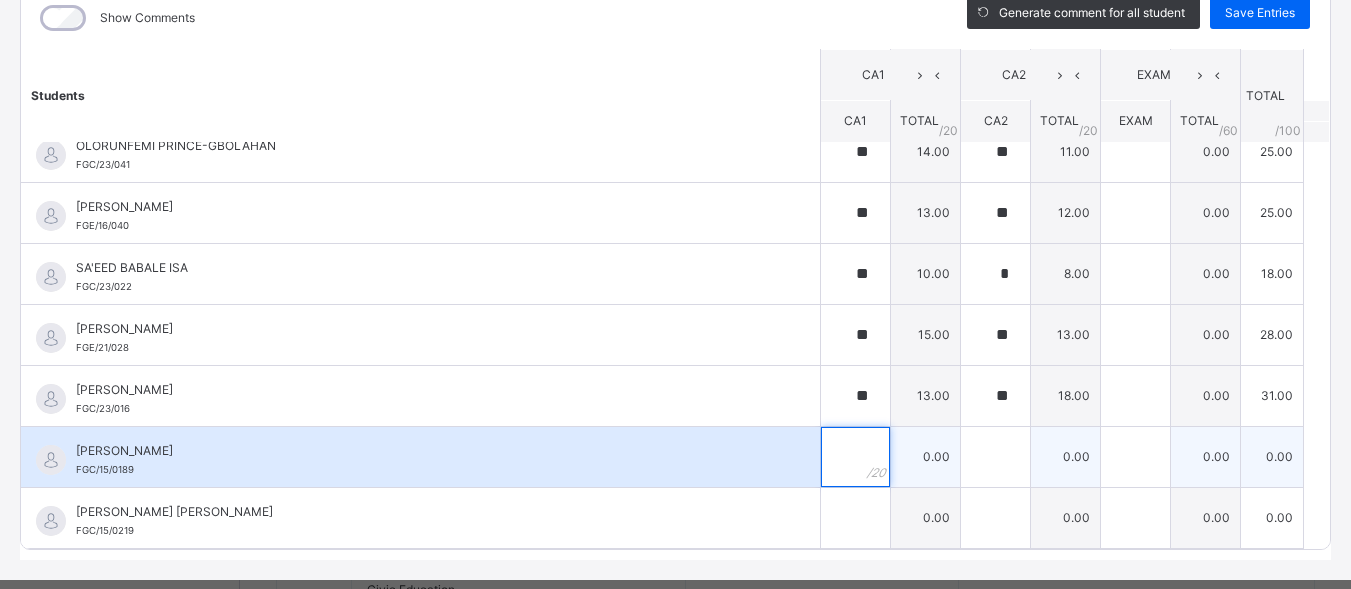 click at bounding box center (855, 457) 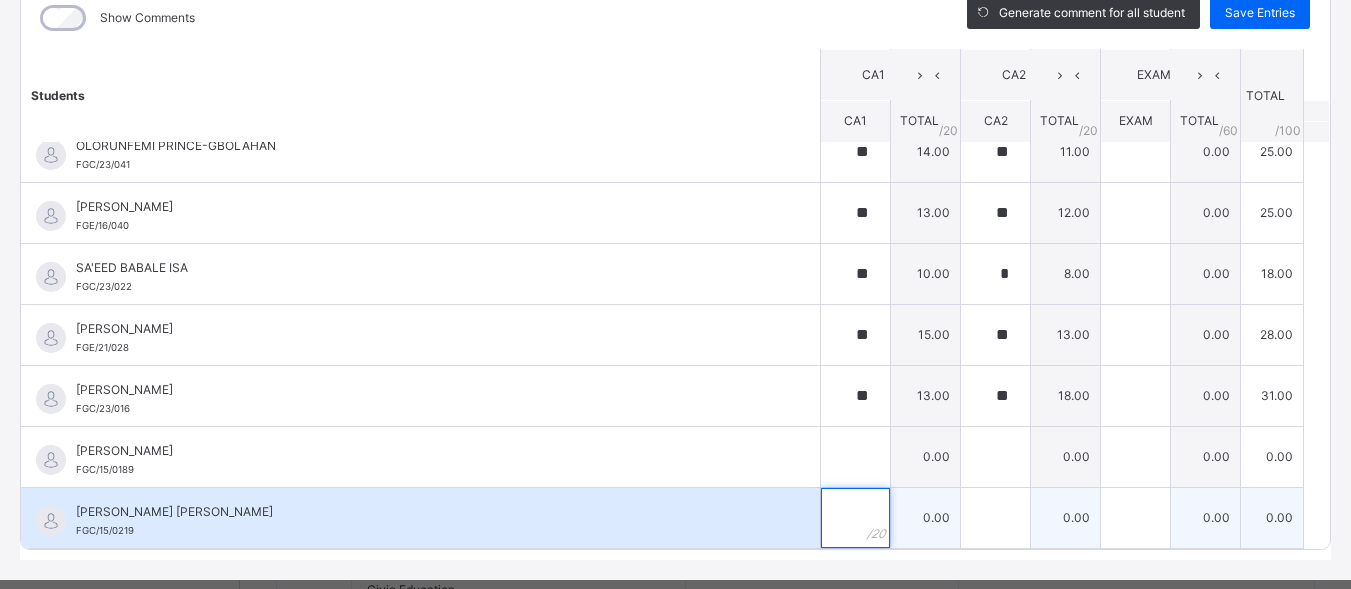 click at bounding box center (855, 518) 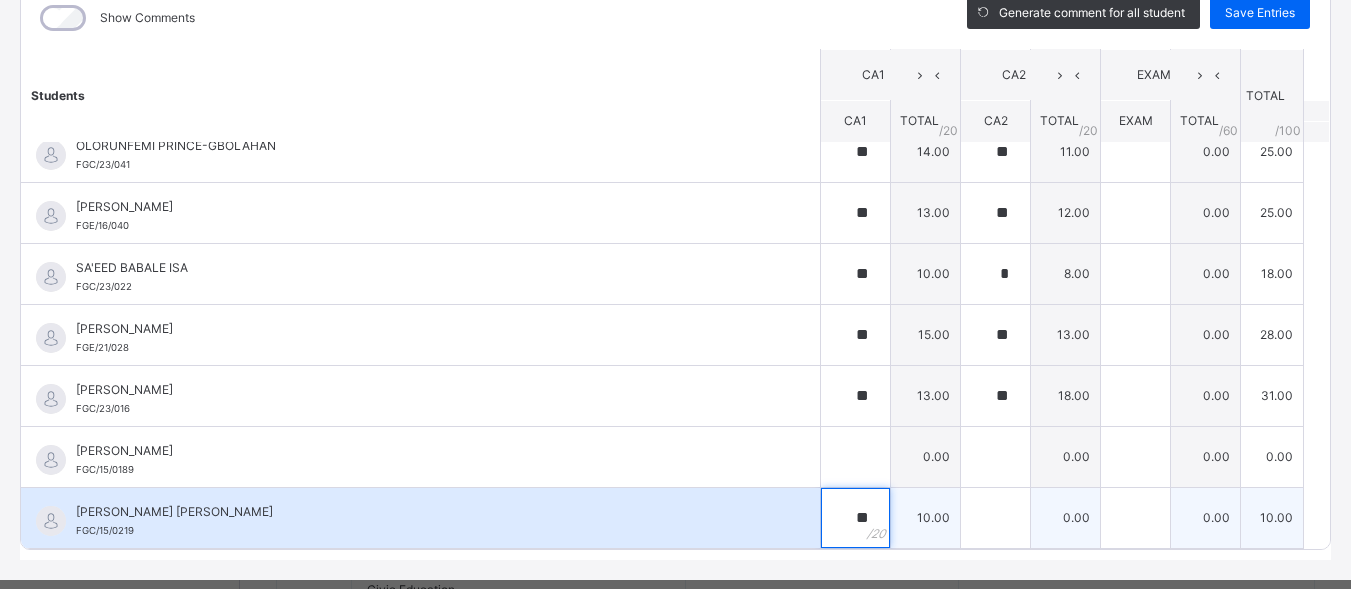 type on "**" 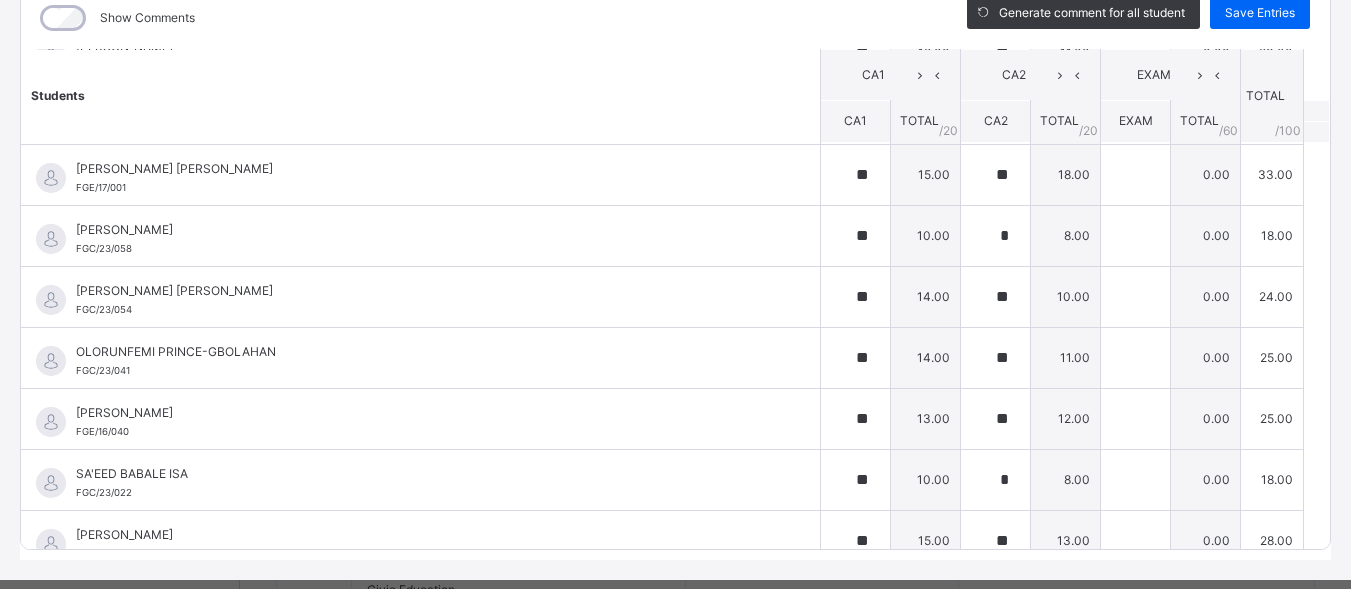 scroll, scrollTop: 1030, scrollLeft: 0, axis: vertical 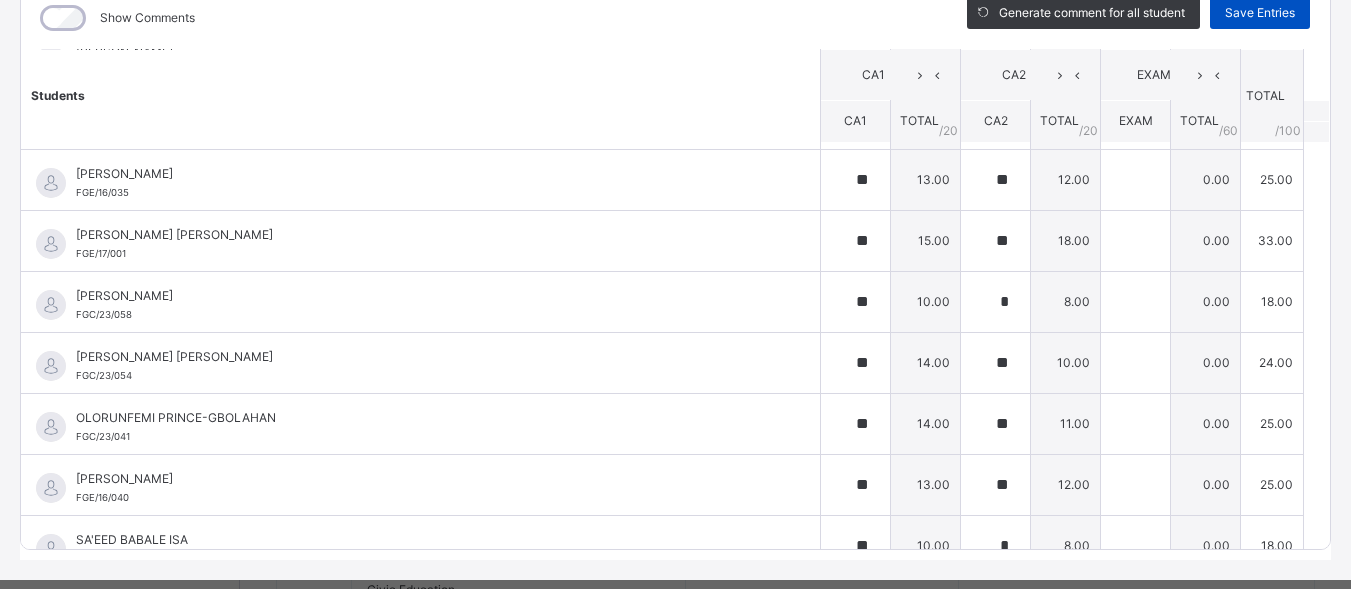 type on "*" 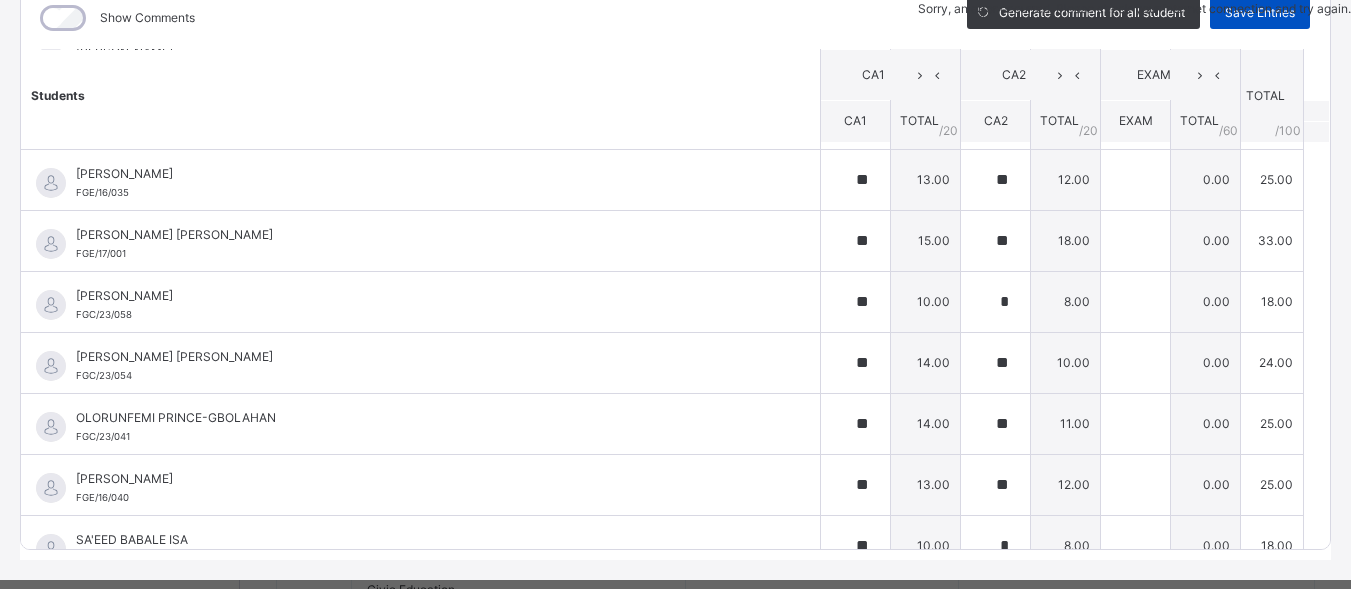 click on "Sorry, an error occurred. Please check your internet connection and try again." at bounding box center (1134, 9) 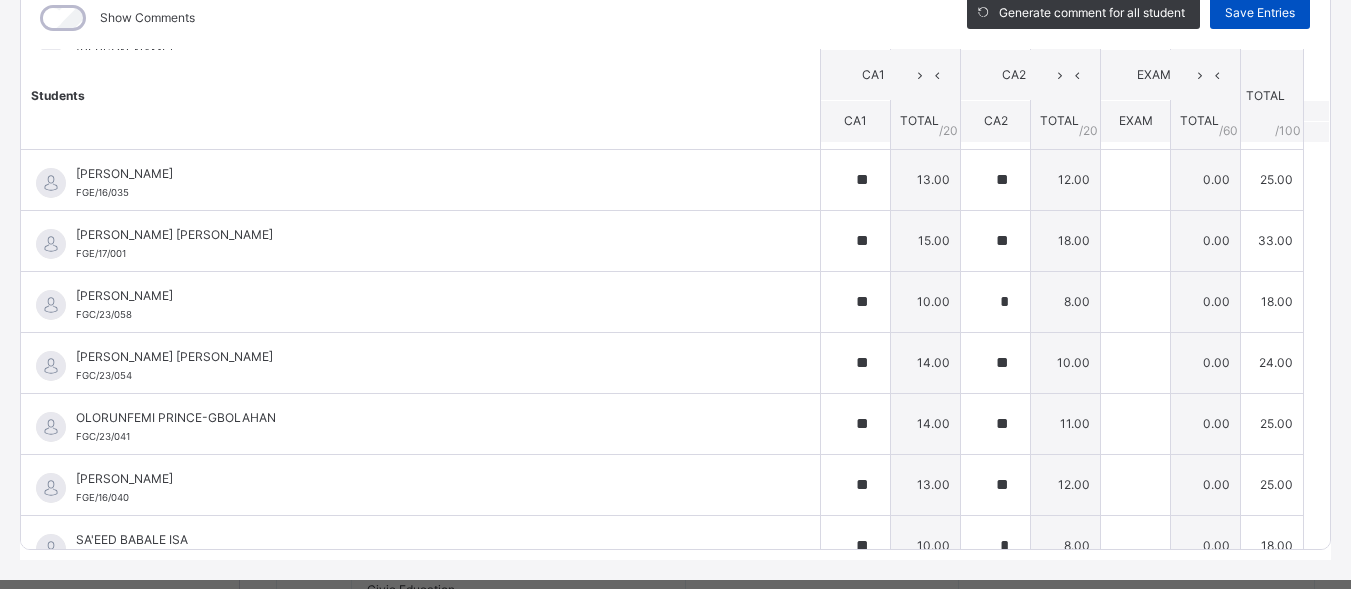 click on "Save Entries" at bounding box center (1260, 13) 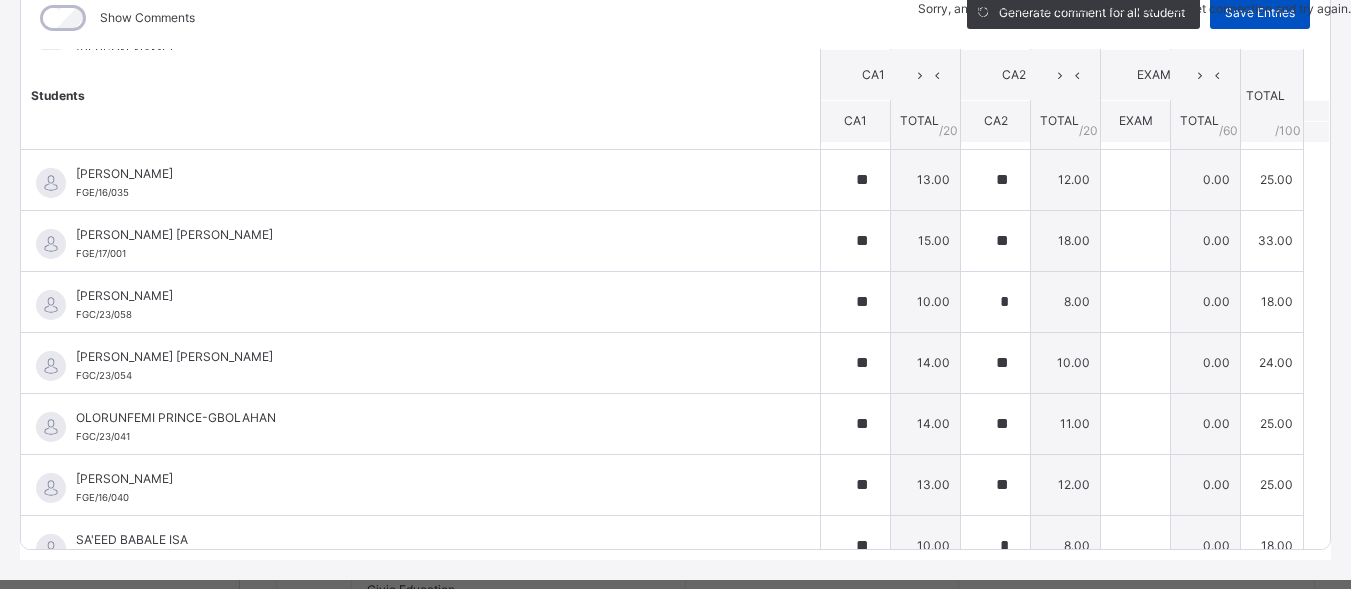 click on "Sorry, an error occurred. Please check your internet connection and try again." at bounding box center (1134, 9) 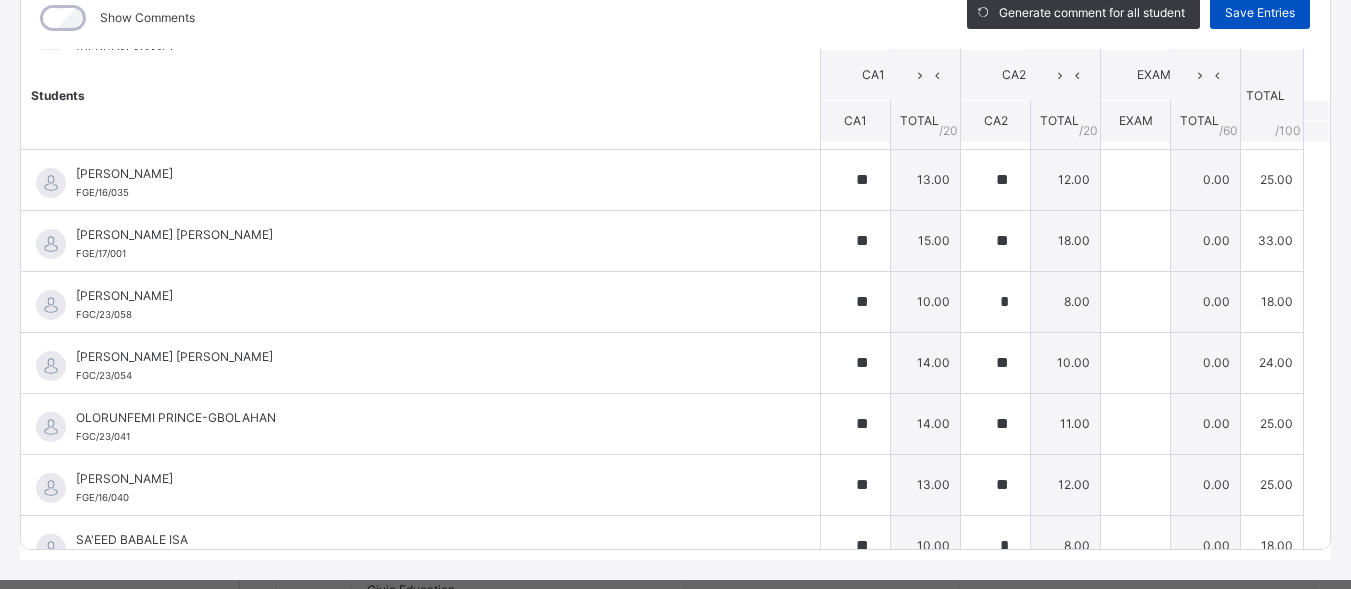 click on "Save Entries" at bounding box center [1260, 13] 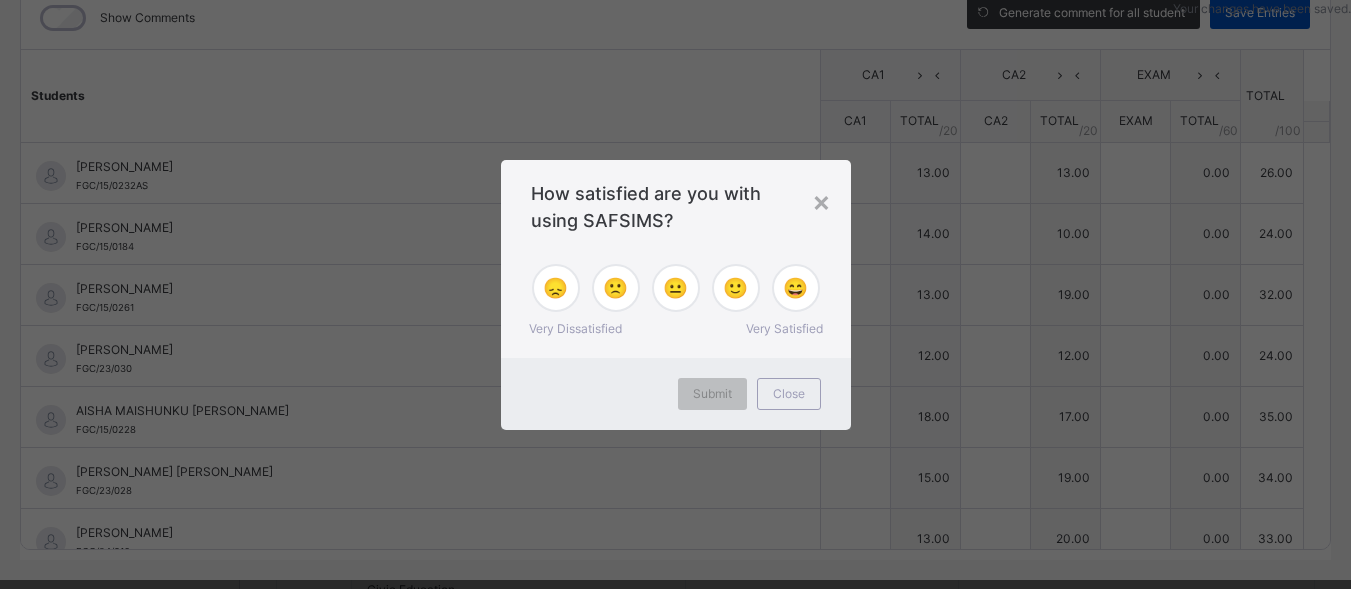 type on "**" 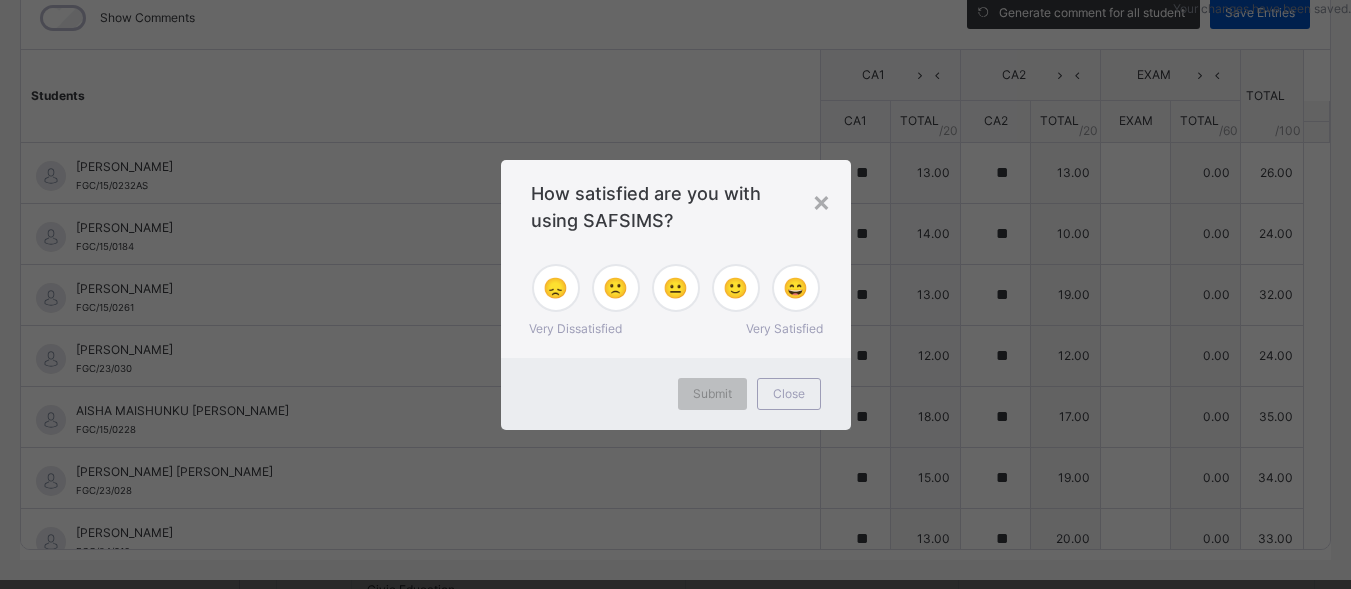 type on "**" 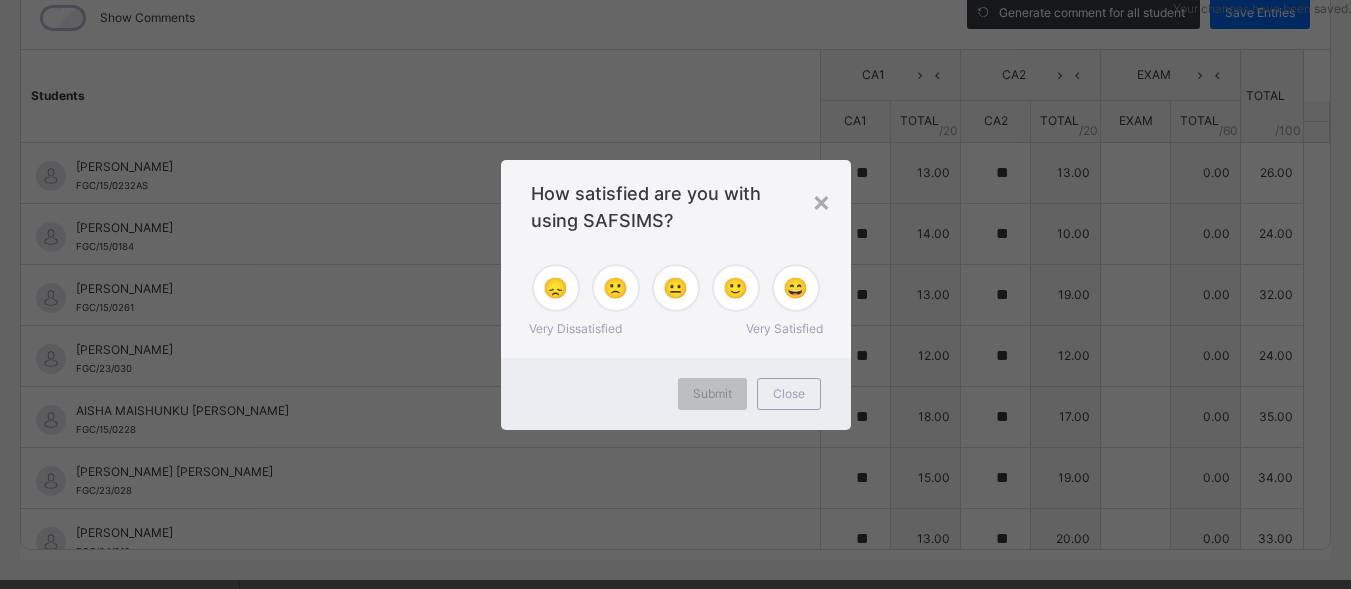 scroll, scrollTop: 1575, scrollLeft: 0, axis: vertical 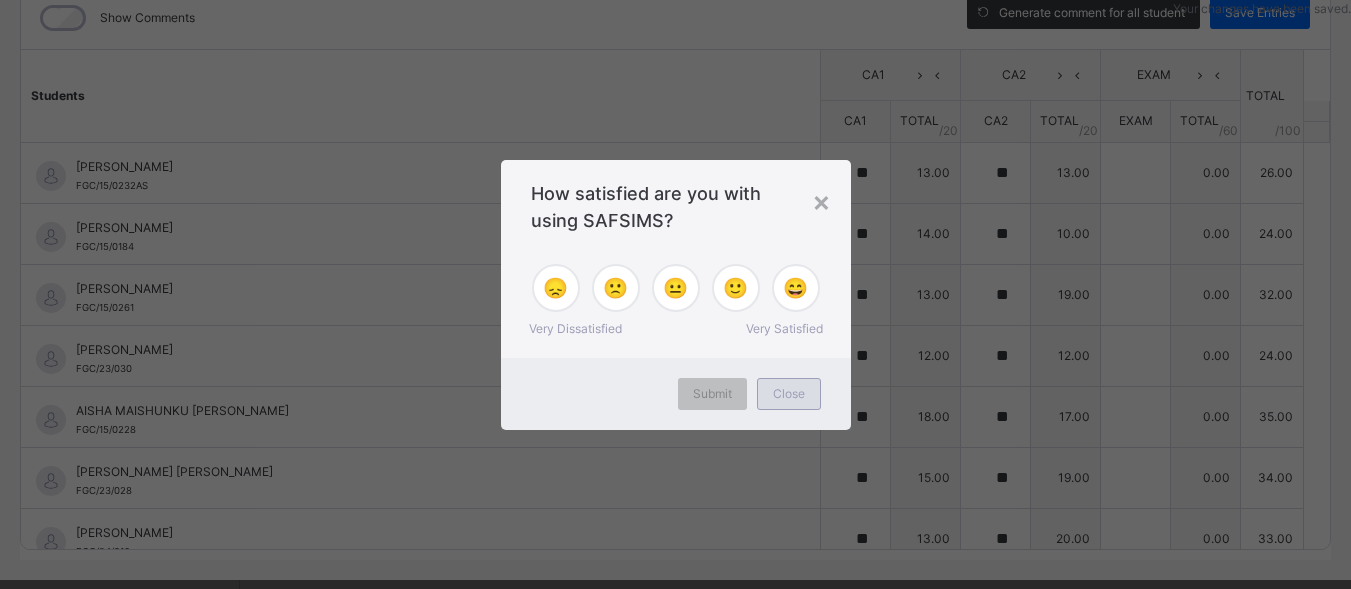 click on "Close" at bounding box center [789, 394] 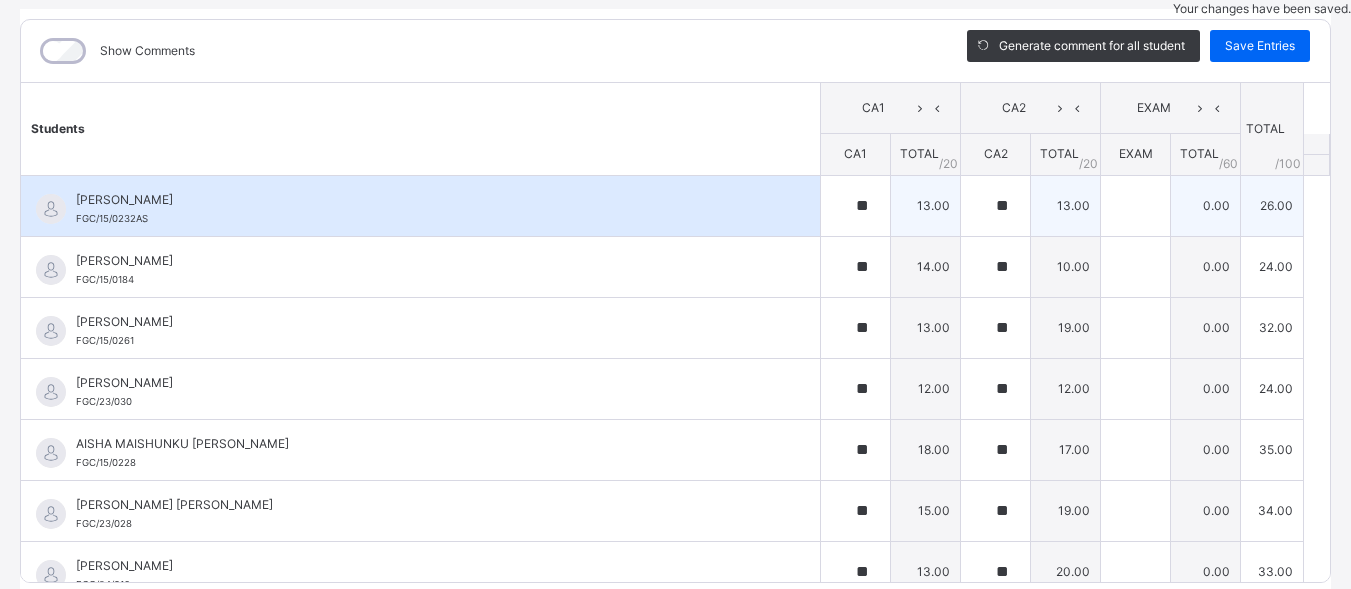 scroll, scrollTop: 170, scrollLeft: 0, axis: vertical 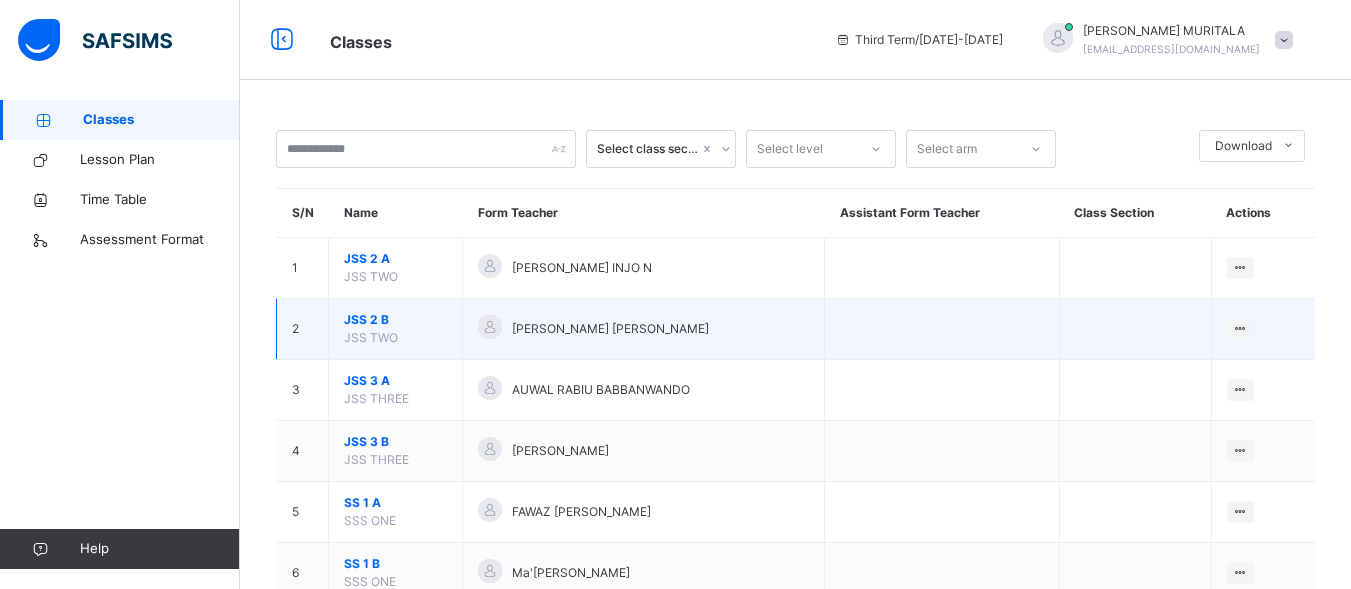 click on "JSS 2   B" at bounding box center (395, 320) 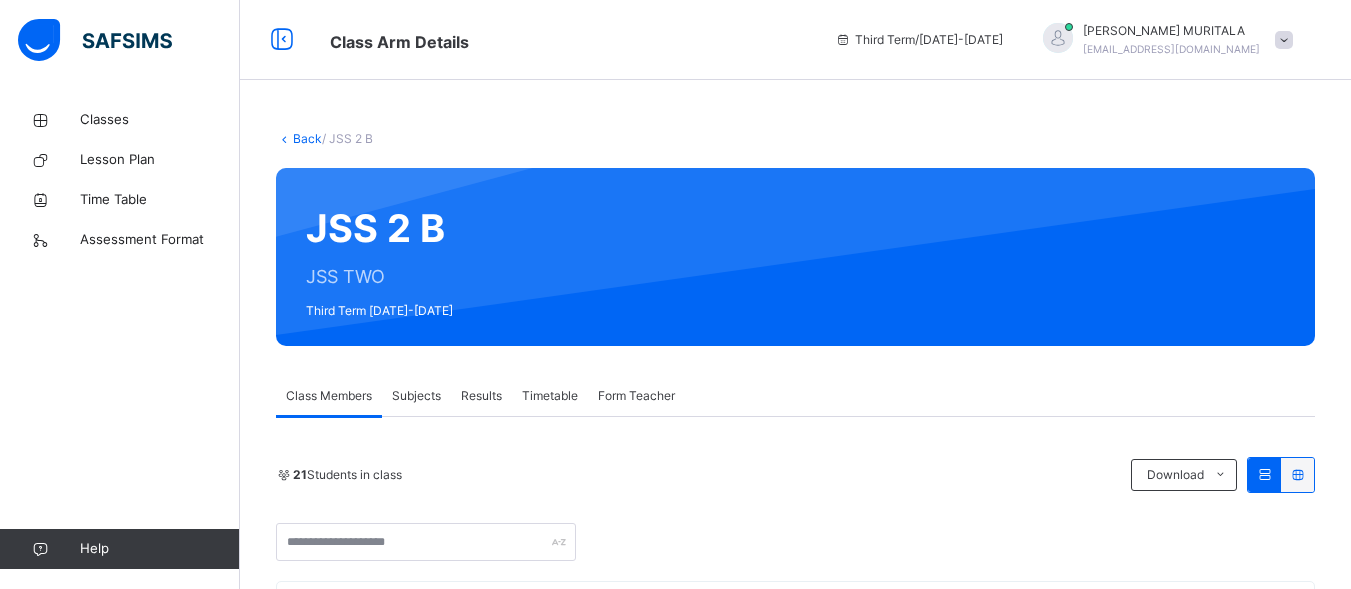 click on "Subjects" at bounding box center (416, 396) 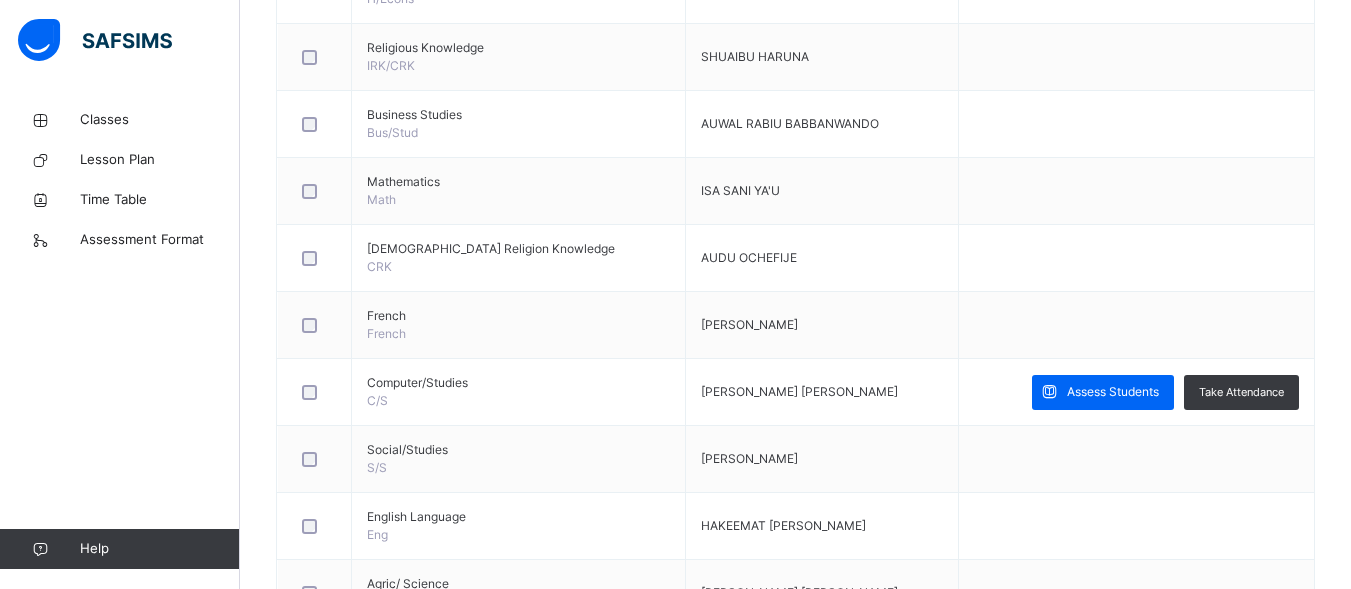 scroll, scrollTop: 1168, scrollLeft: 0, axis: vertical 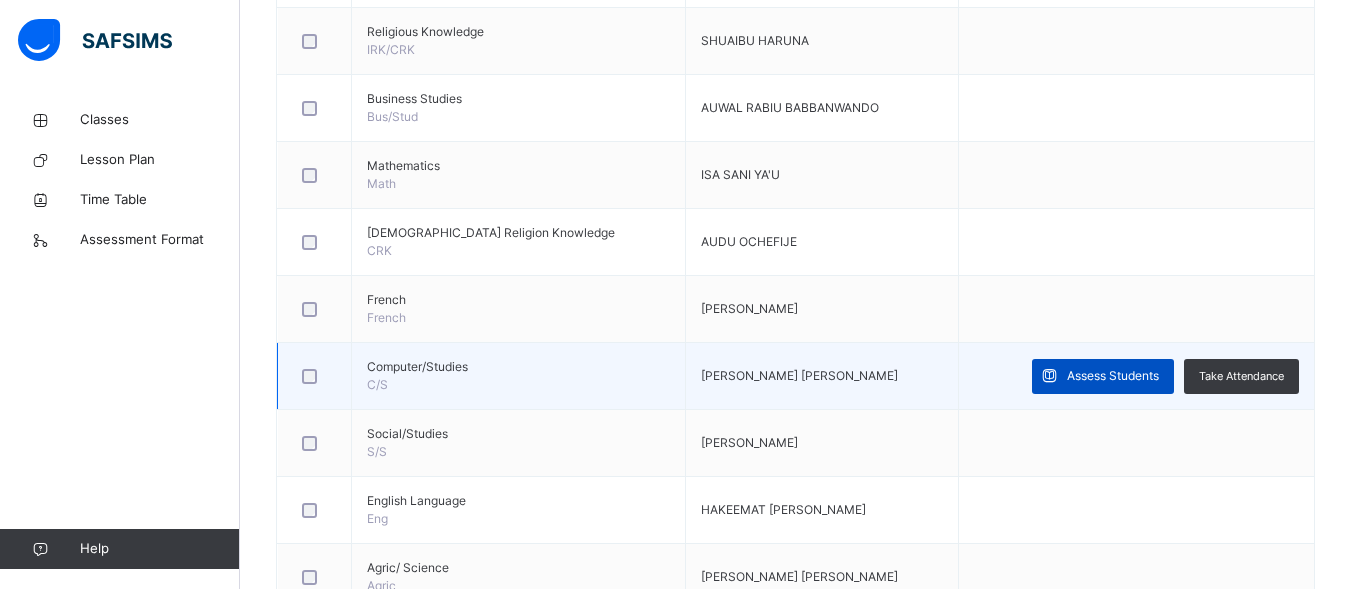 click on "Assess Students" at bounding box center (1113, 376) 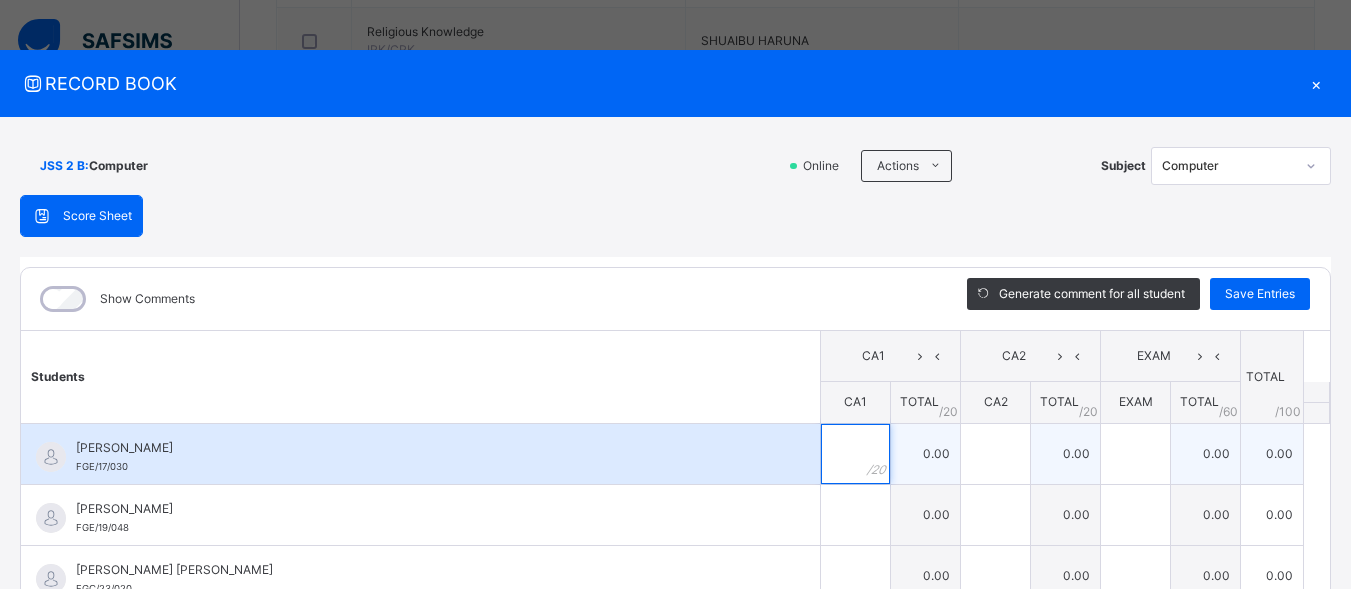 click at bounding box center (855, 454) 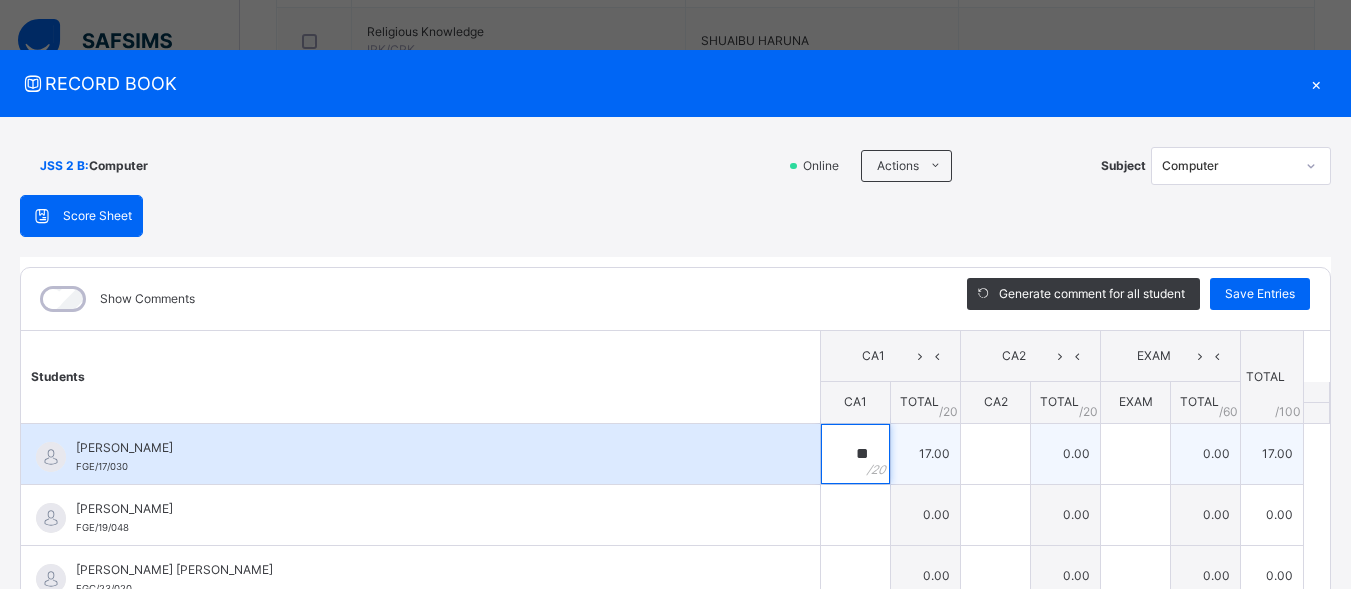 type on "**" 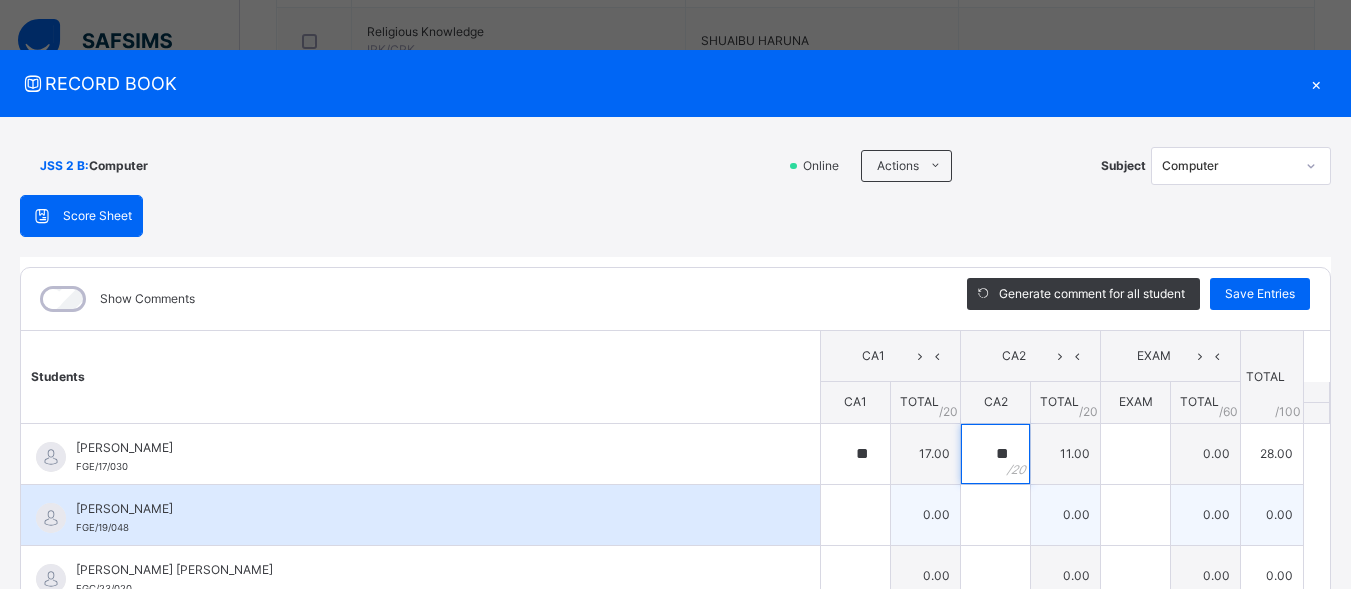 type on "**" 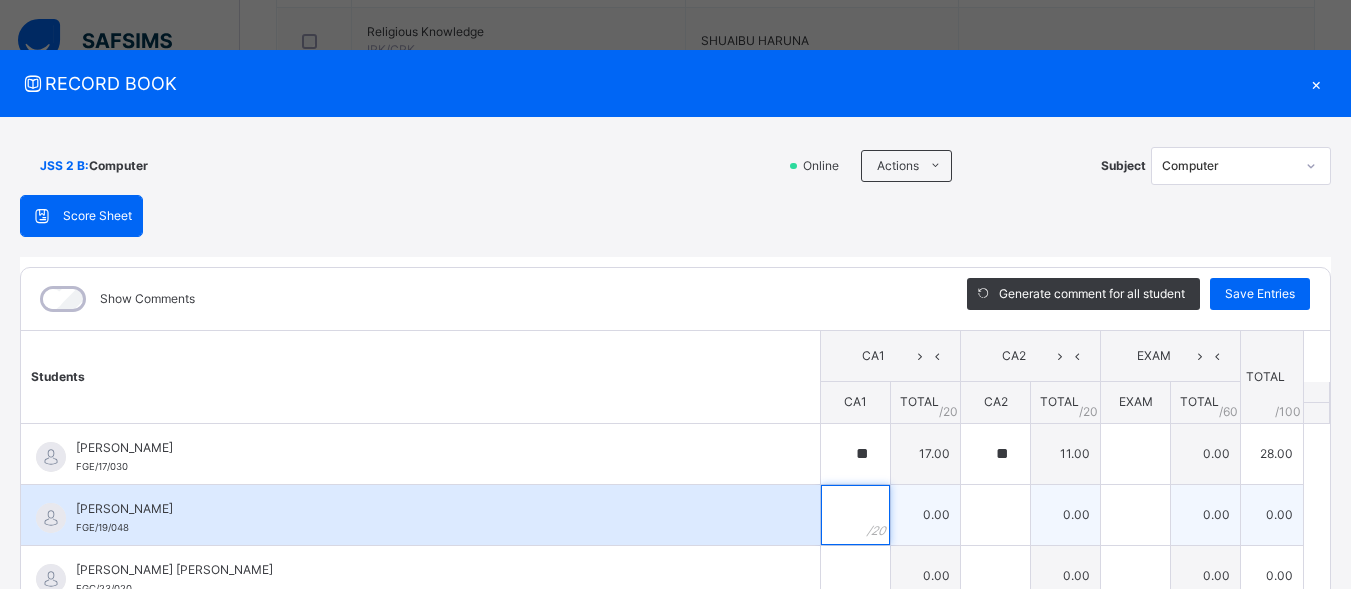 click at bounding box center [855, 515] 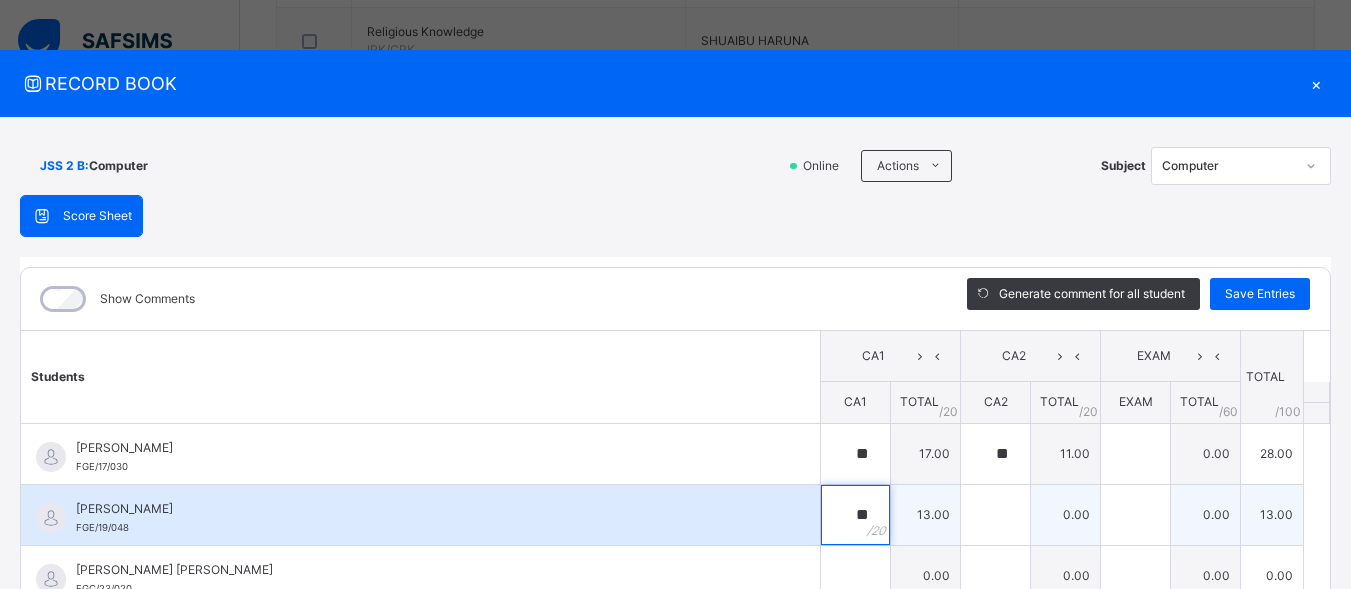 type on "**" 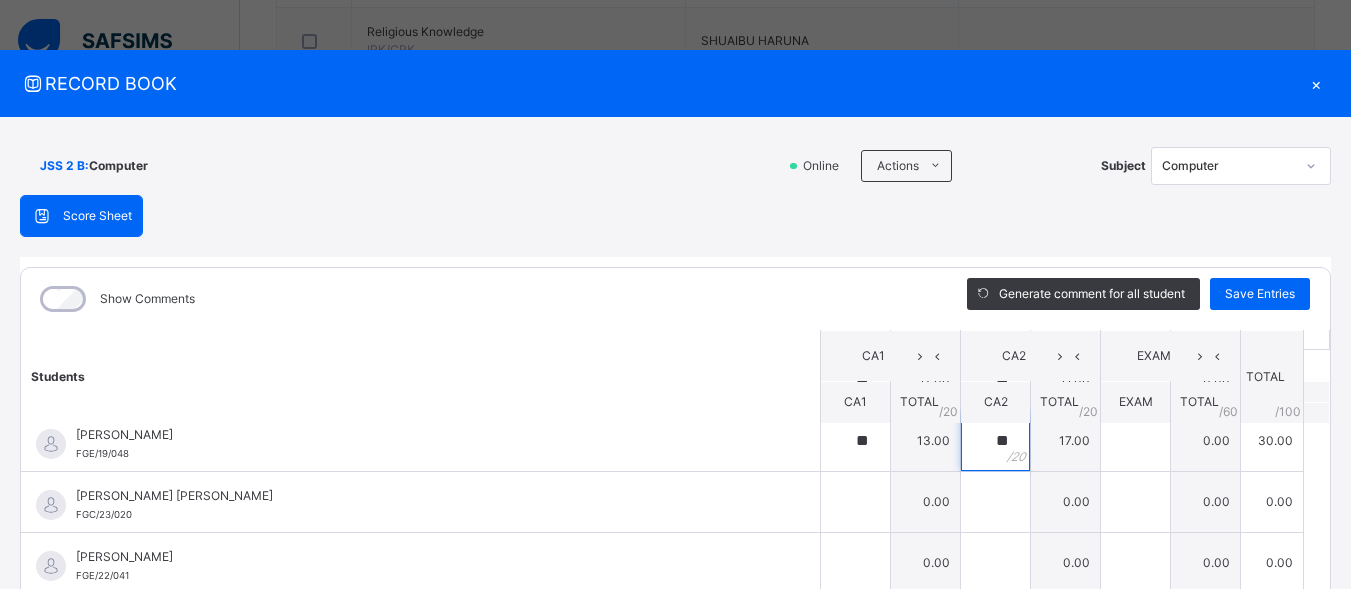 scroll, scrollTop: 65, scrollLeft: 0, axis: vertical 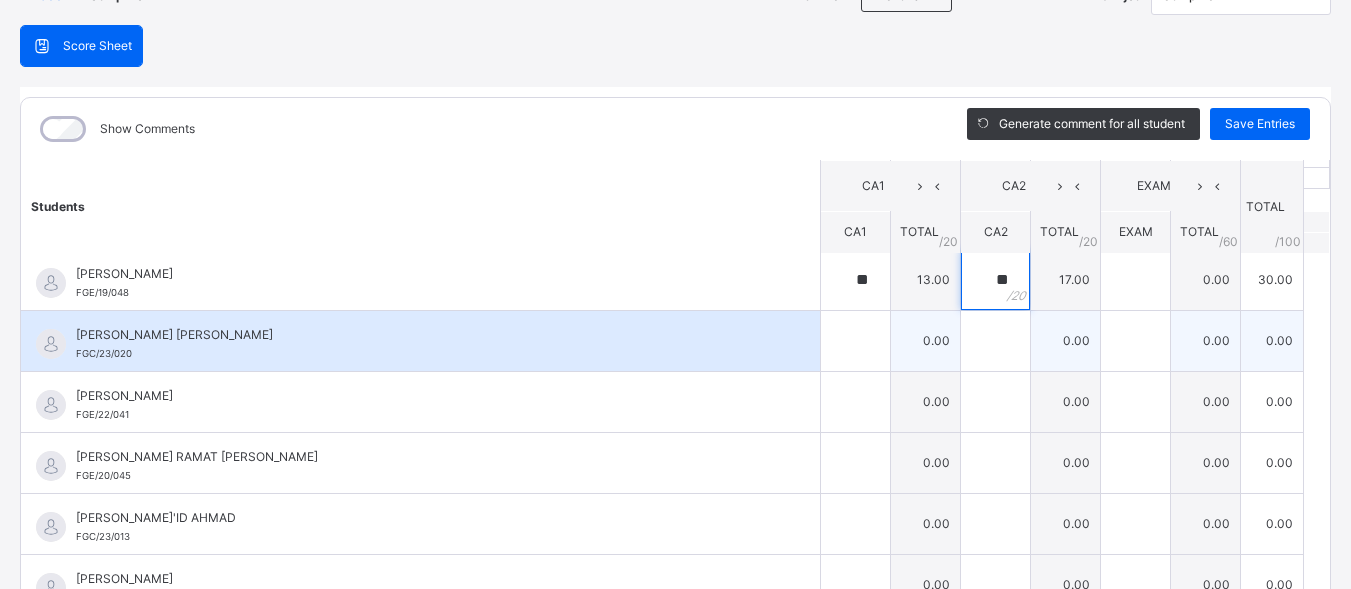 type on "**" 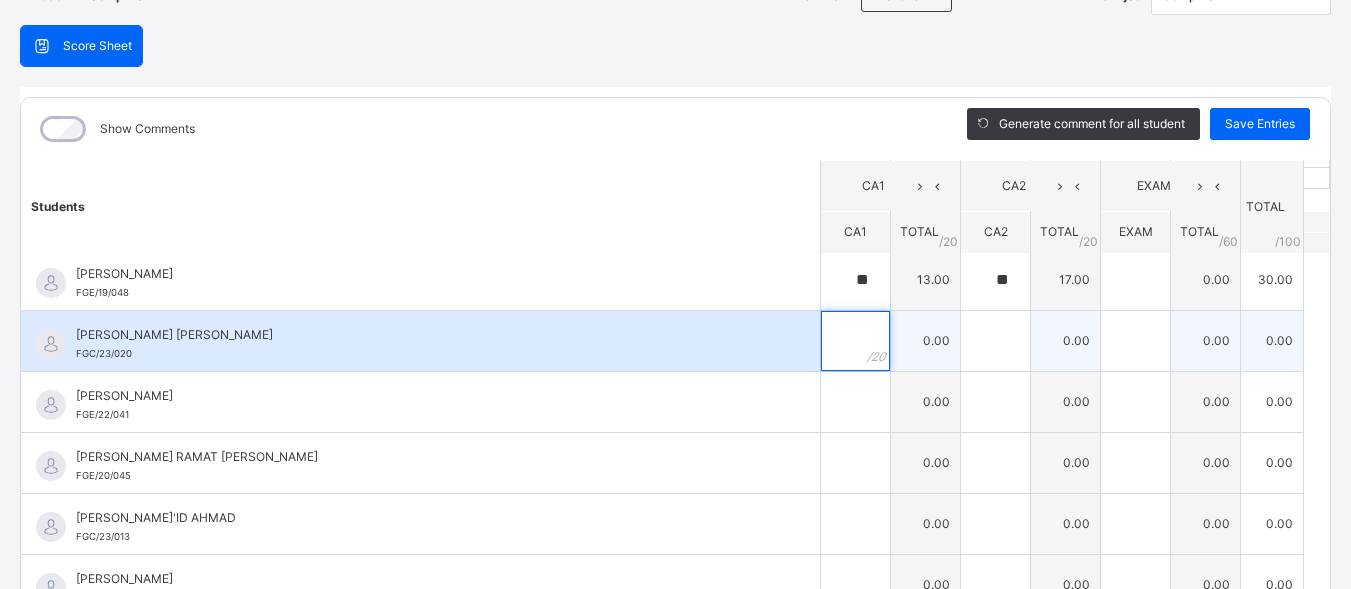 click at bounding box center [855, 341] 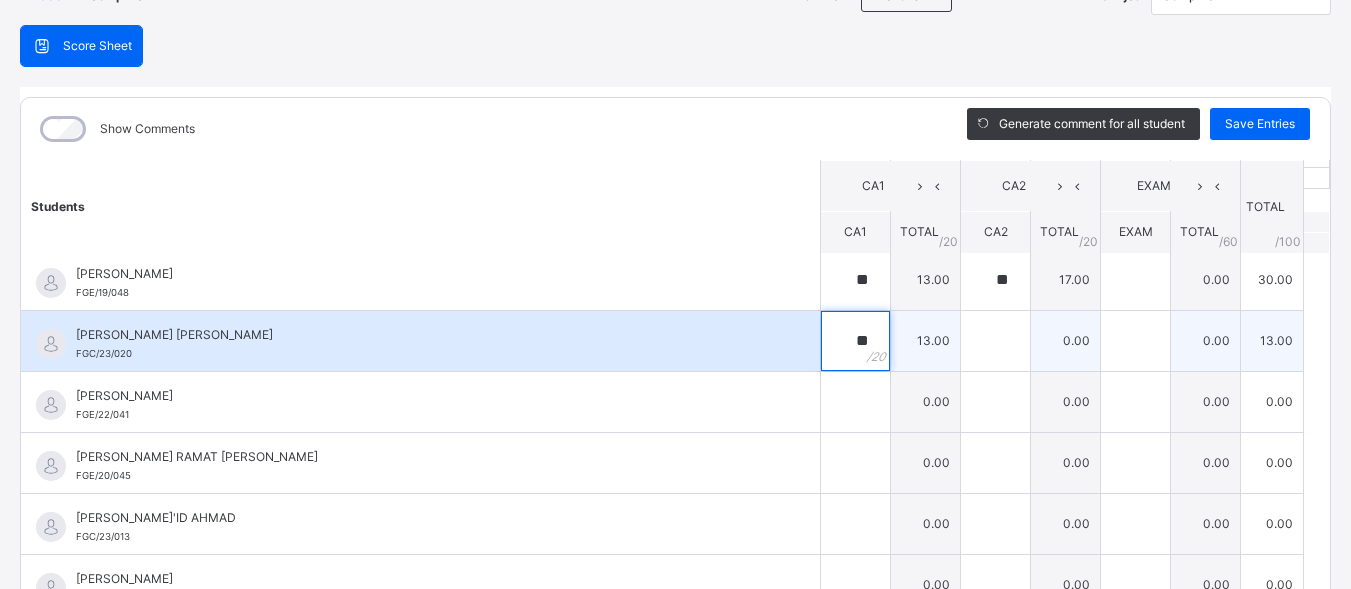 type on "**" 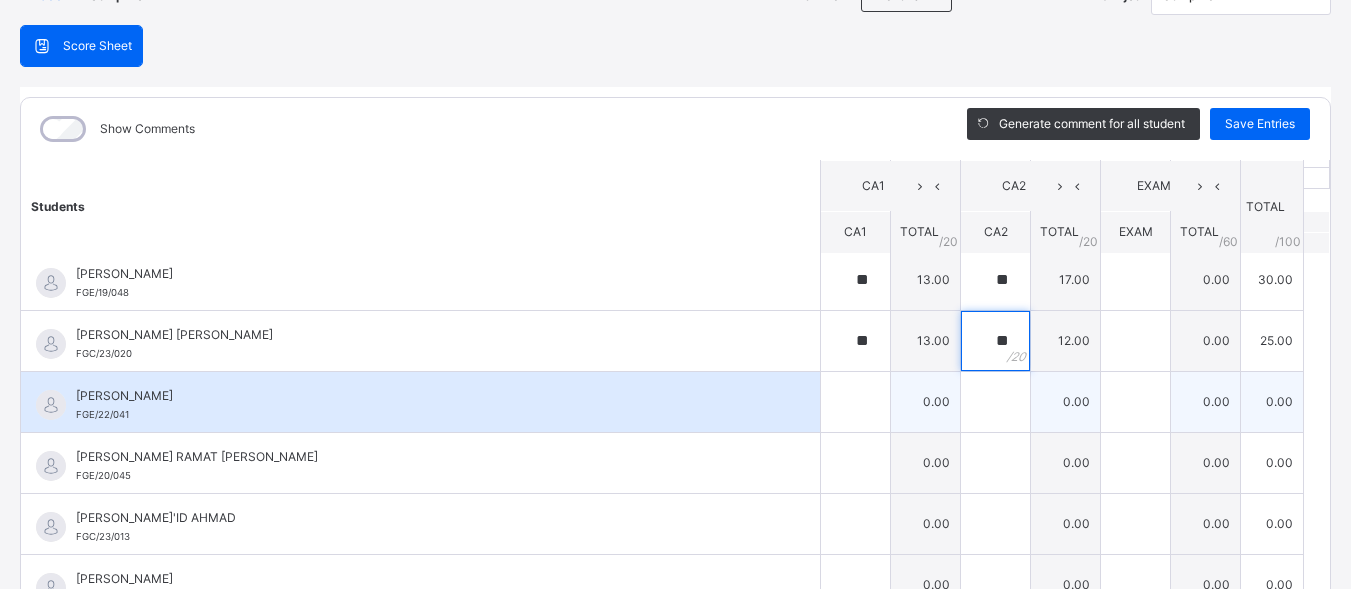 type on "**" 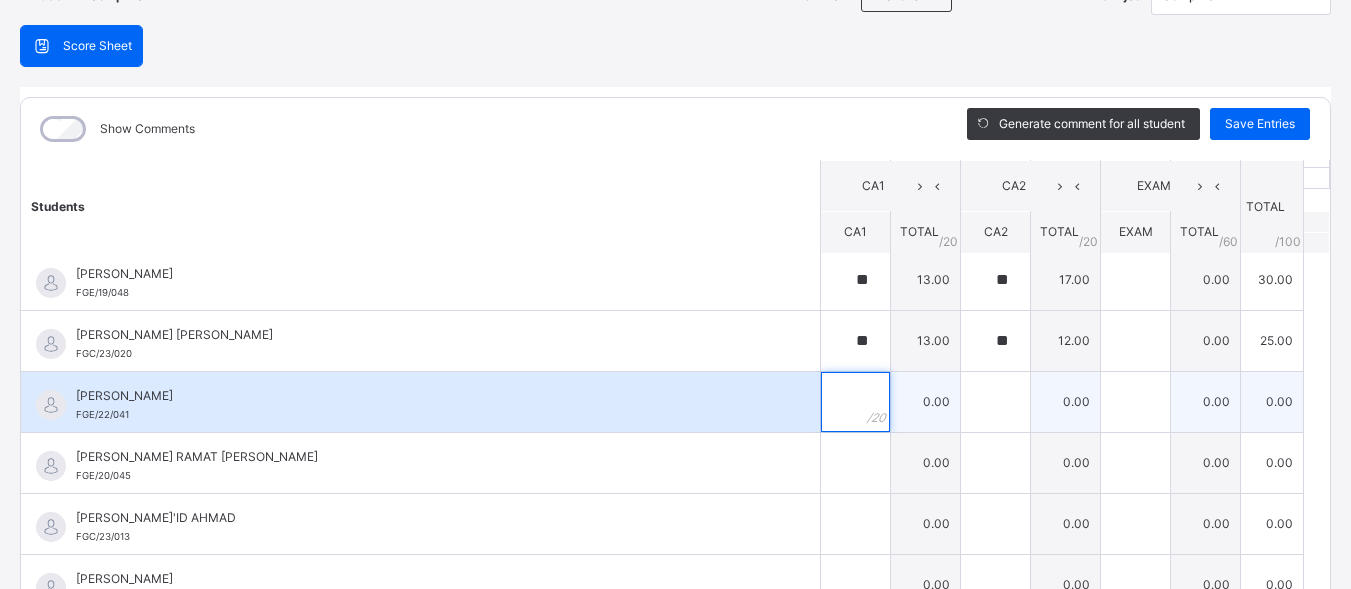 click at bounding box center [855, 402] 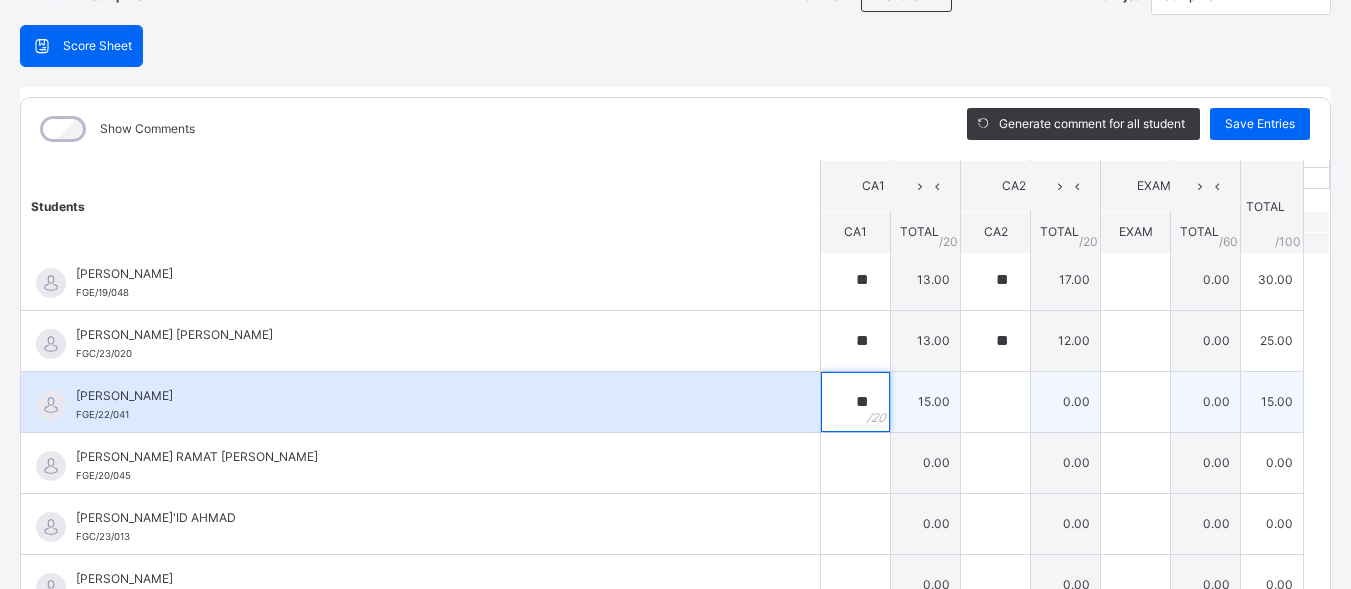 type on "**" 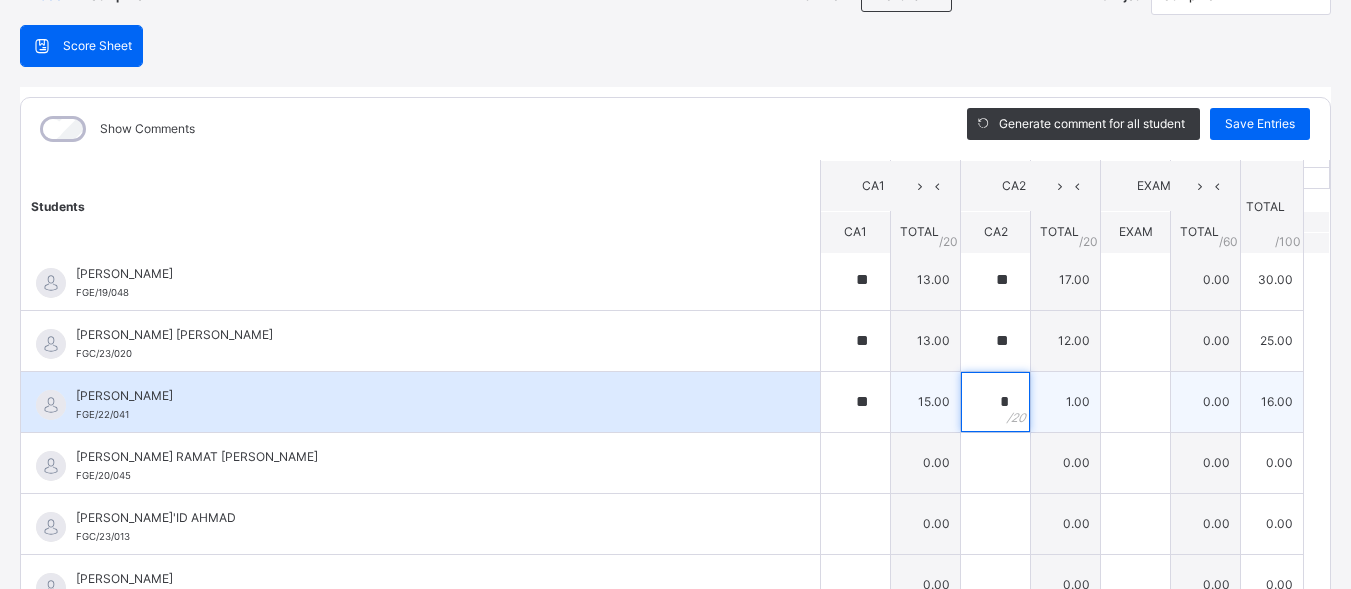 type on "**" 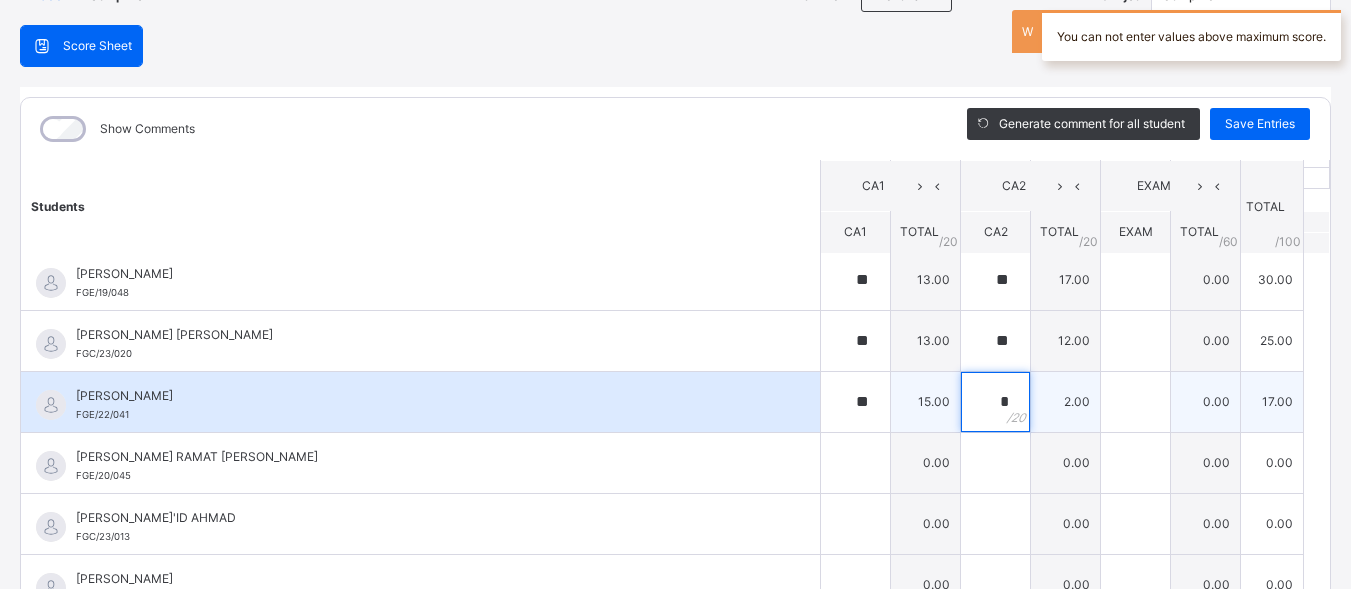 type on "*" 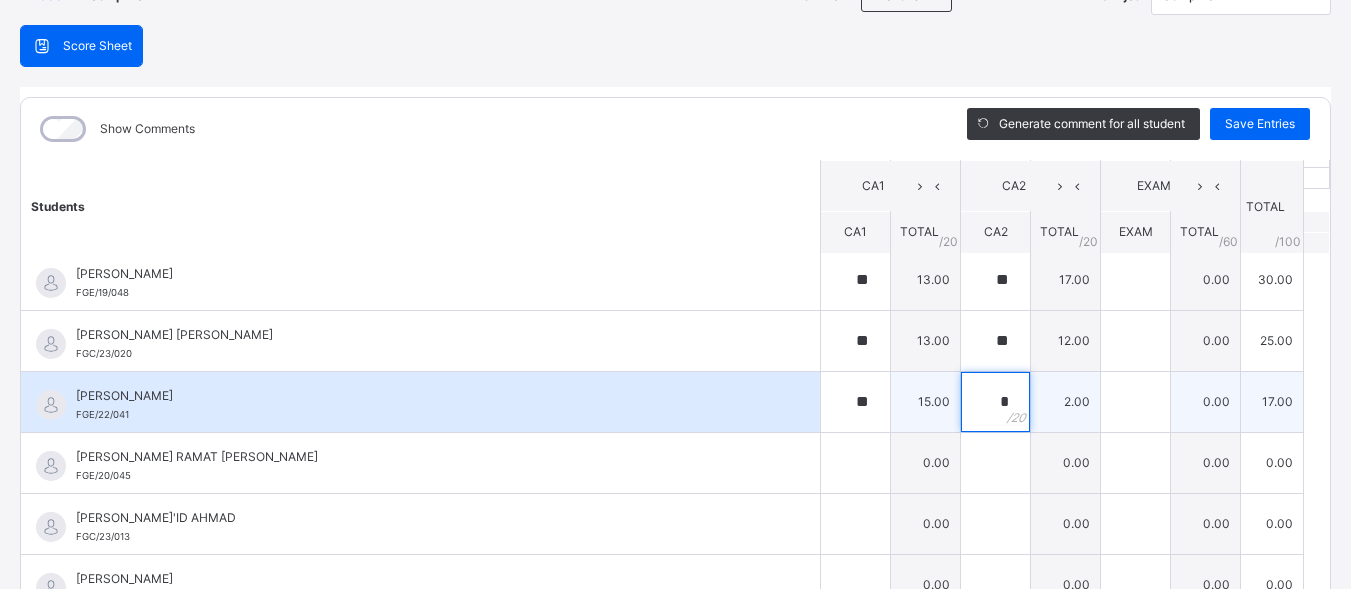 click on "*" at bounding box center (995, 402) 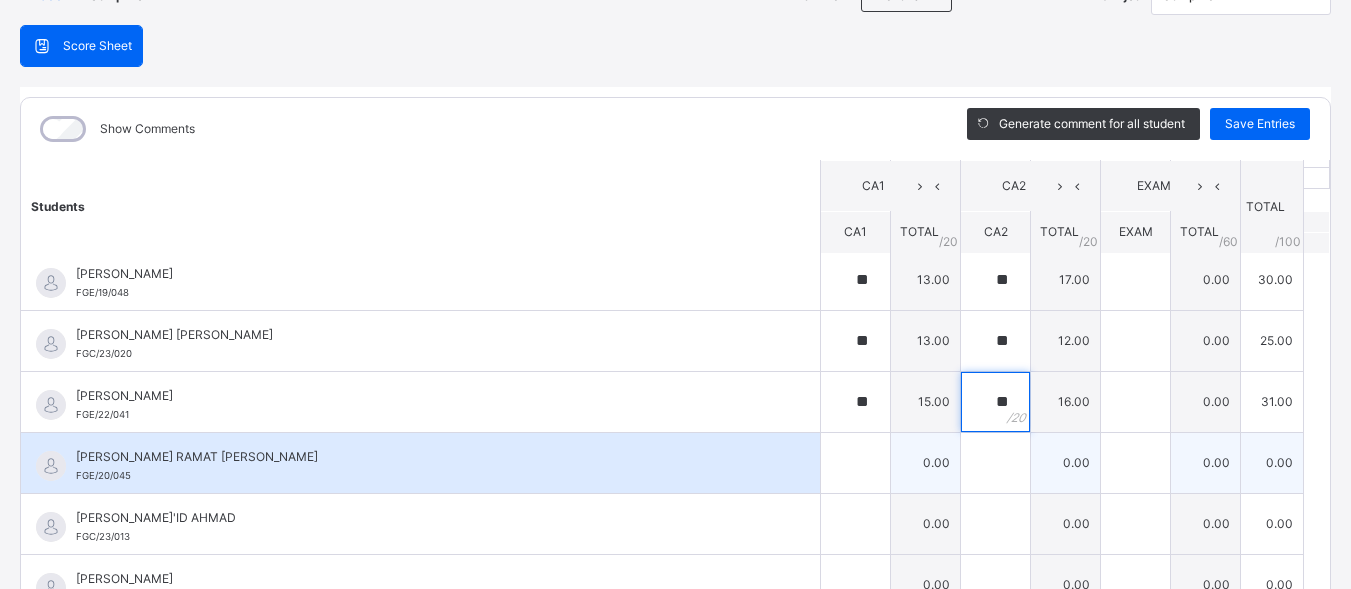 type on "**" 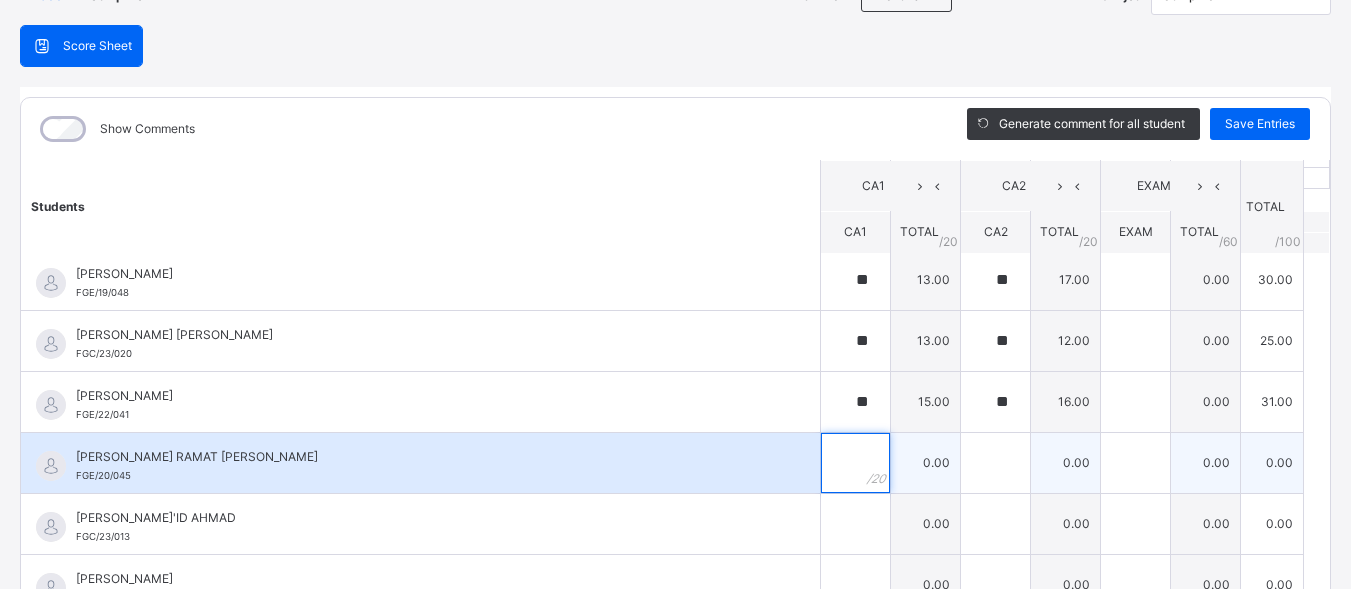 click at bounding box center [855, 463] 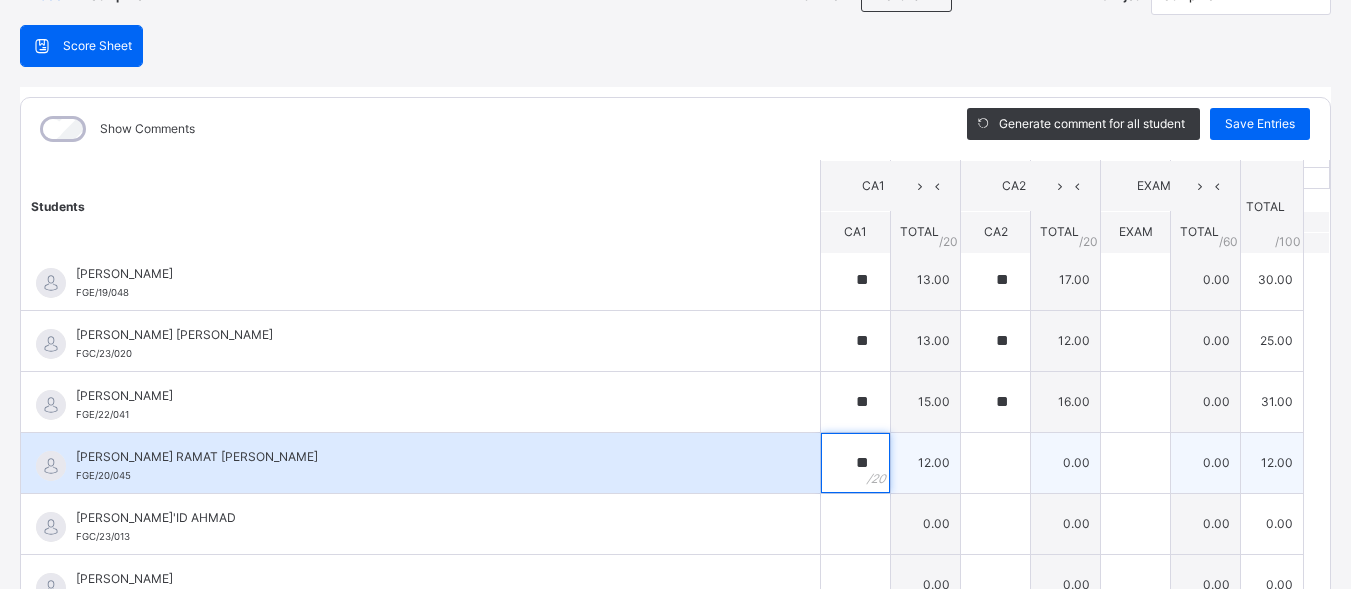 type on "**" 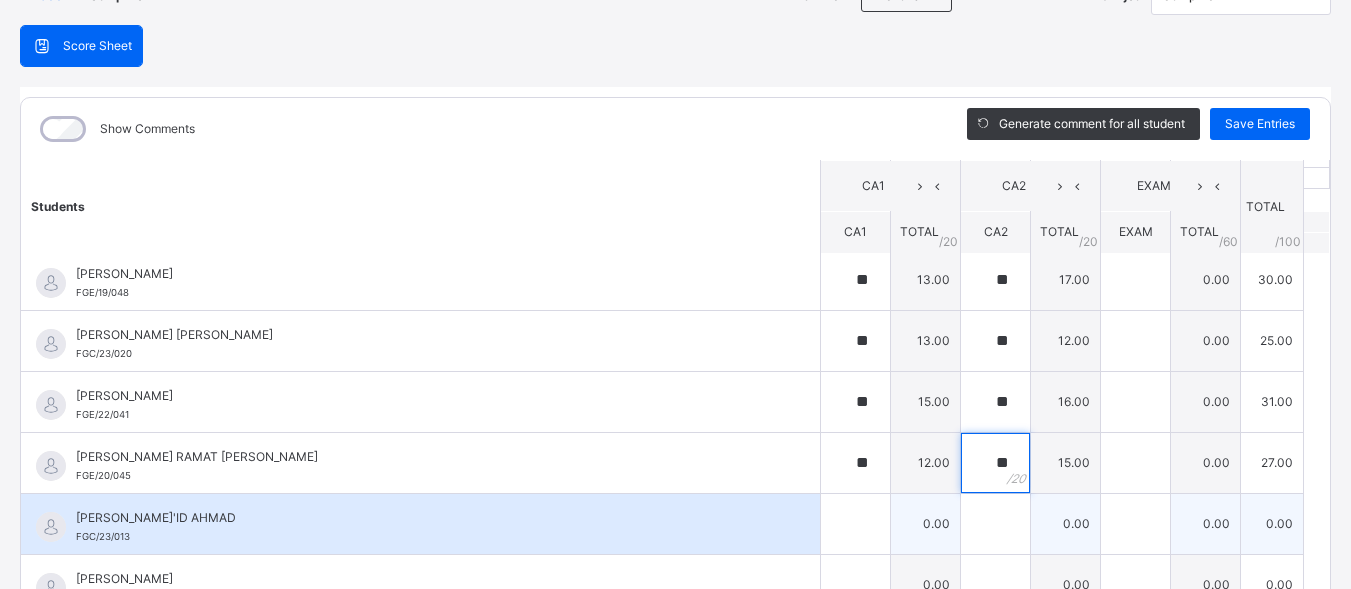 type on "**" 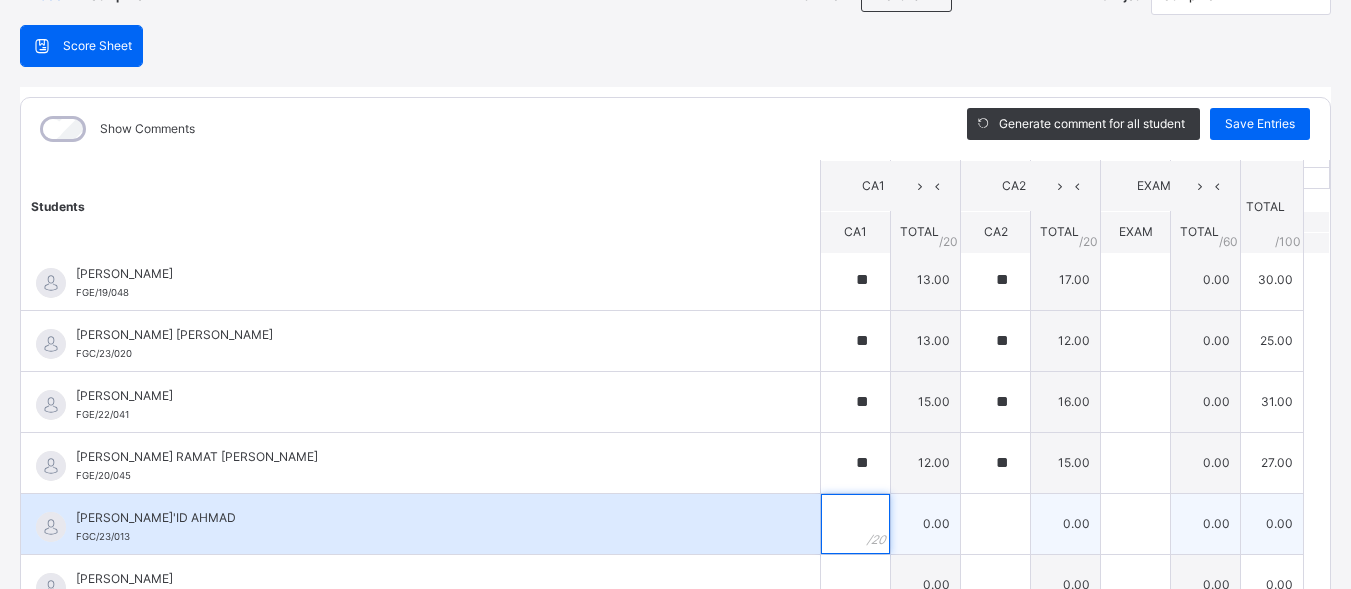 click at bounding box center [855, 524] 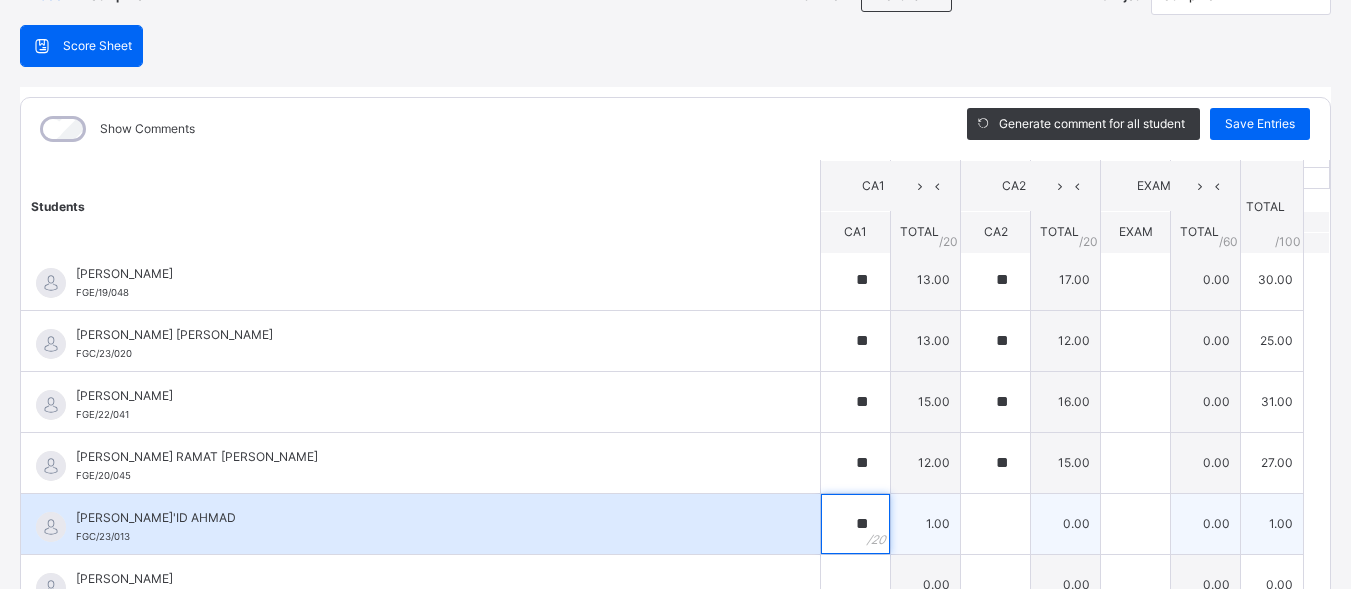 type on "**" 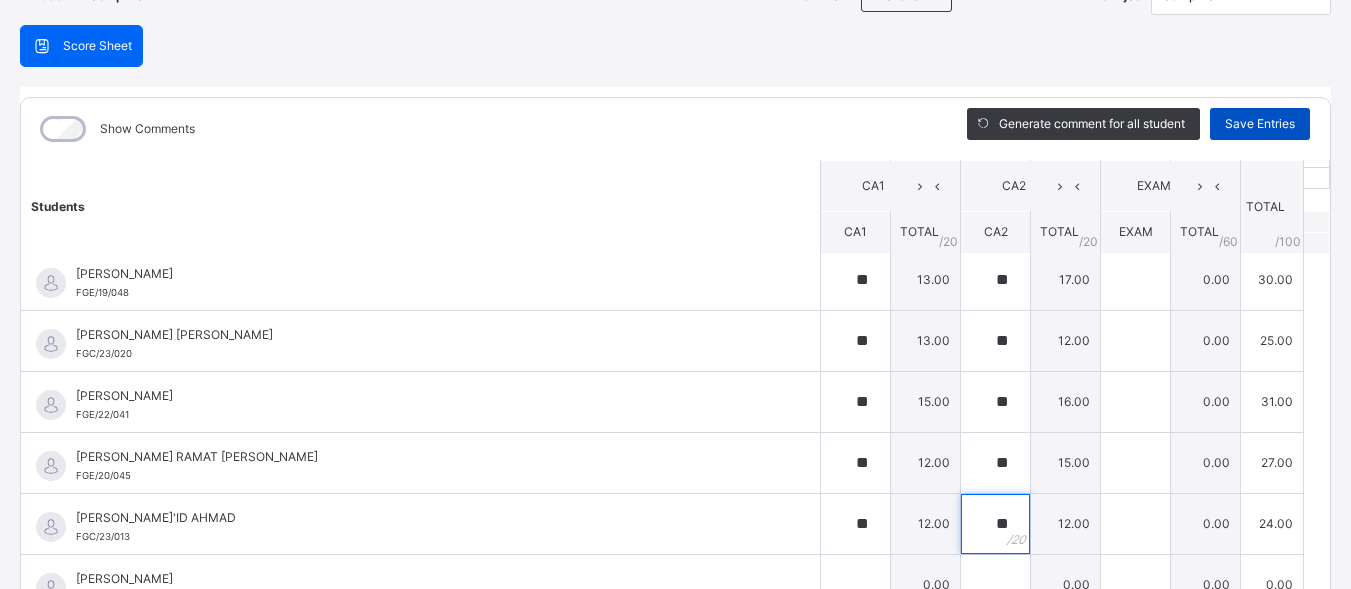 type on "**" 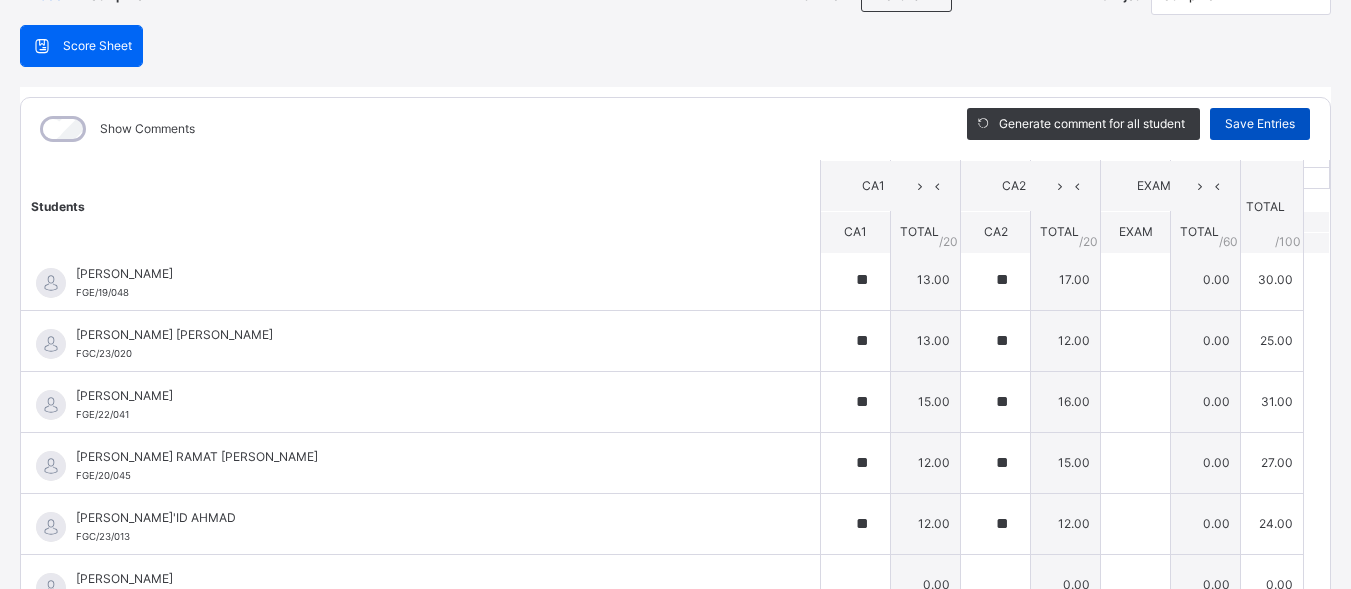 click on "Save Entries" at bounding box center [1260, 124] 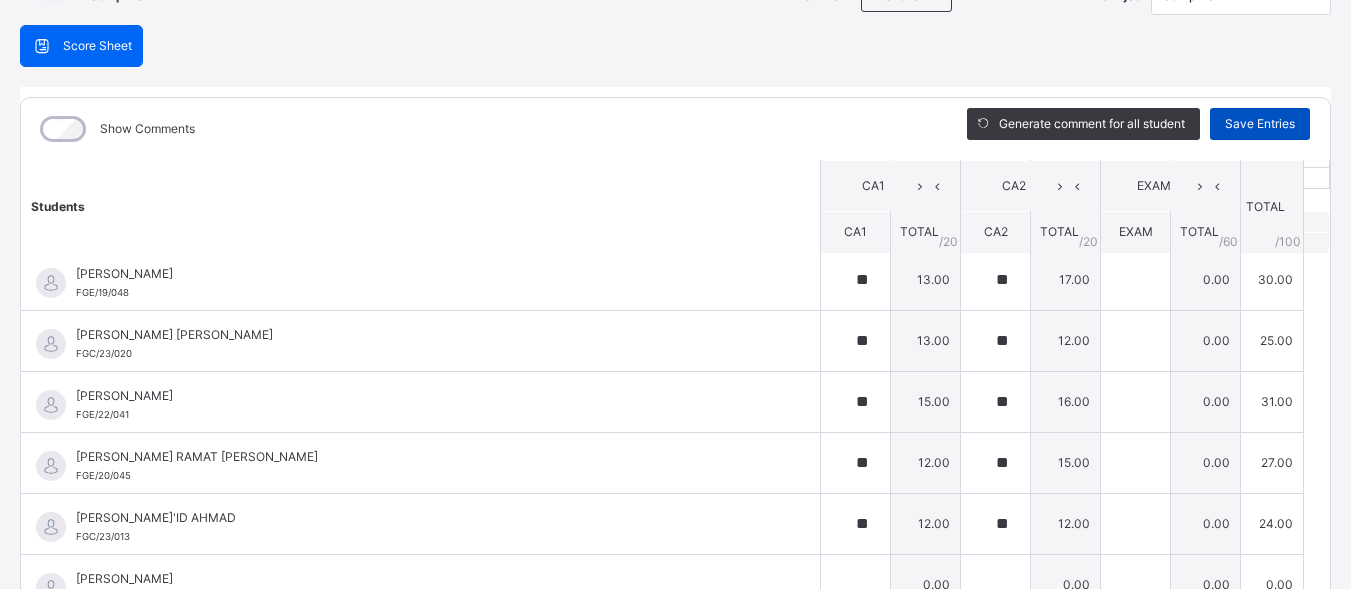 click on "Save Entries" at bounding box center [1260, 124] 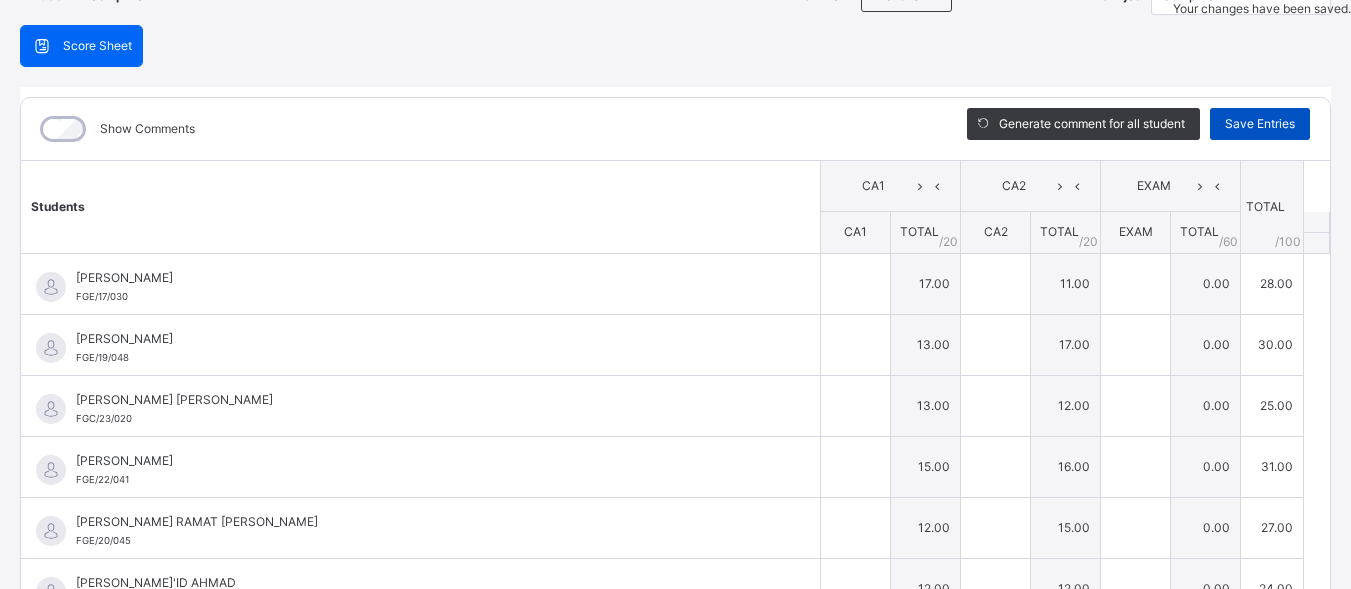 type on "**" 